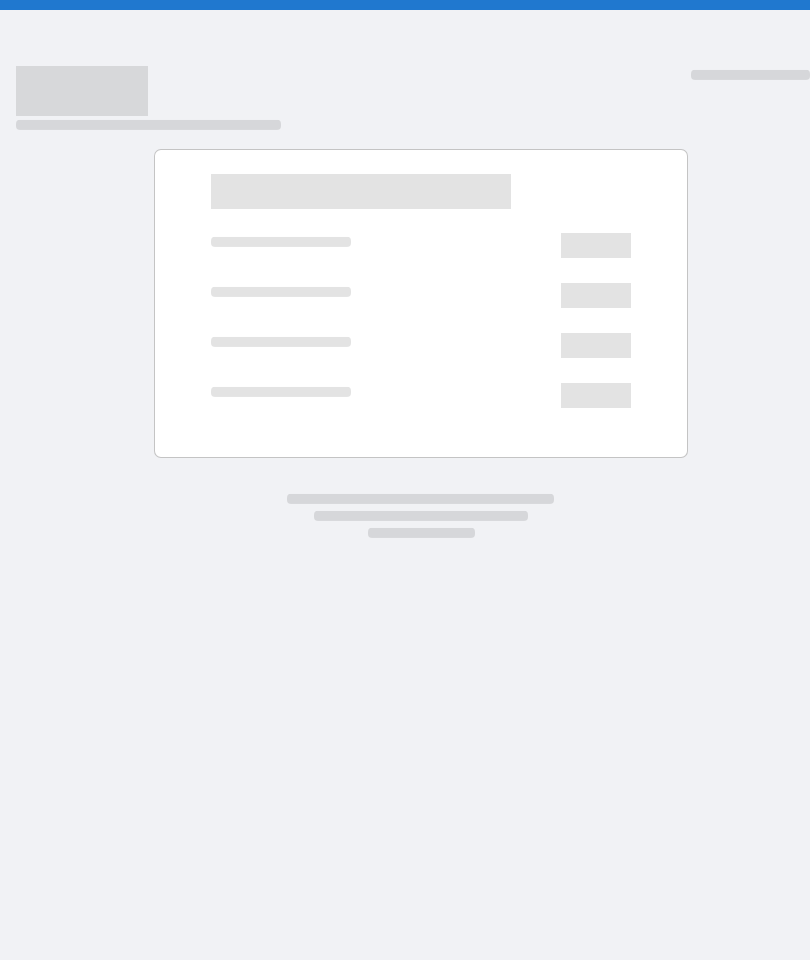 scroll, scrollTop: 0, scrollLeft: 0, axis: both 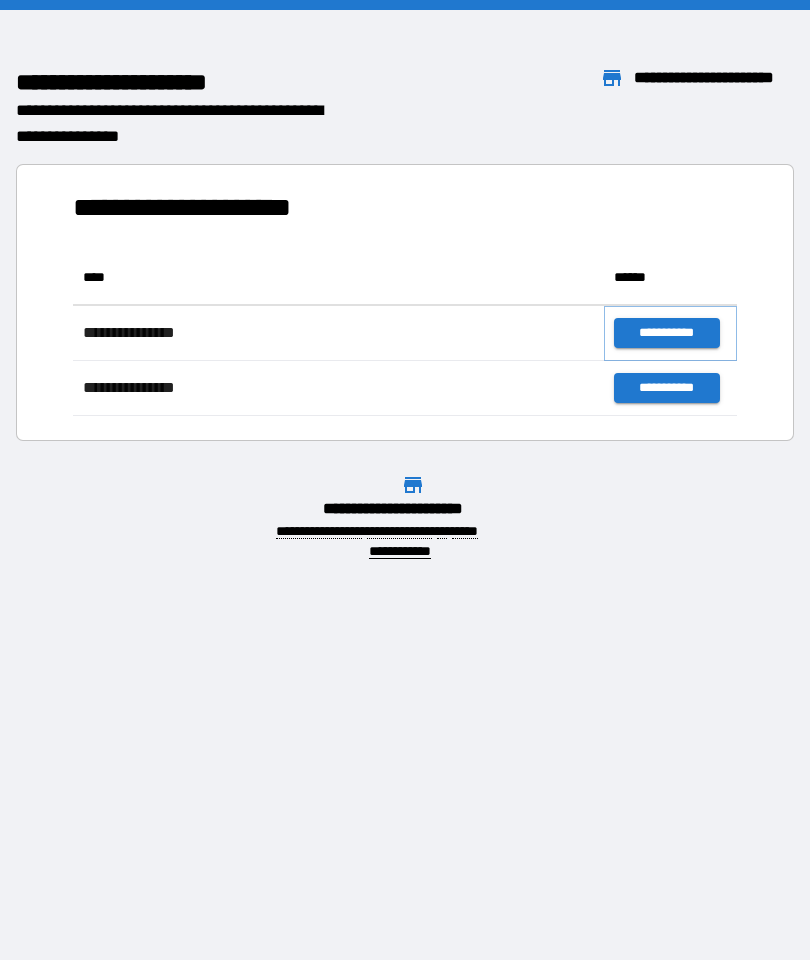 click on "**********" at bounding box center (666, 333) 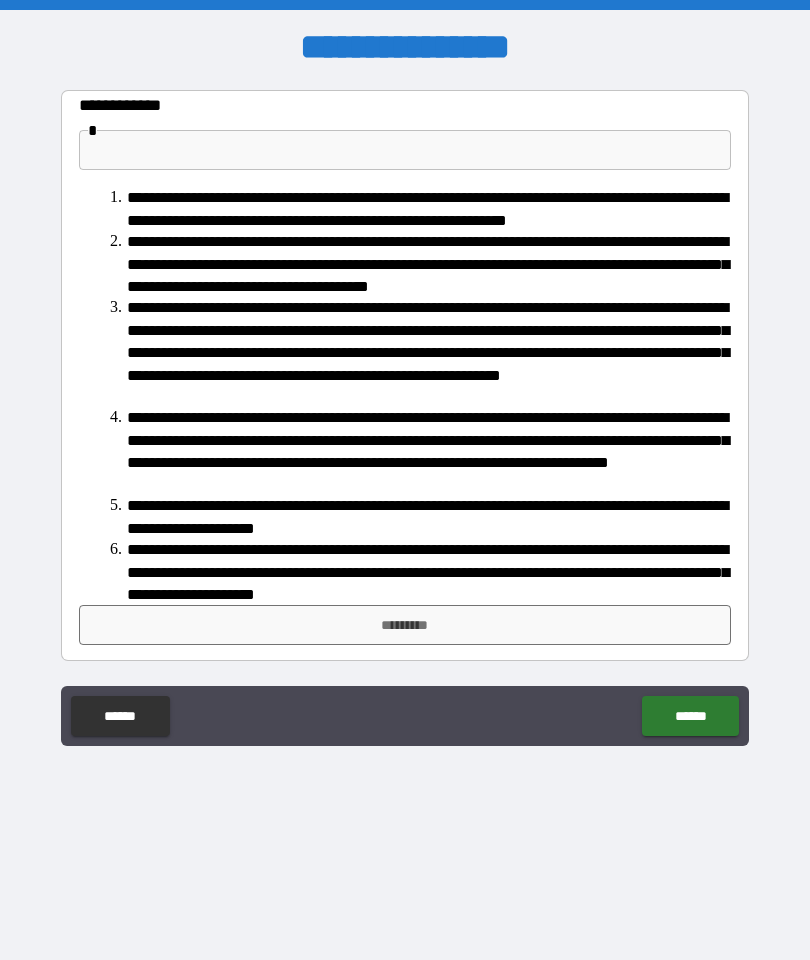 click at bounding box center [405, 150] 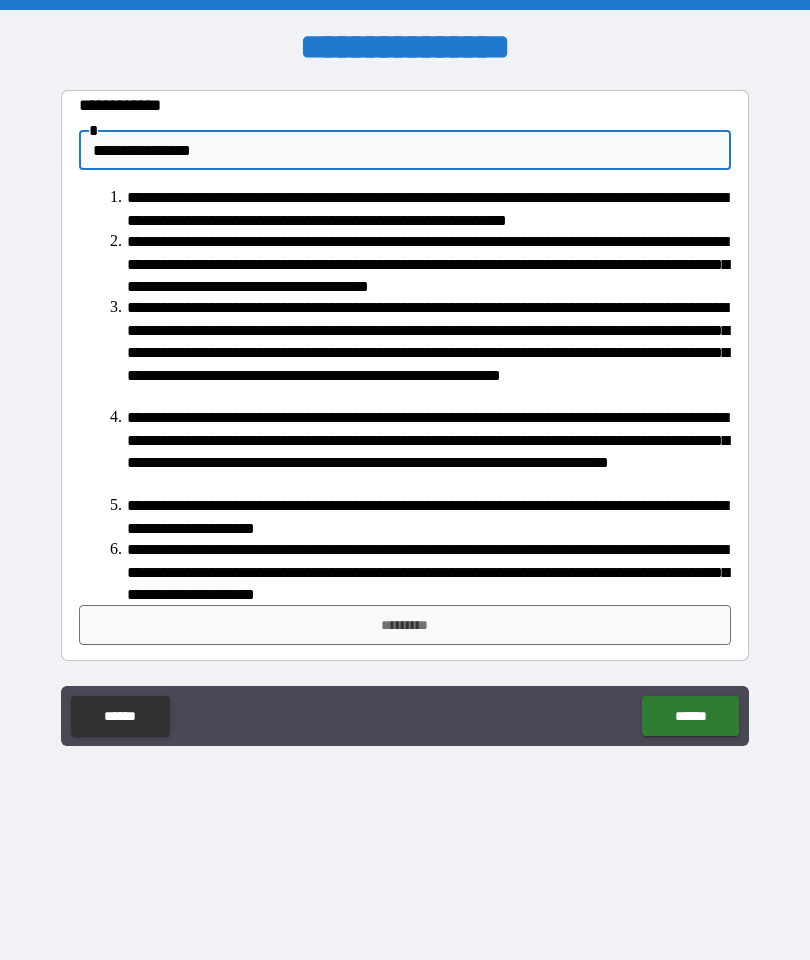 type on "**********" 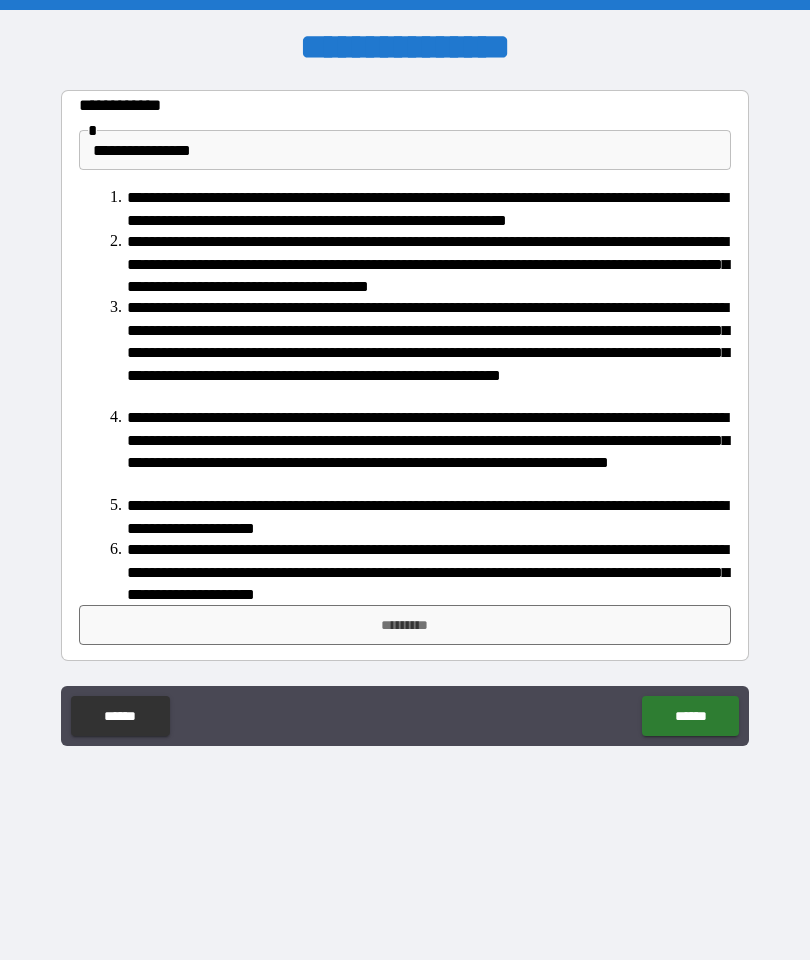 click on "*********" at bounding box center [405, 625] 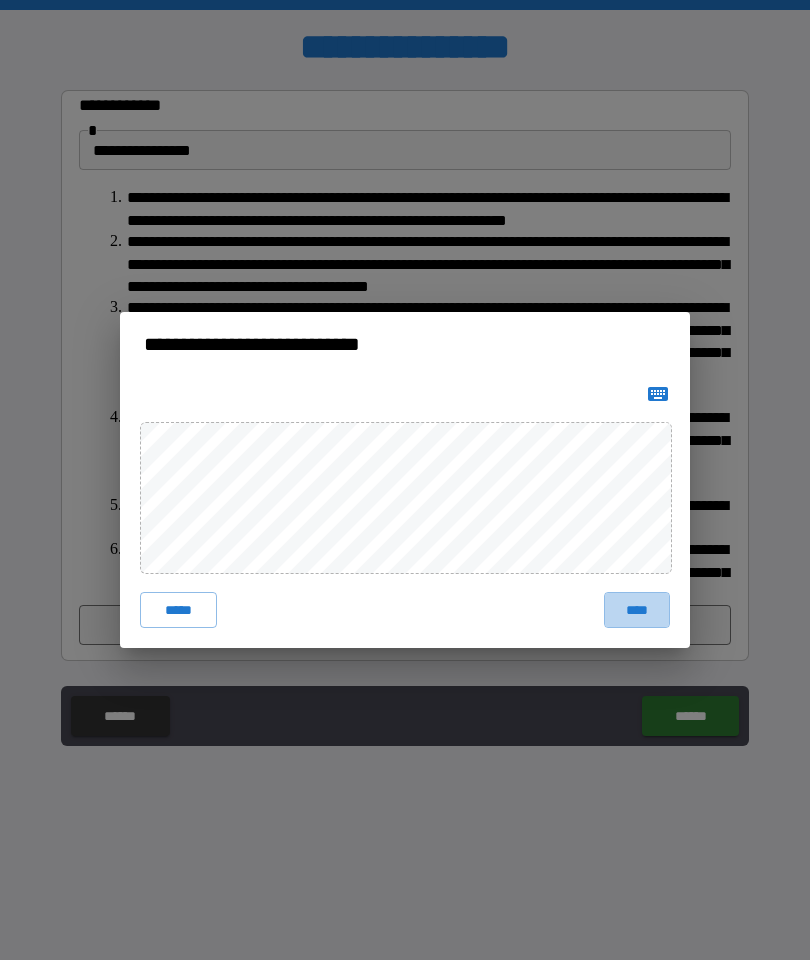 click on "****" at bounding box center (637, 610) 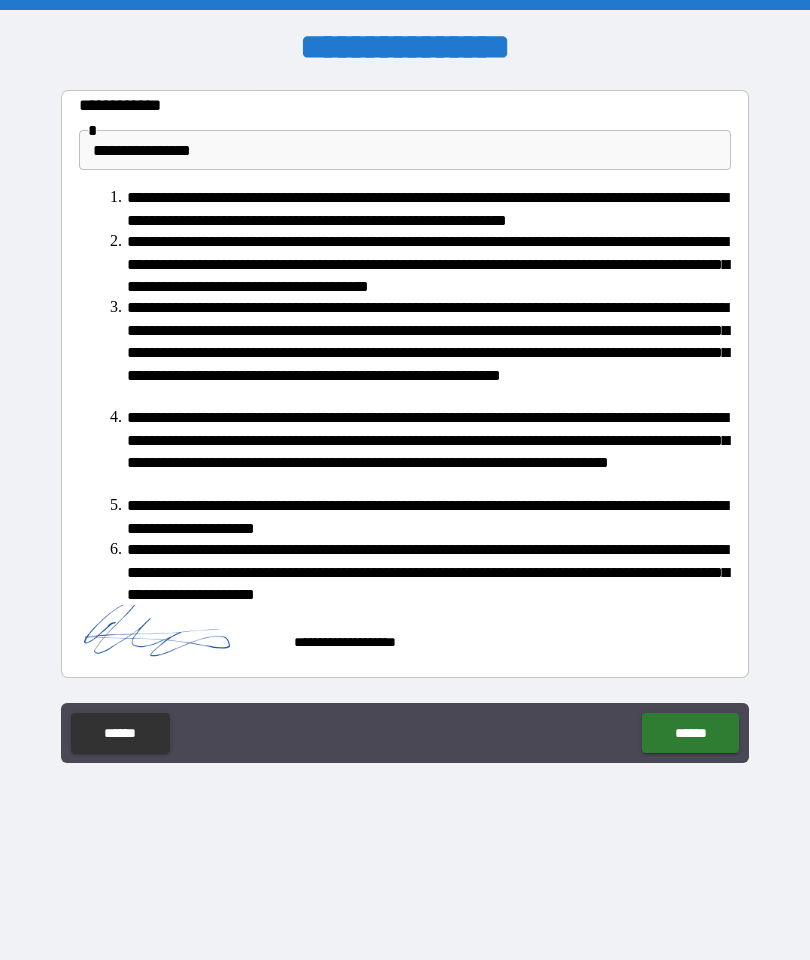 click on "******" at bounding box center [690, 733] 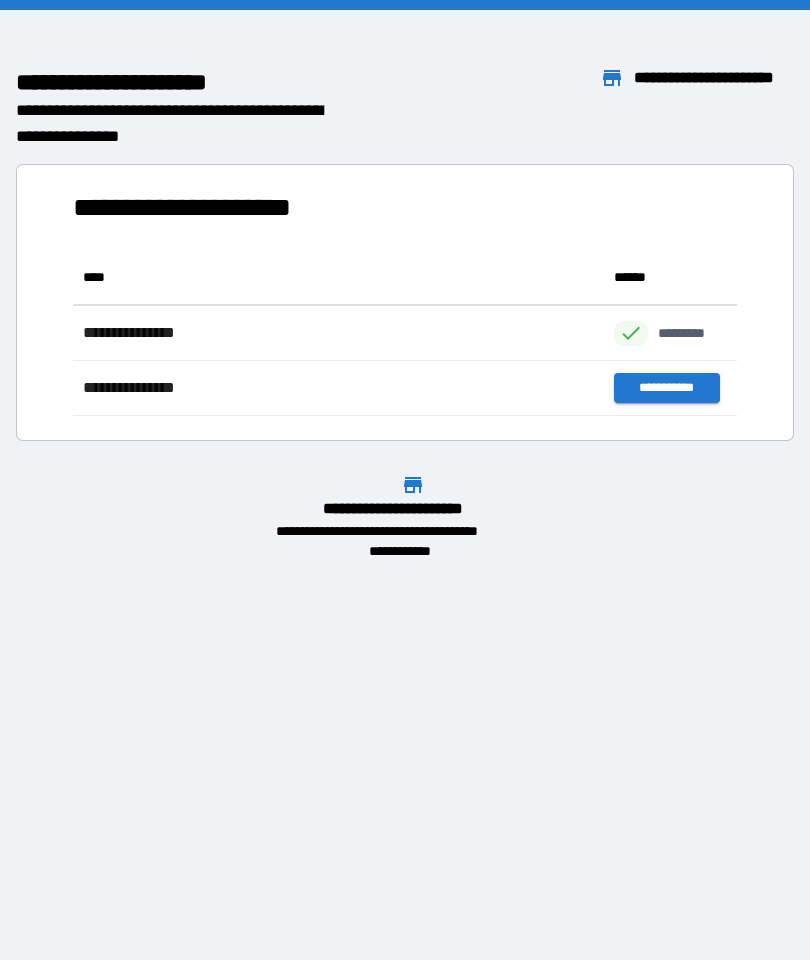 scroll, scrollTop: 1, scrollLeft: 1, axis: both 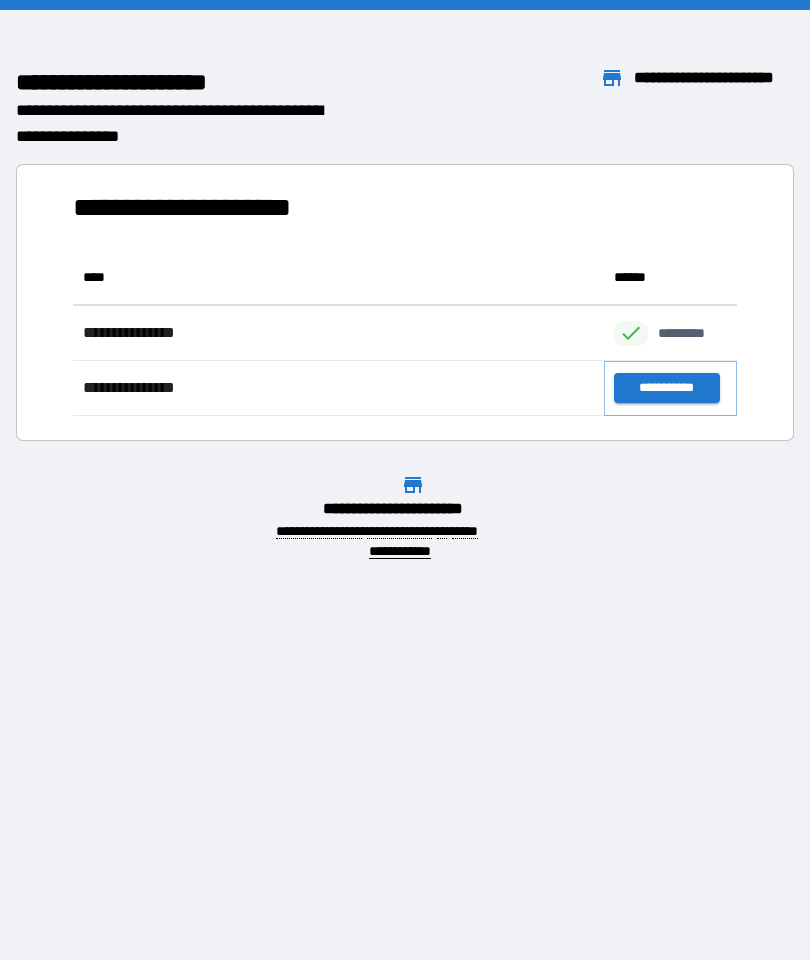 click on "**********" at bounding box center (666, 388) 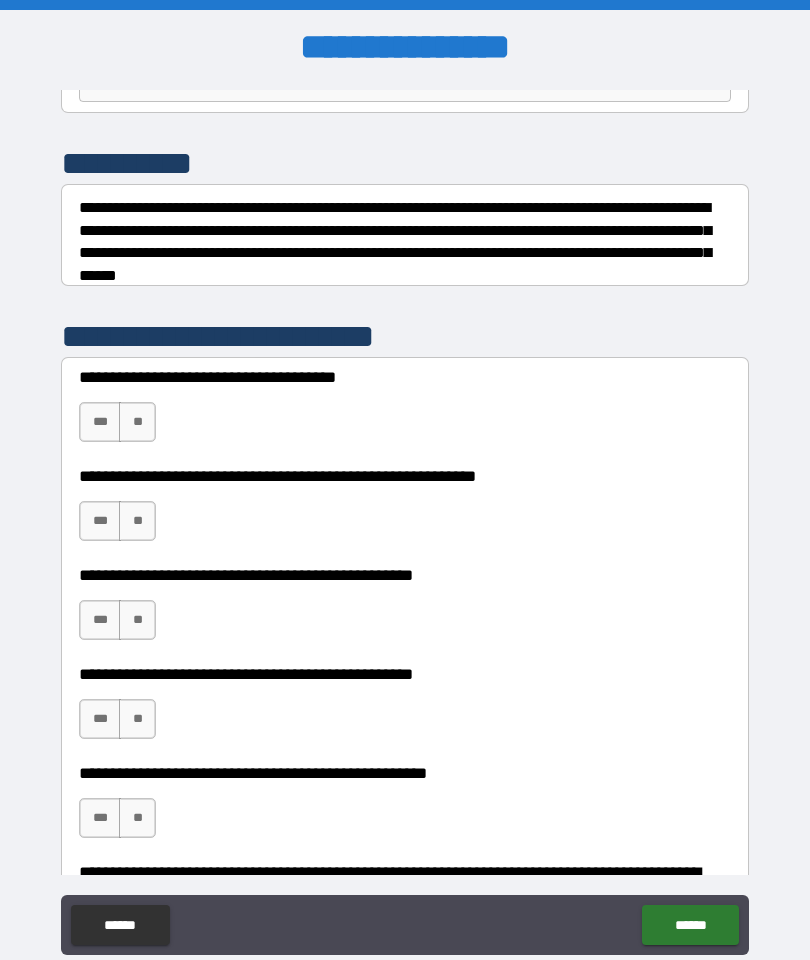scroll, scrollTop: 241, scrollLeft: 0, axis: vertical 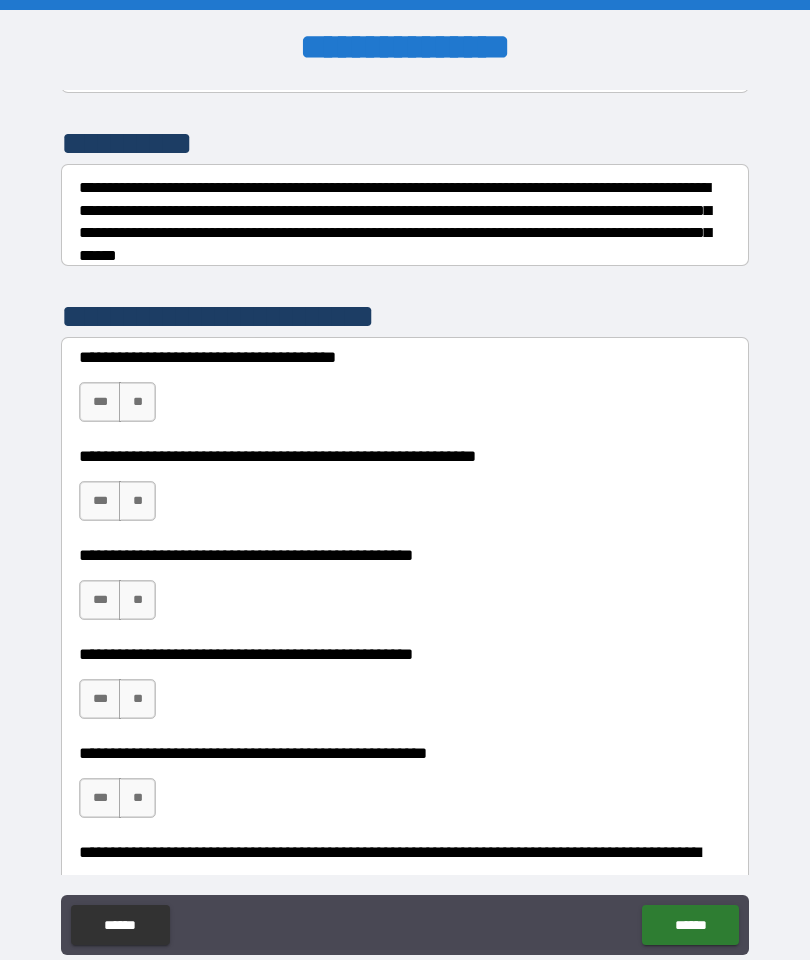 click on "***" at bounding box center (100, 402) 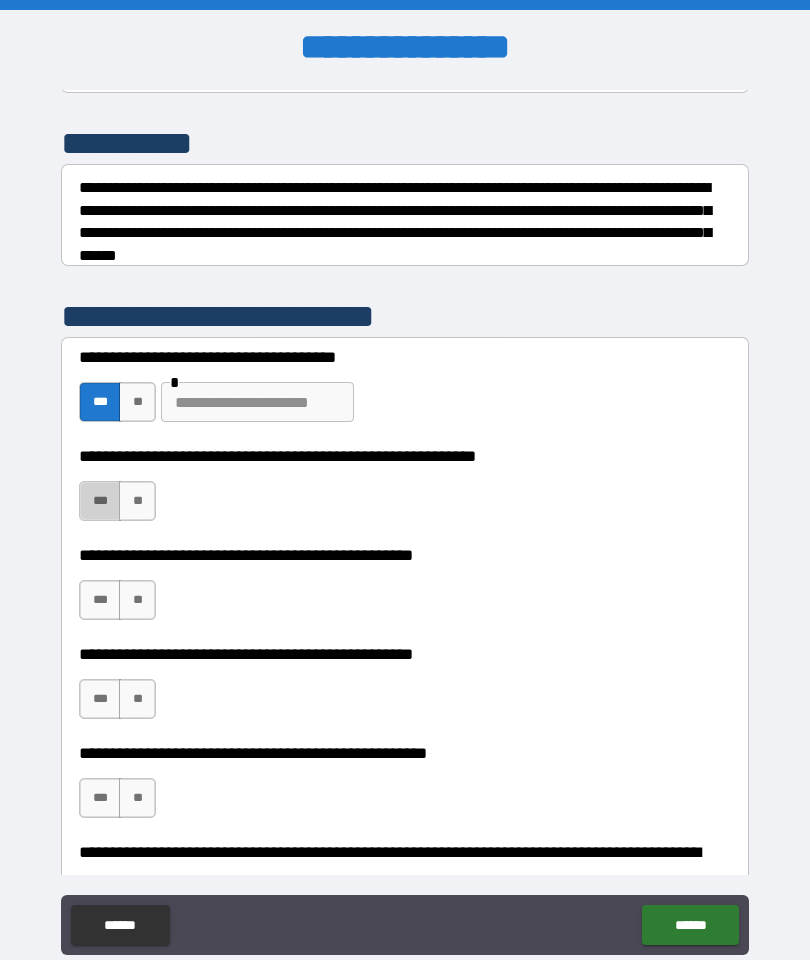 click on "***" at bounding box center (100, 501) 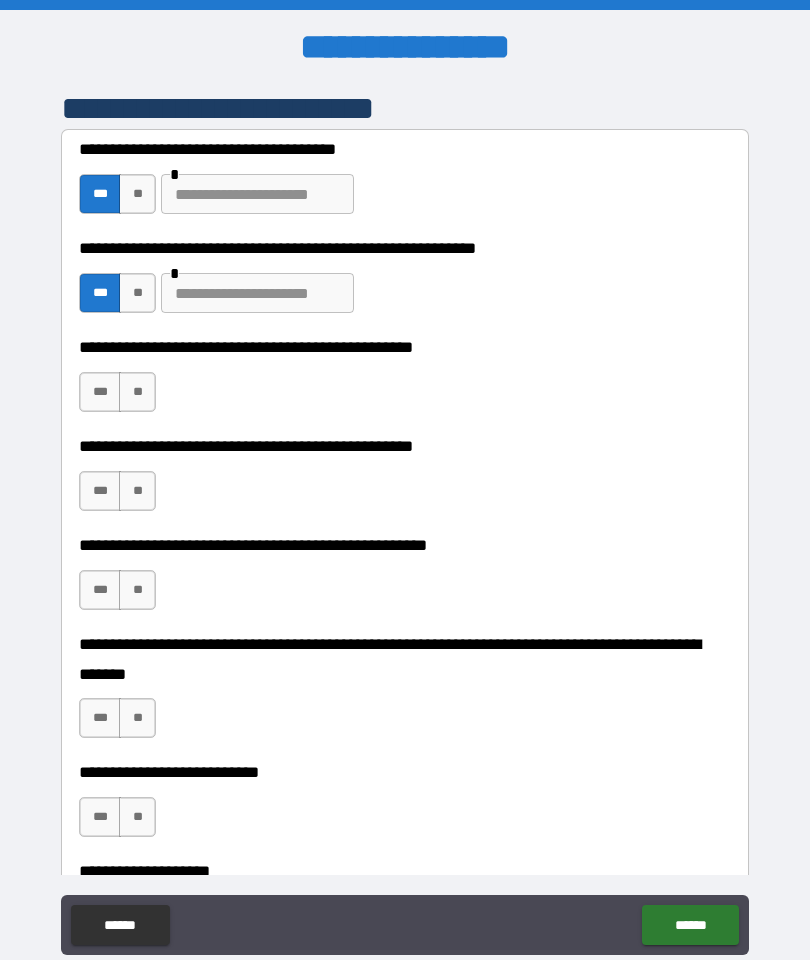 scroll, scrollTop: 473, scrollLeft: 0, axis: vertical 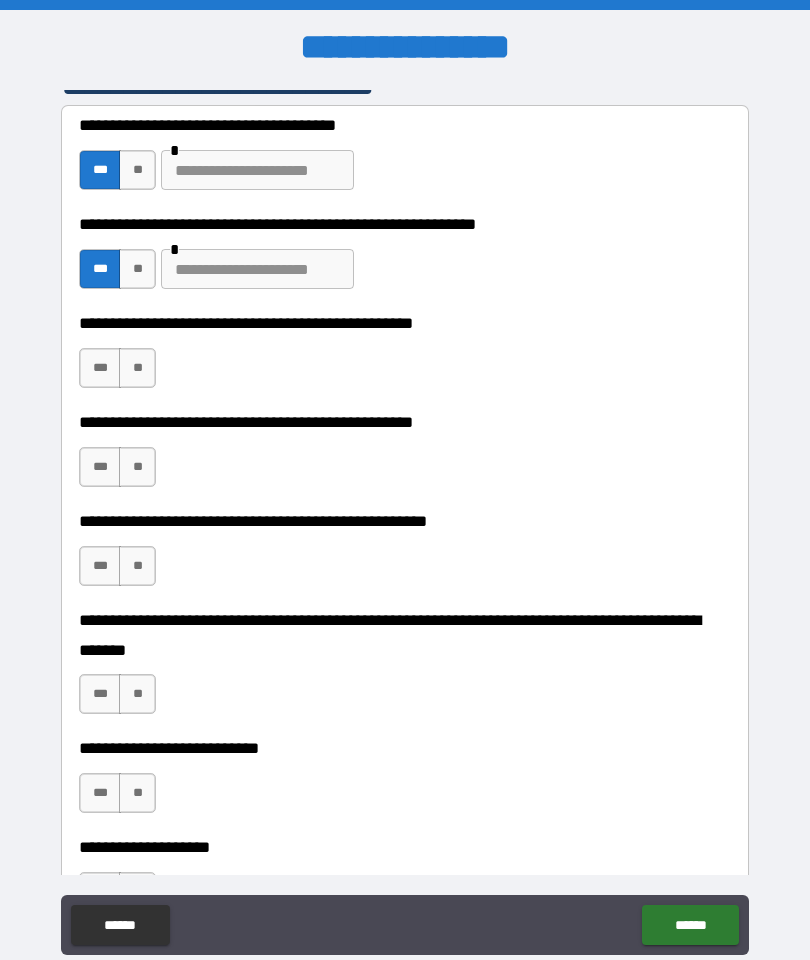 click on "**" at bounding box center (137, 368) 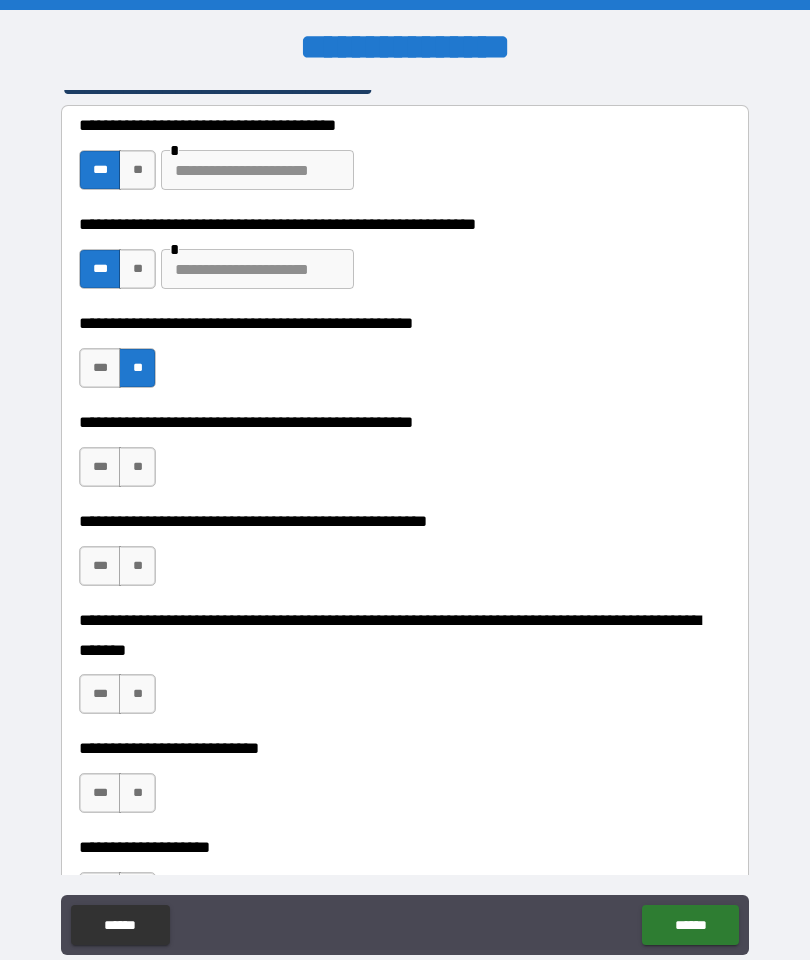 click on "***" at bounding box center (100, 467) 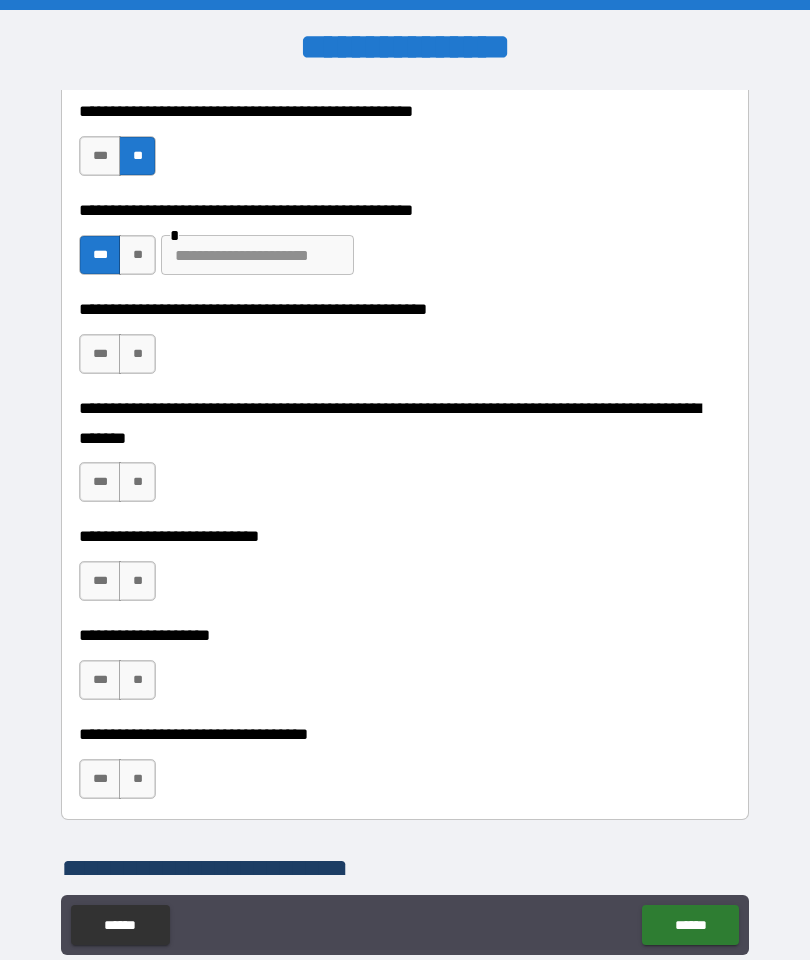 scroll, scrollTop: 701, scrollLeft: 0, axis: vertical 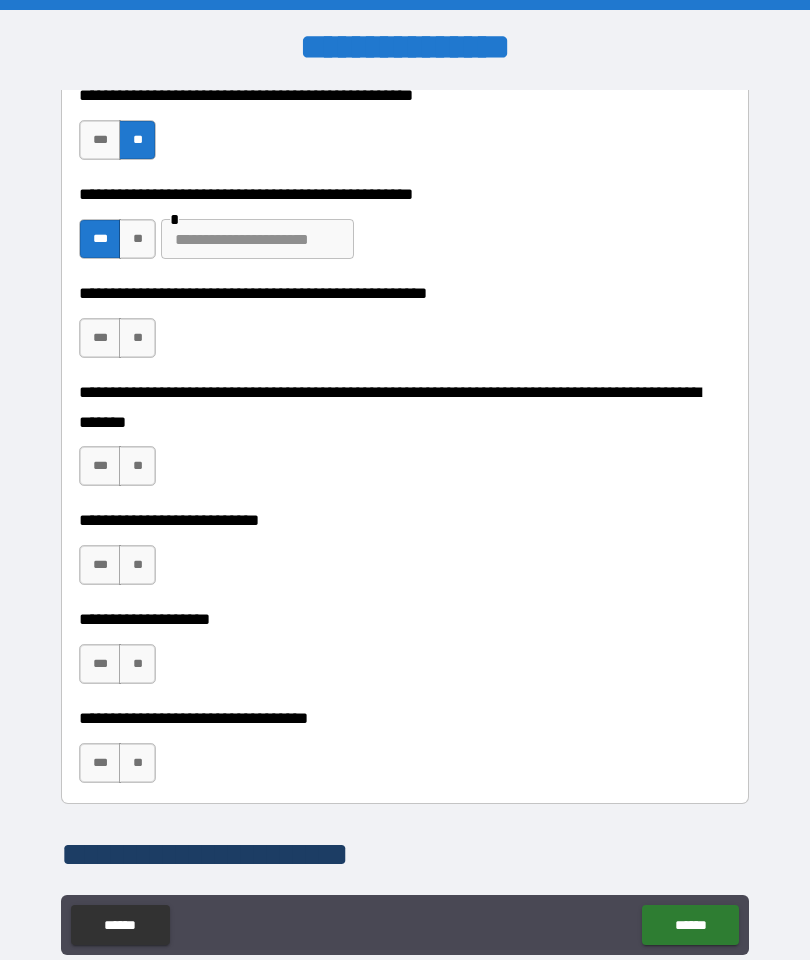 click on "**" at bounding box center [137, 338] 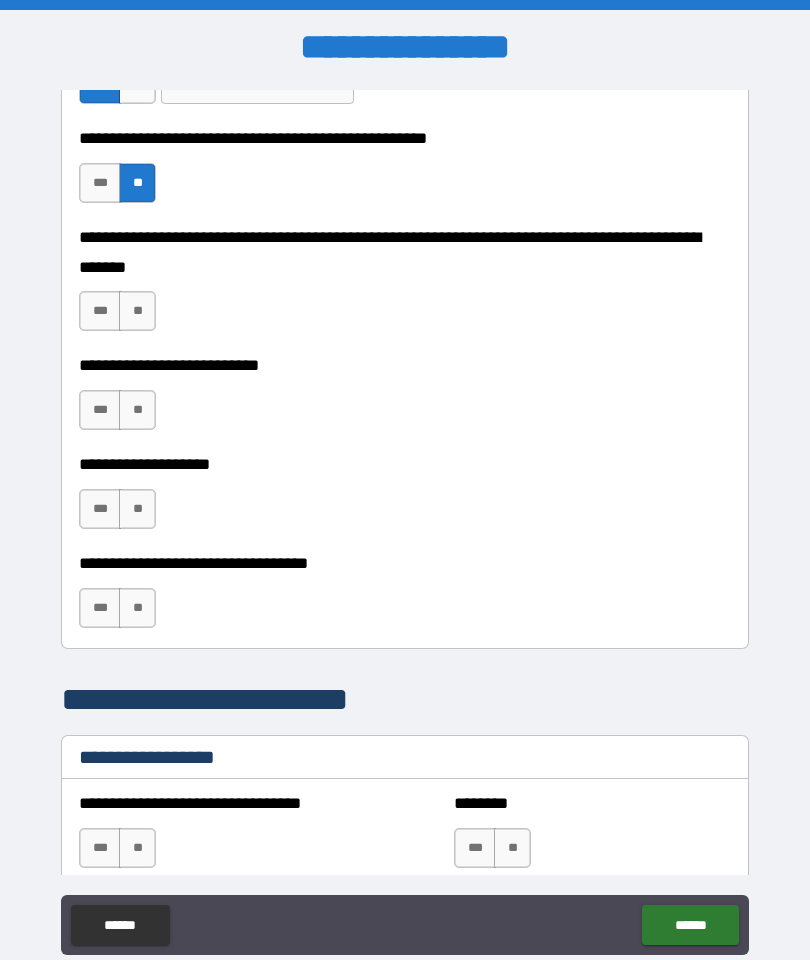 scroll, scrollTop: 859, scrollLeft: 0, axis: vertical 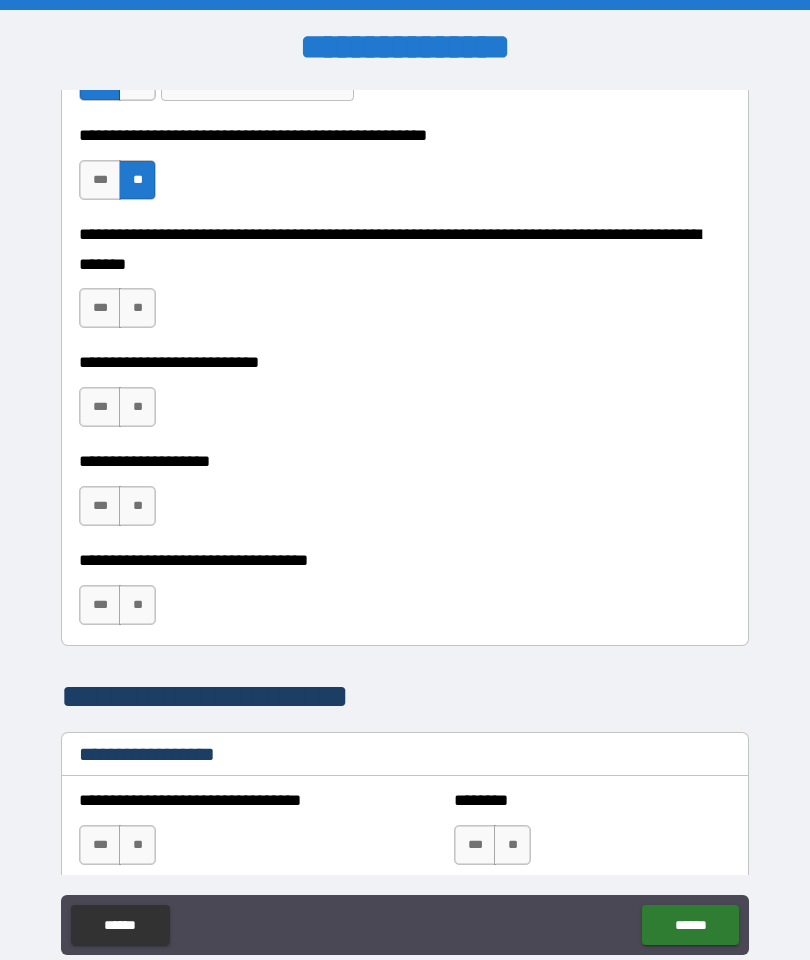 click on "**" at bounding box center (137, 308) 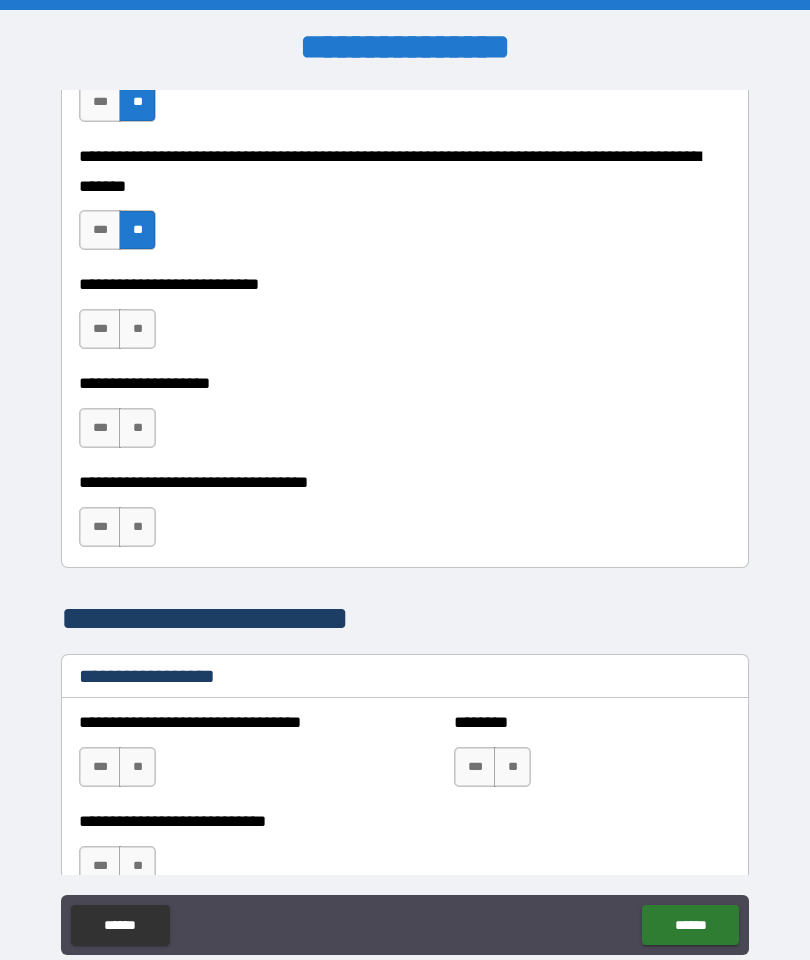 scroll, scrollTop: 997, scrollLeft: 0, axis: vertical 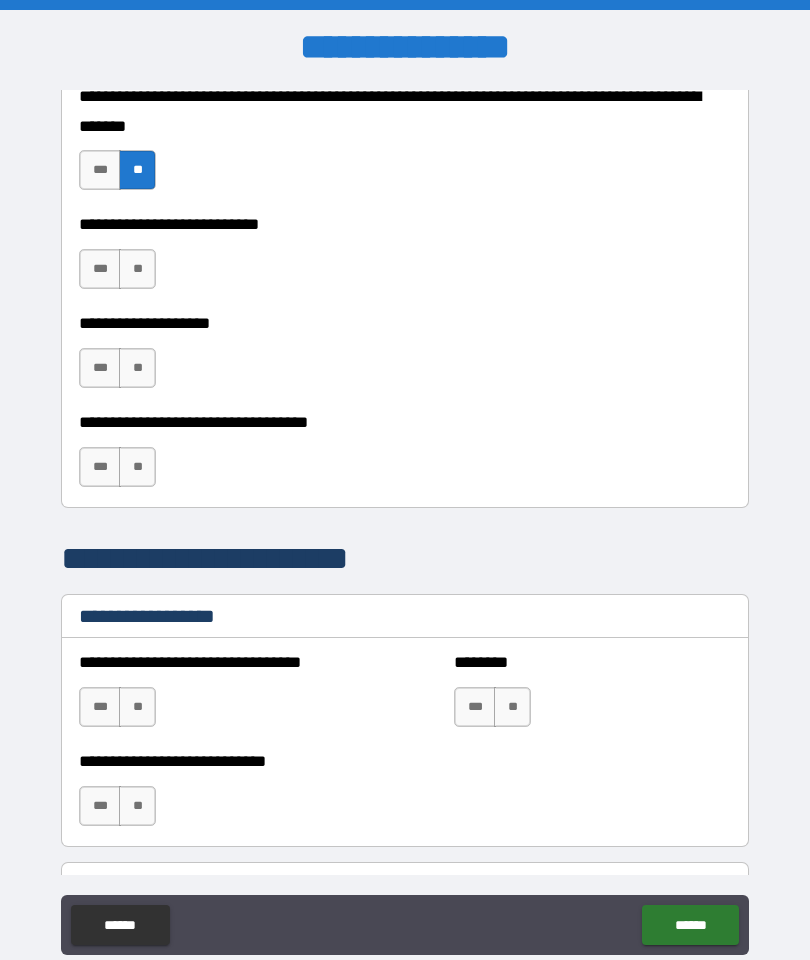 click on "**" at bounding box center (137, 269) 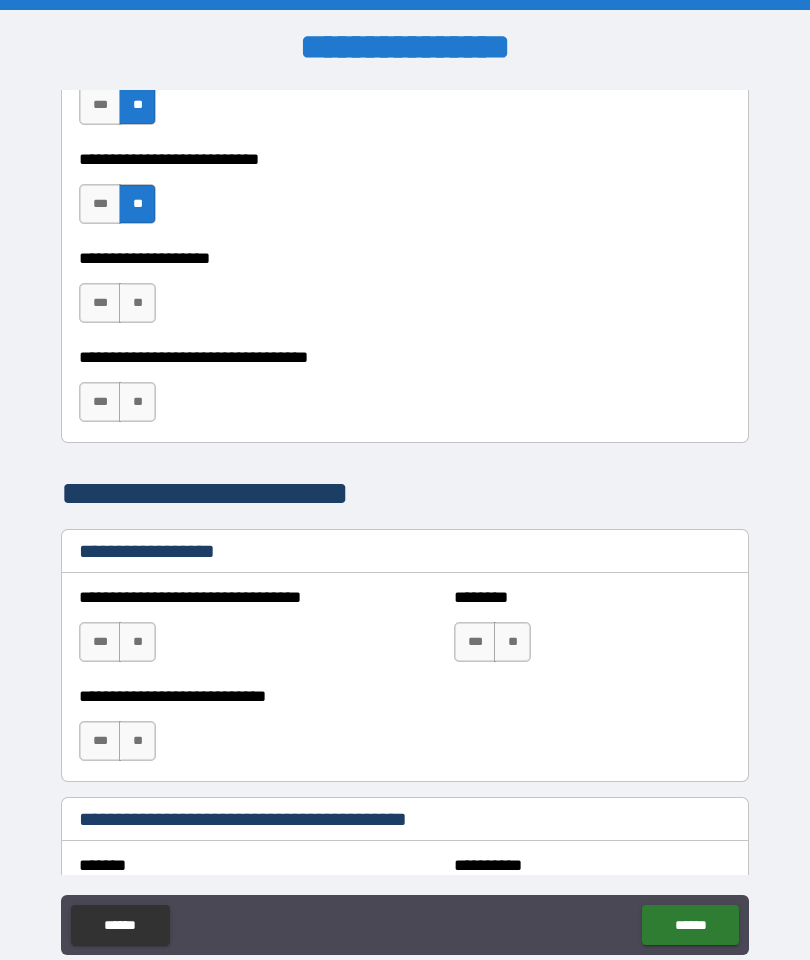 scroll, scrollTop: 1115, scrollLeft: 0, axis: vertical 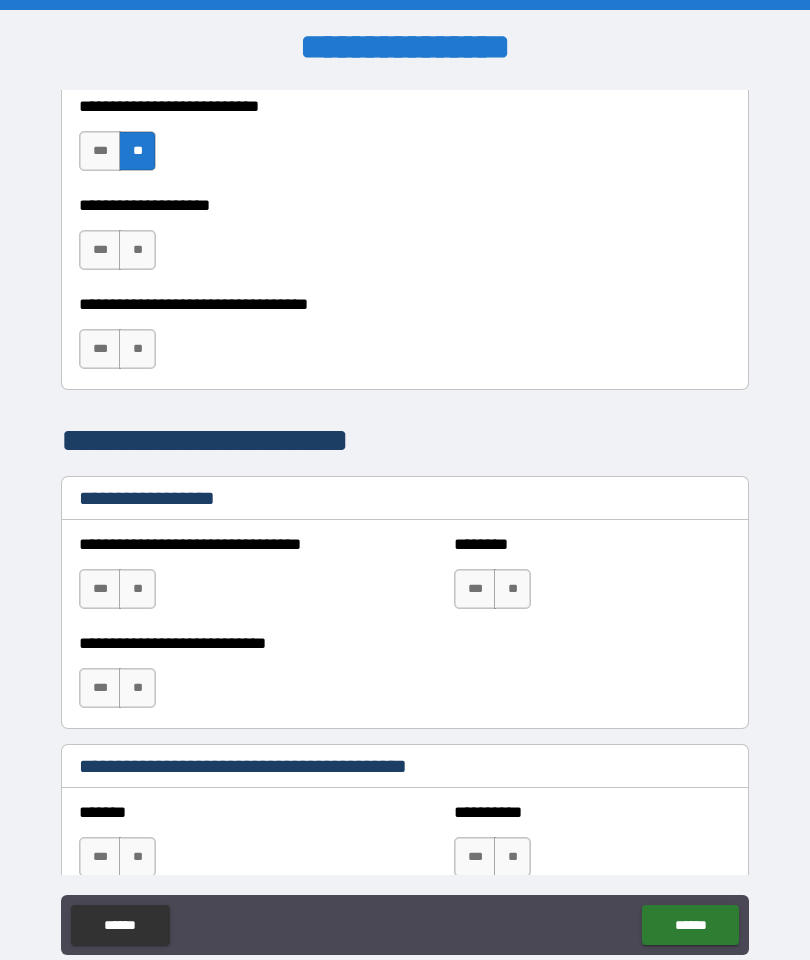 click on "**" at bounding box center (137, 250) 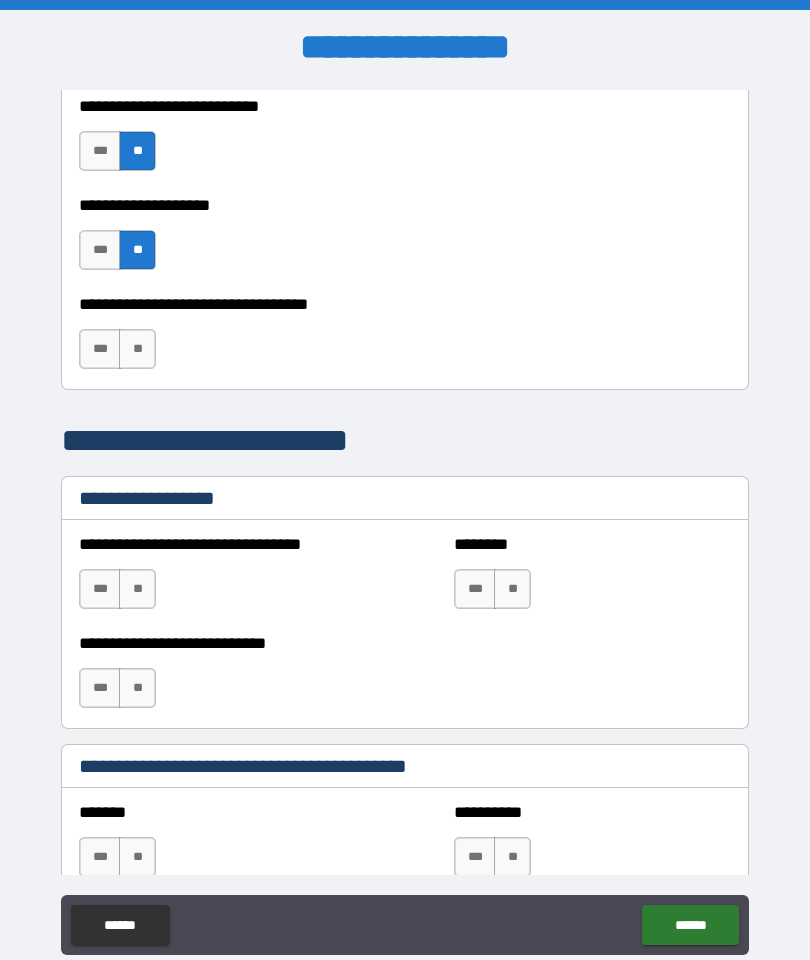 click on "**" at bounding box center [137, 349] 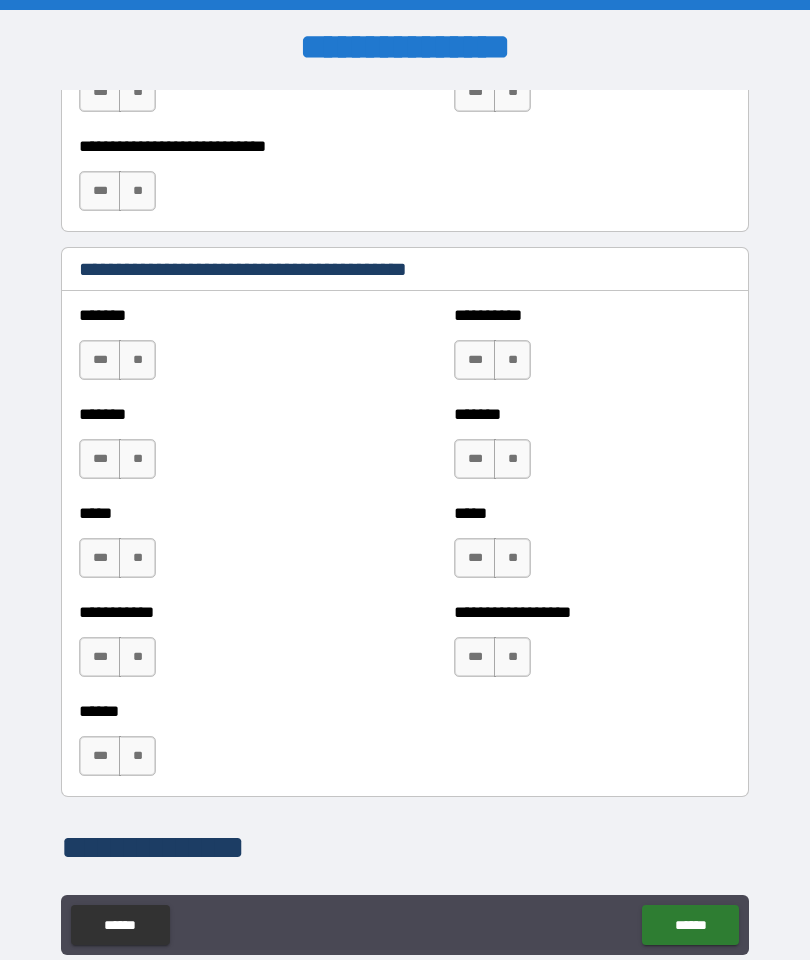 scroll, scrollTop: 1645, scrollLeft: 0, axis: vertical 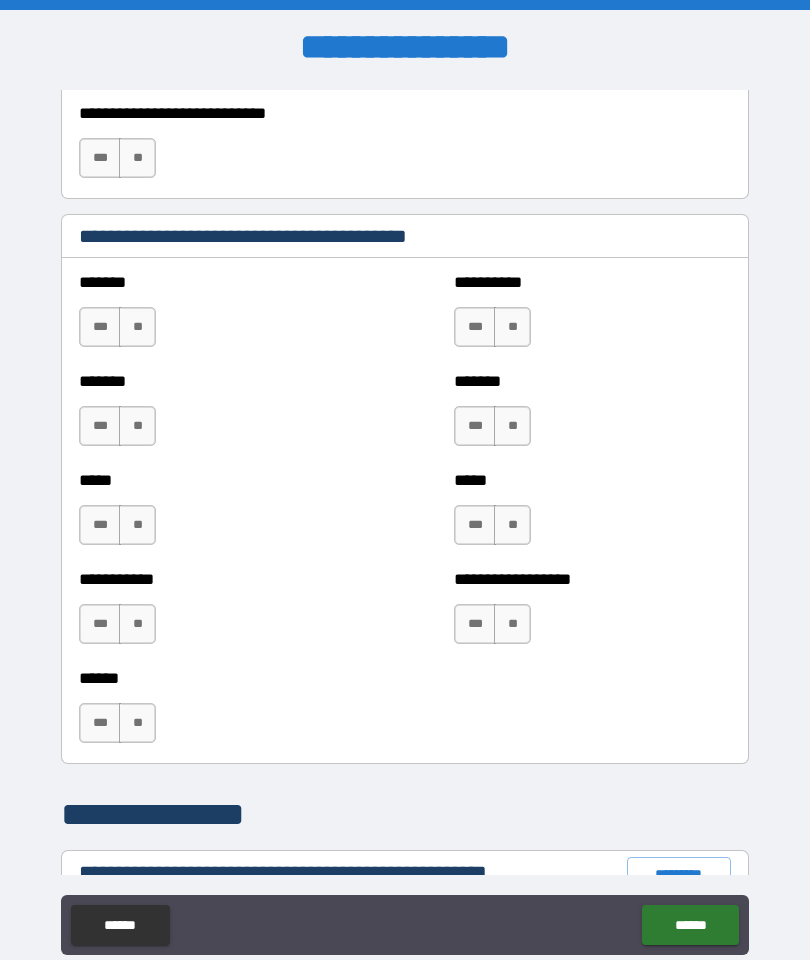 click on "**" at bounding box center (137, 327) 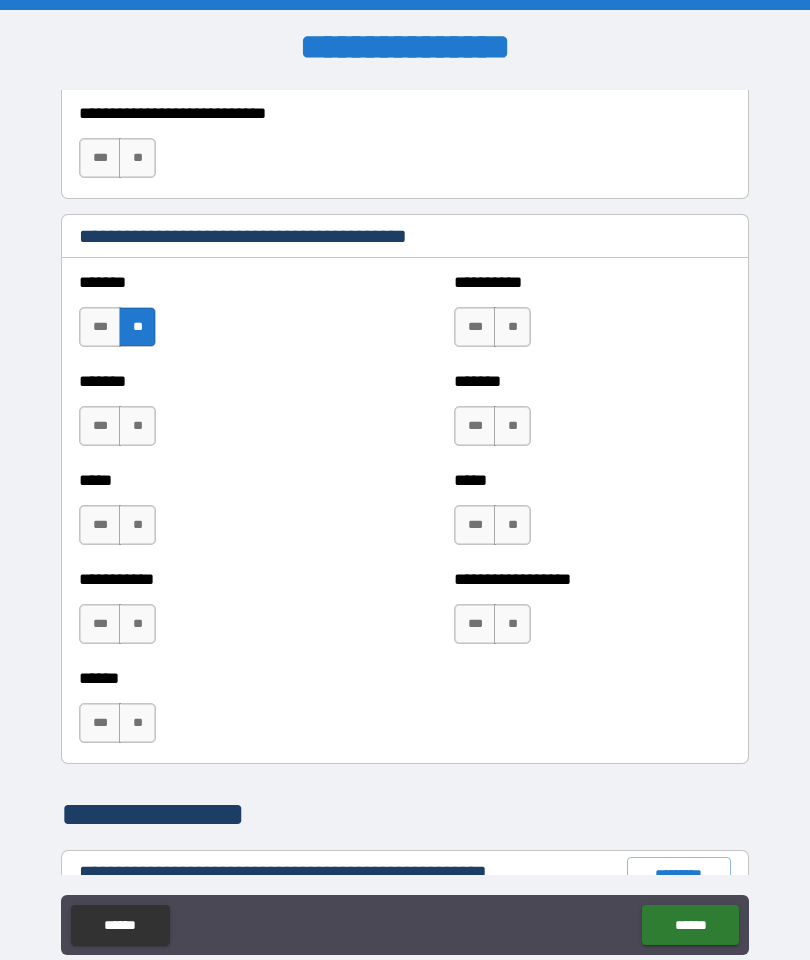 click on "**" at bounding box center (137, 426) 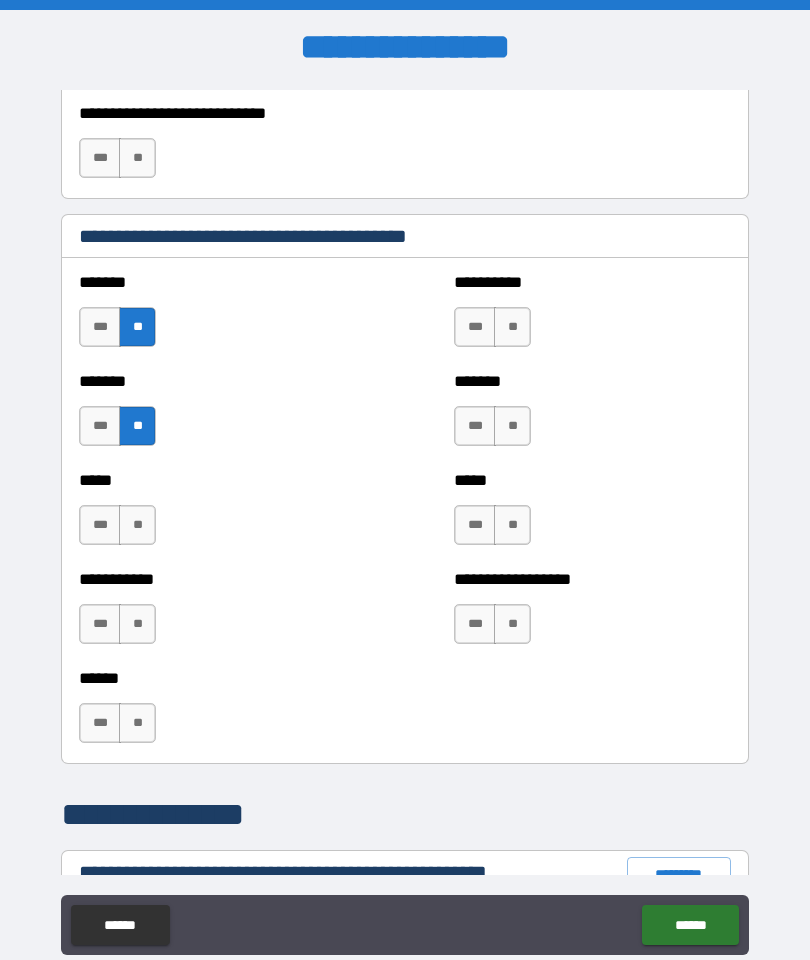 click on "**" at bounding box center (137, 525) 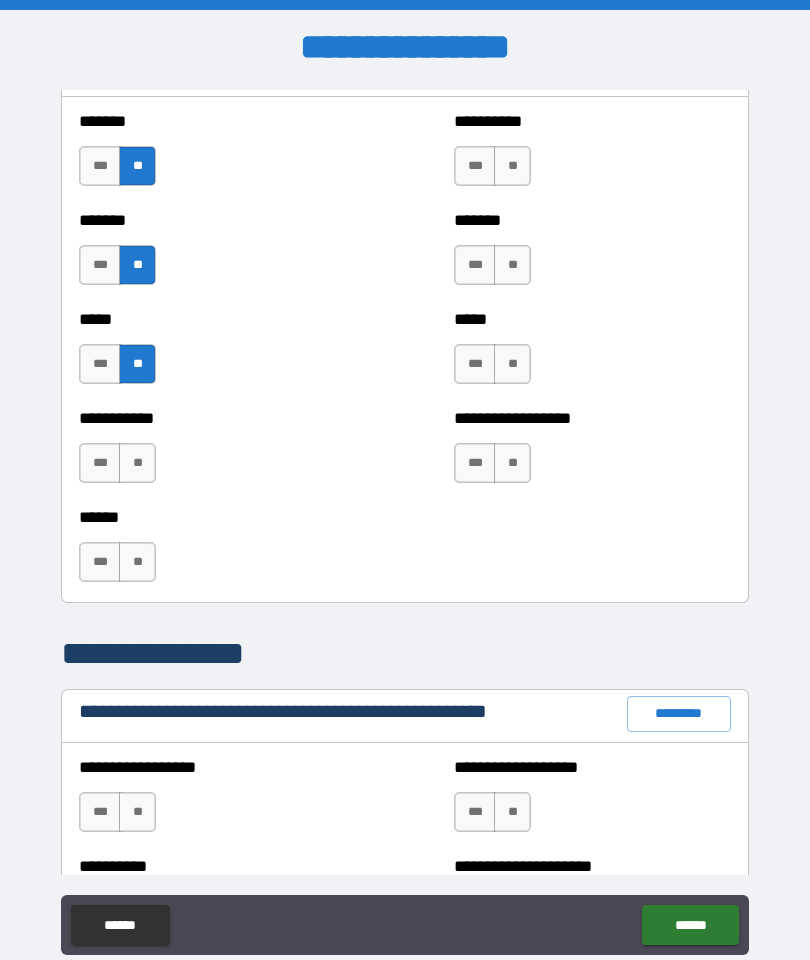 scroll, scrollTop: 1814, scrollLeft: 0, axis: vertical 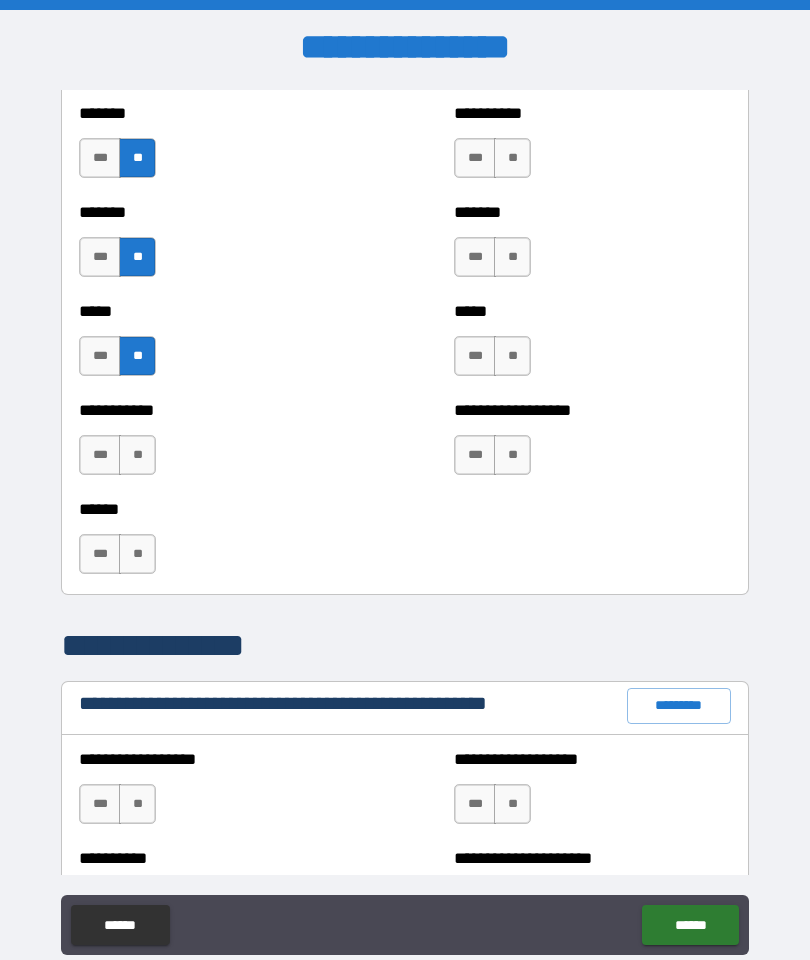 click on "**" at bounding box center [137, 455] 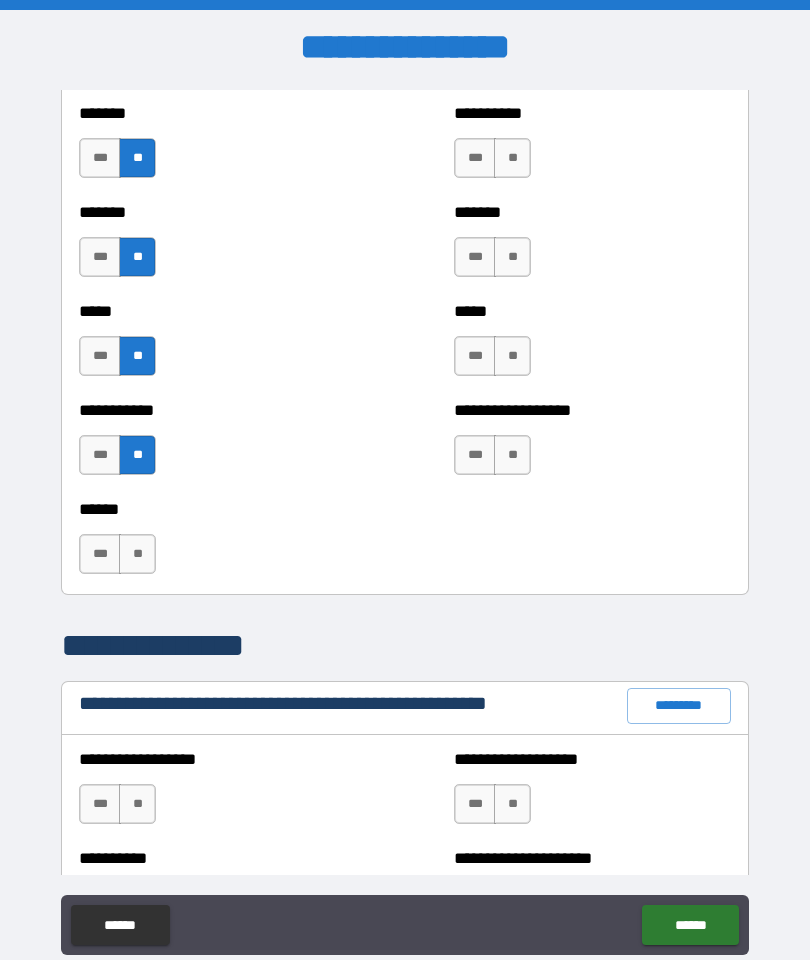 click on "**" at bounding box center (137, 554) 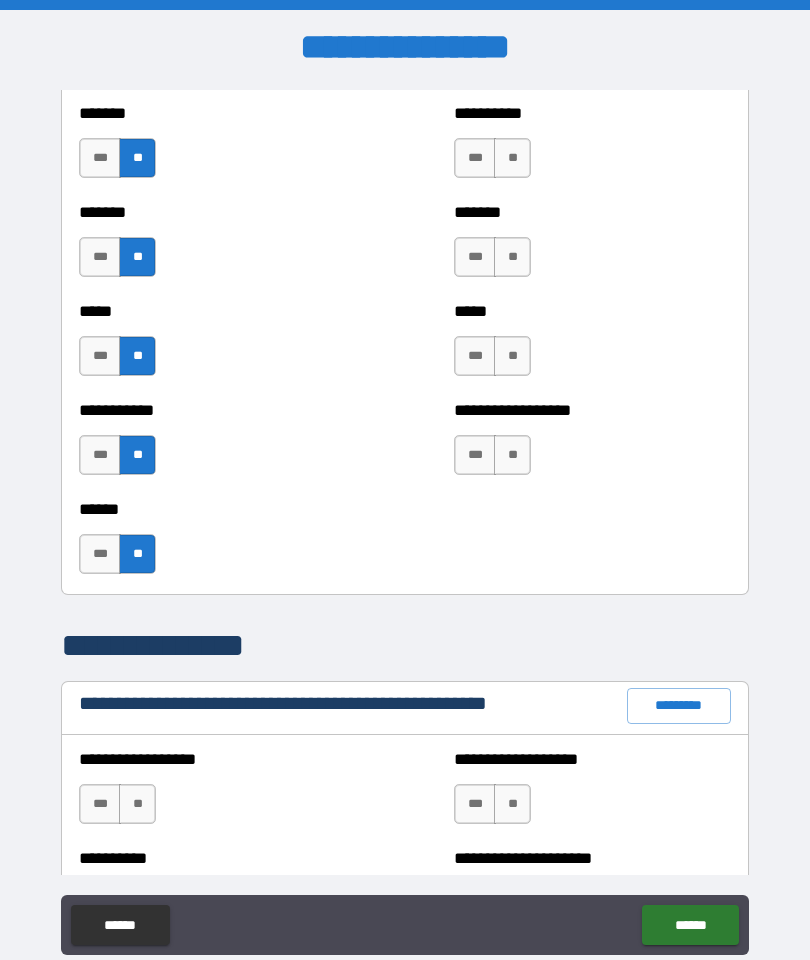 click on "**" at bounding box center [512, 158] 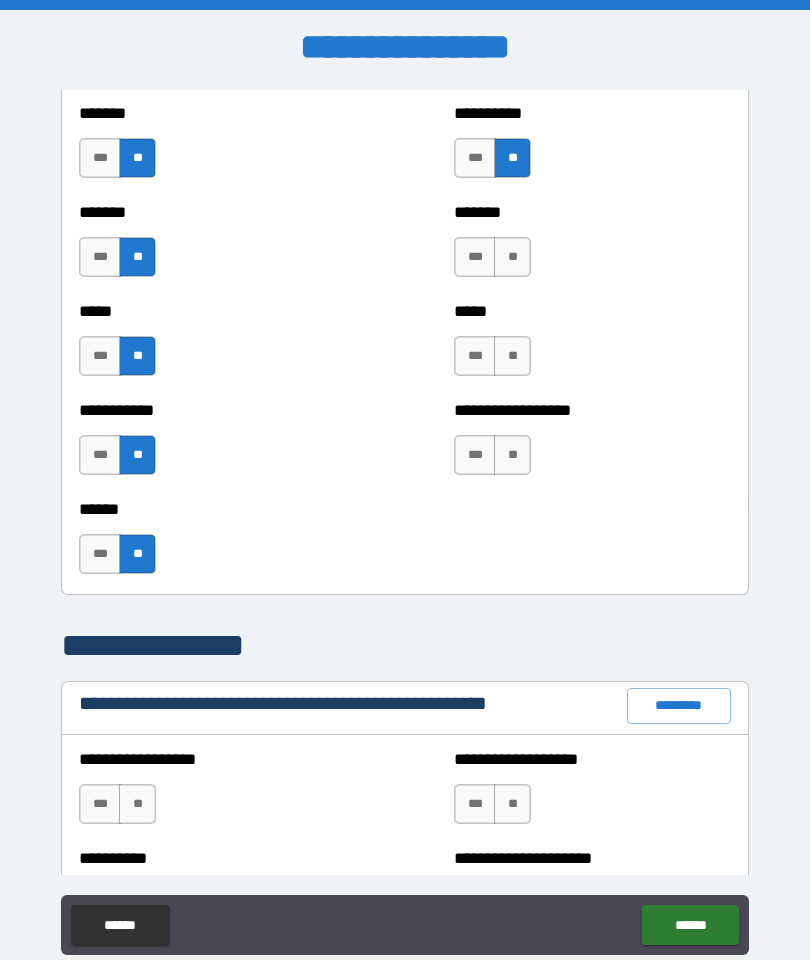 click on "**" at bounding box center [512, 257] 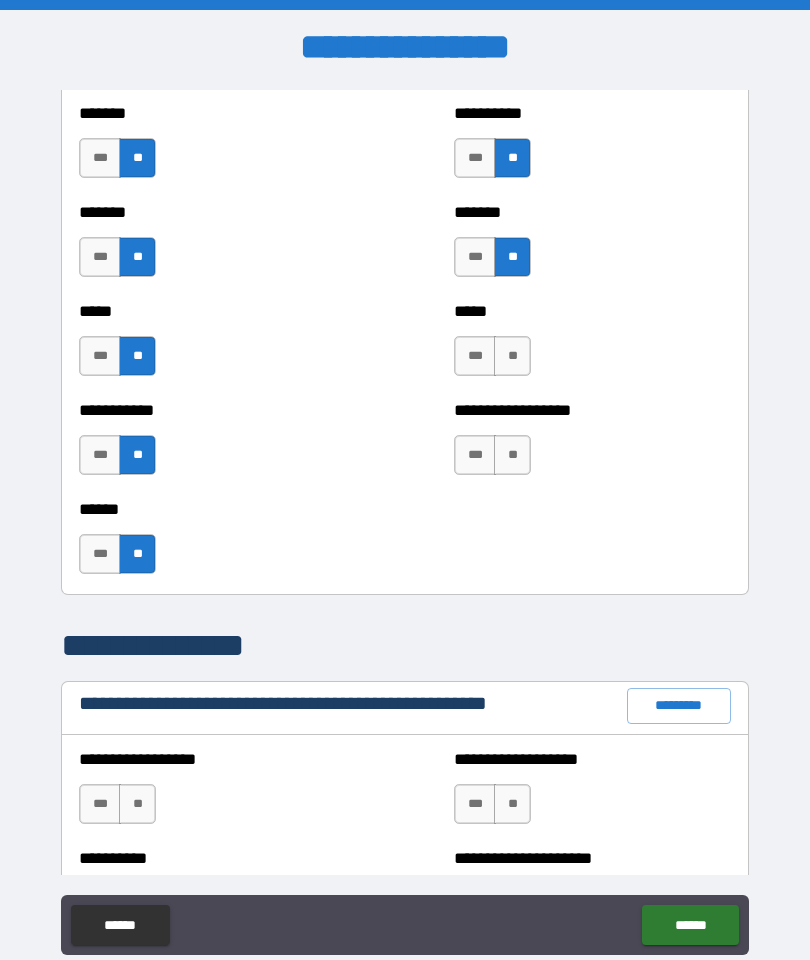 click on "**" at bounding box center [512, 356] 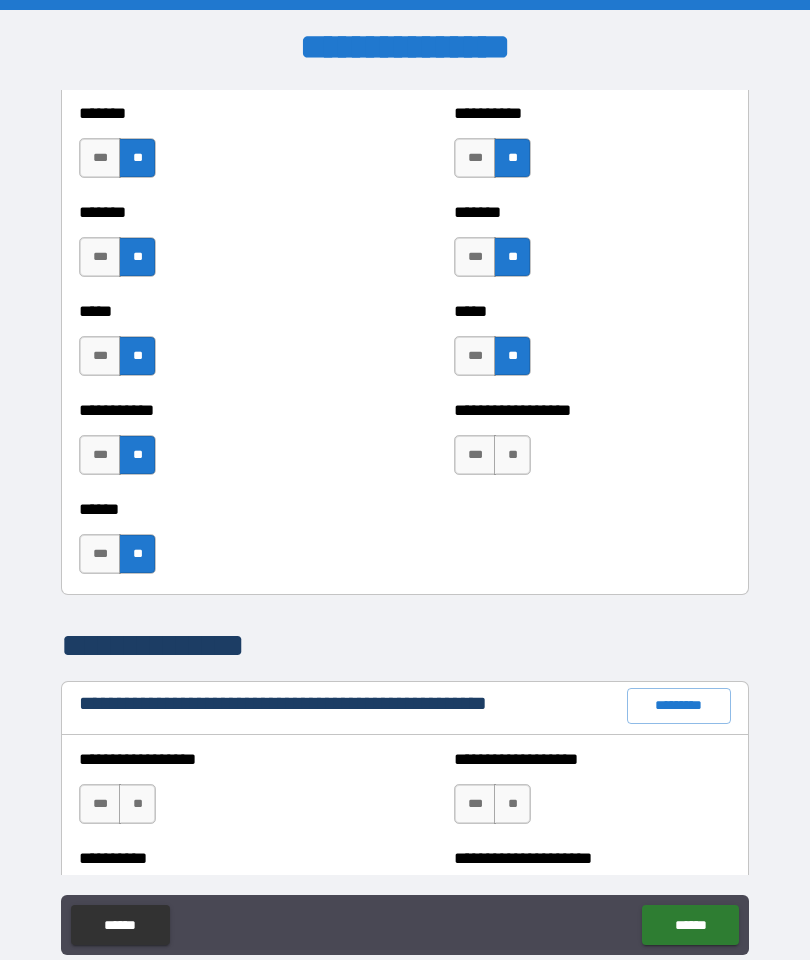 click on "**" at bounding box center (512, 455) 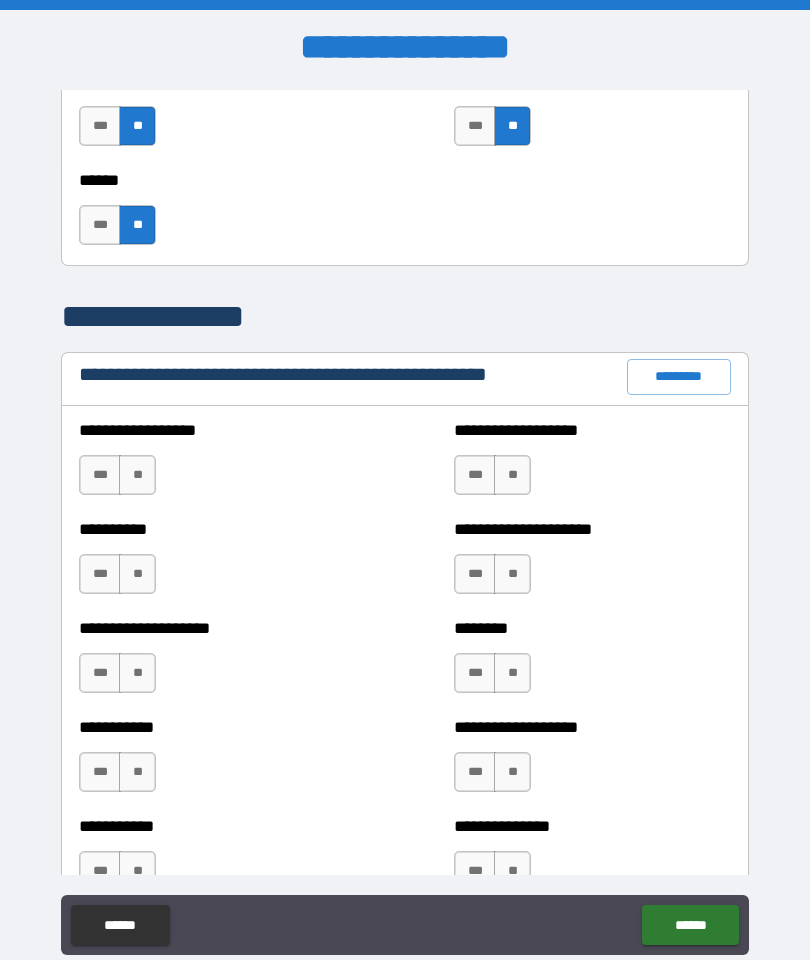 scroll, scrollTop: 2154, scrollLeft: 0, axis: vertical 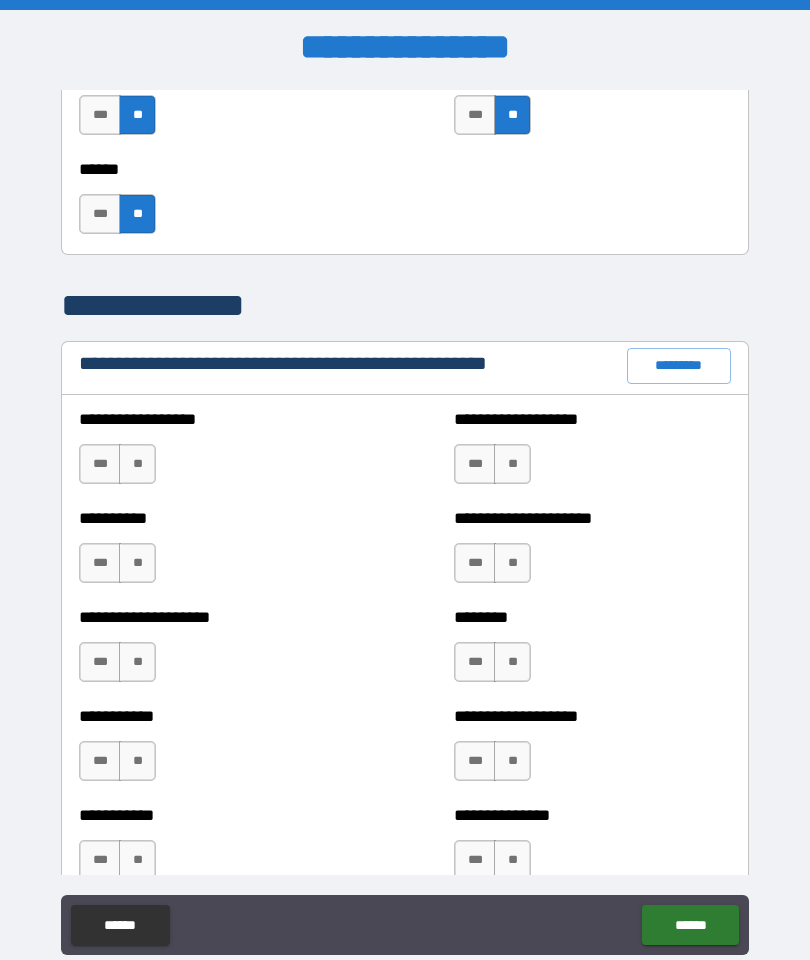 click on "**" at bounding box center (137, 464) 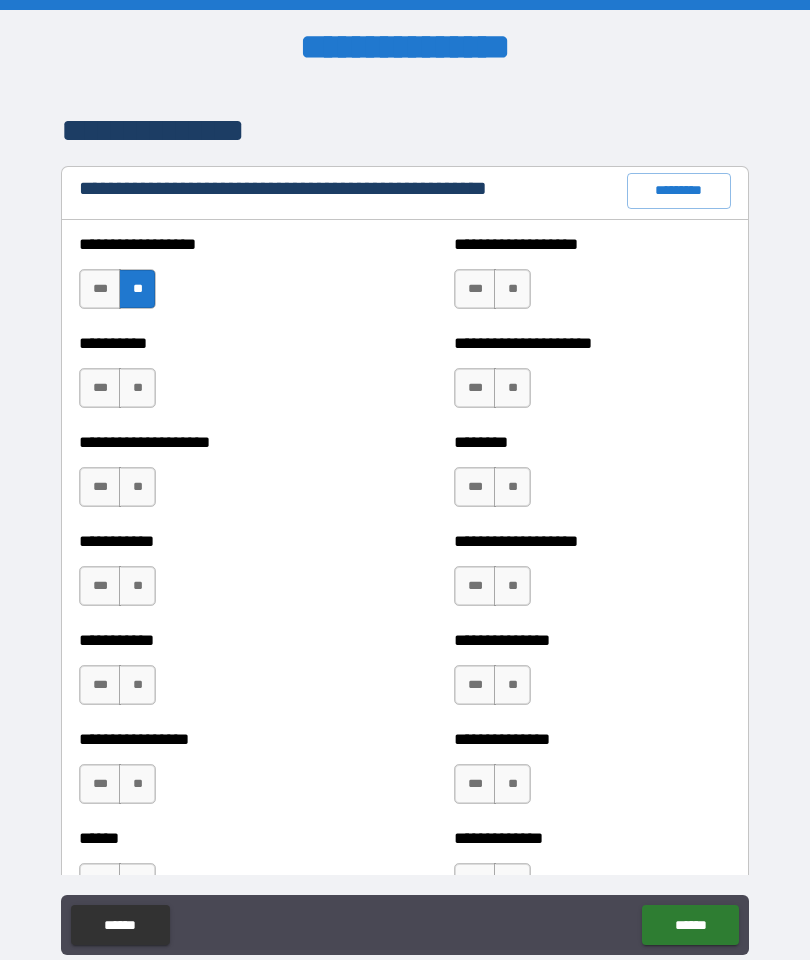 scroll, scrollTop: 2338, scrollLeft: 0, axis: vertical 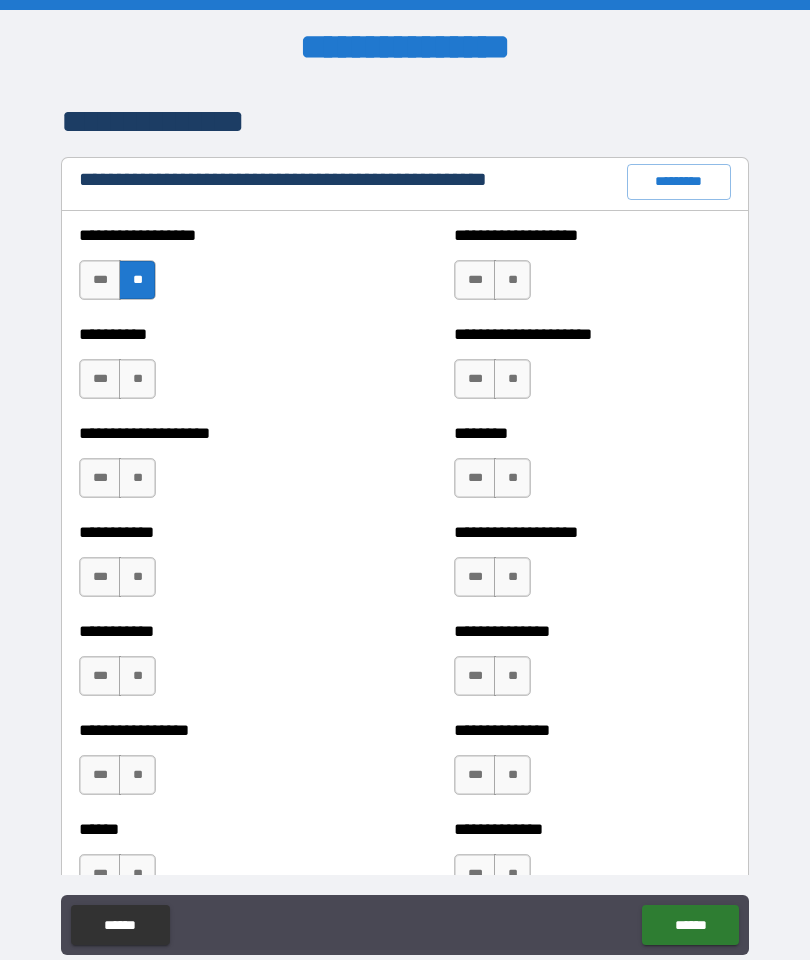 click on "**" at bounding box center [137, 379] 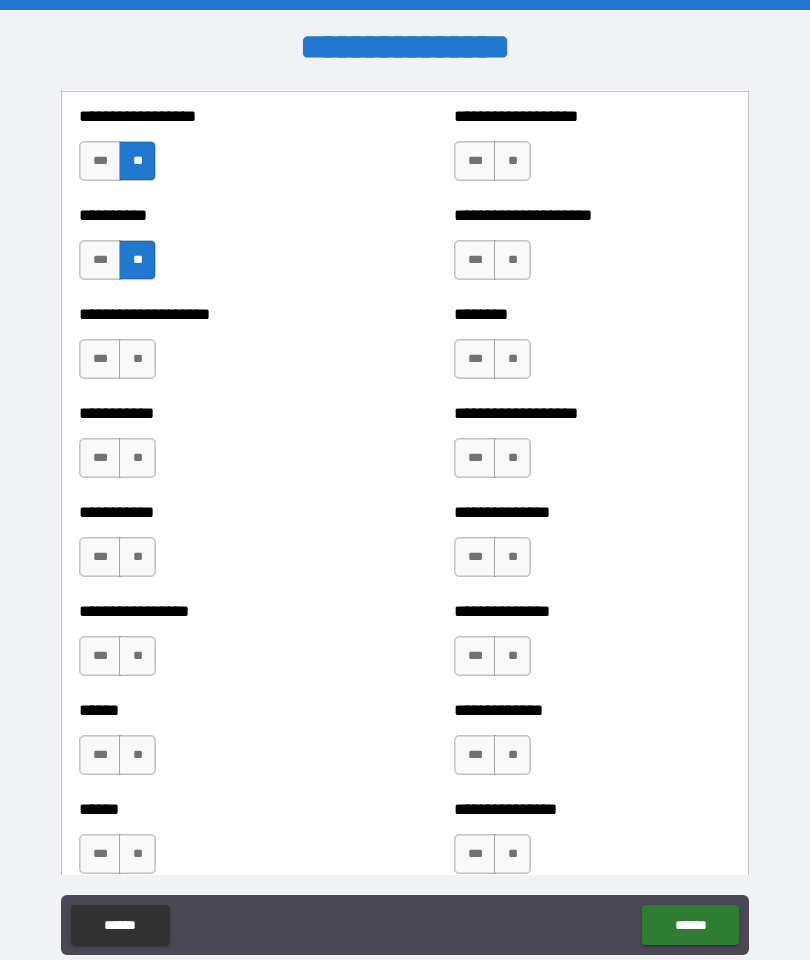 scroll, scrollTop: 2458, scrollLeft: 0, axis: vertical 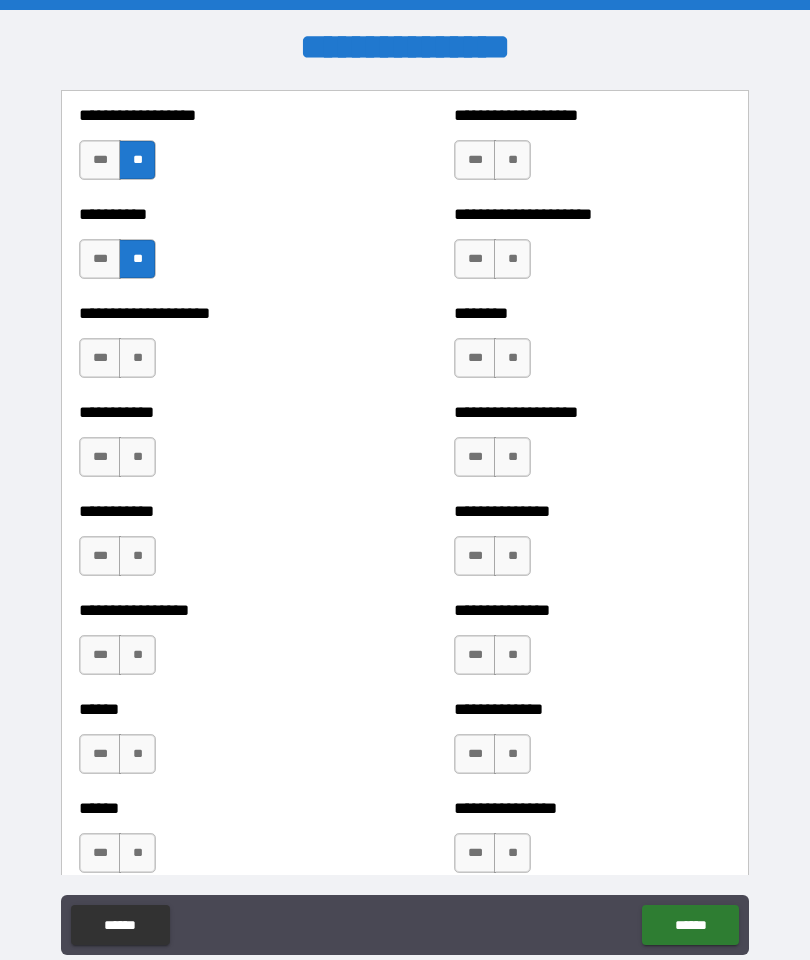 click on "**" at bounding box center [137, 358] 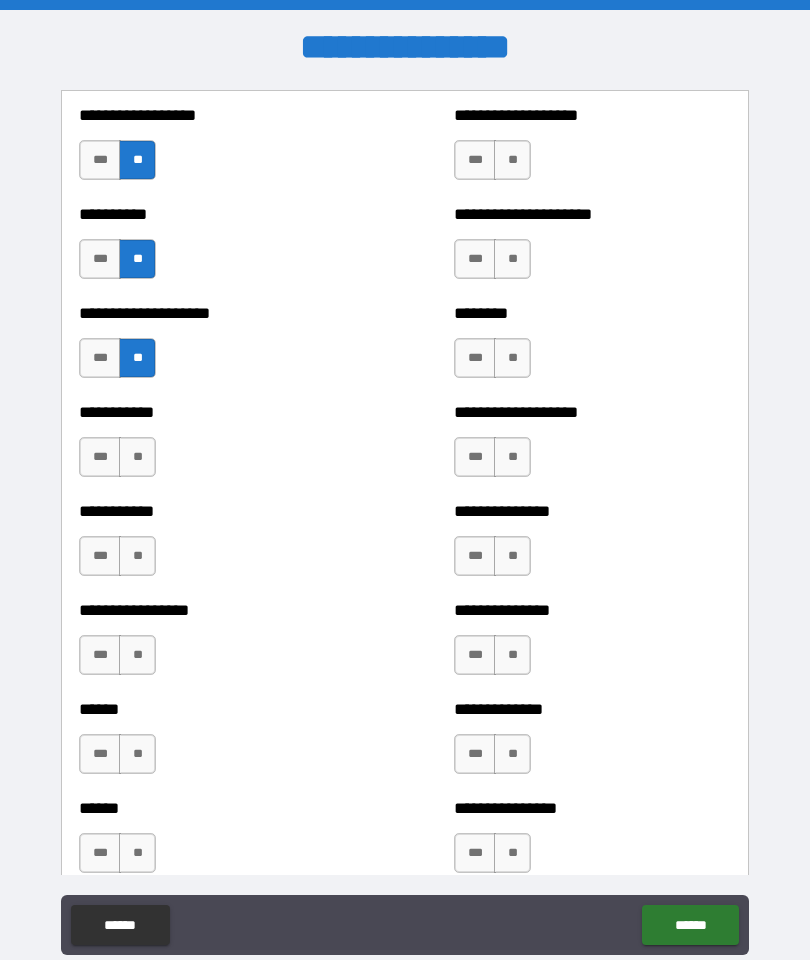 click on "**" at bounding box center [137, 457] 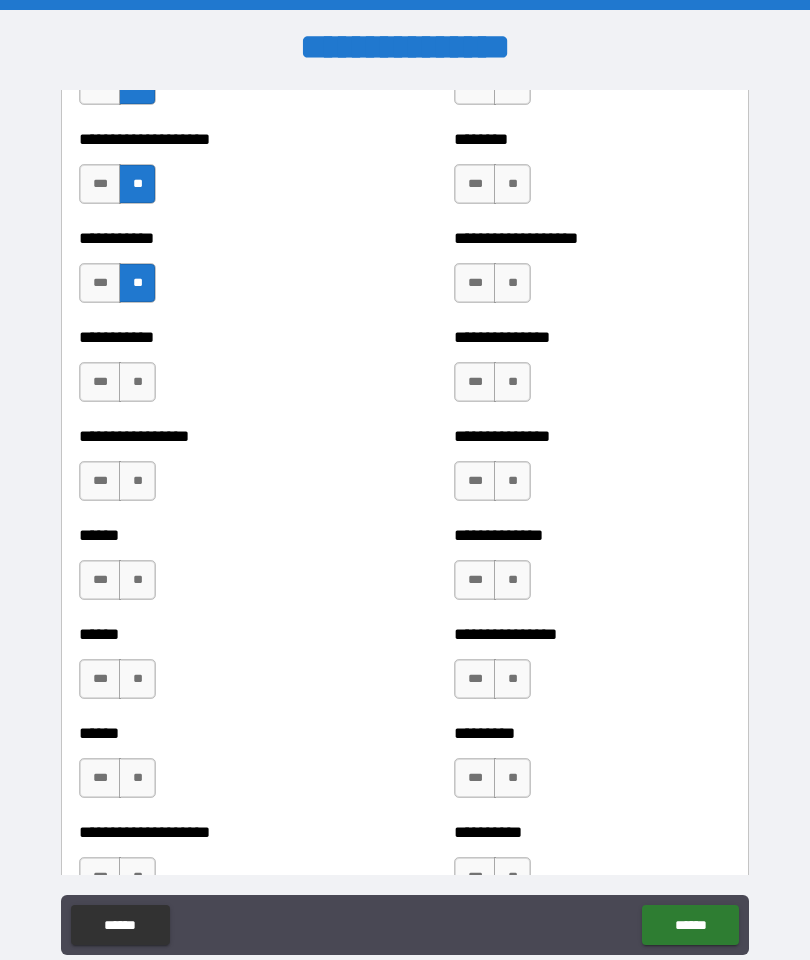 scroll, scrollTop: 2653, scrollLeft: 0, axis: vertical 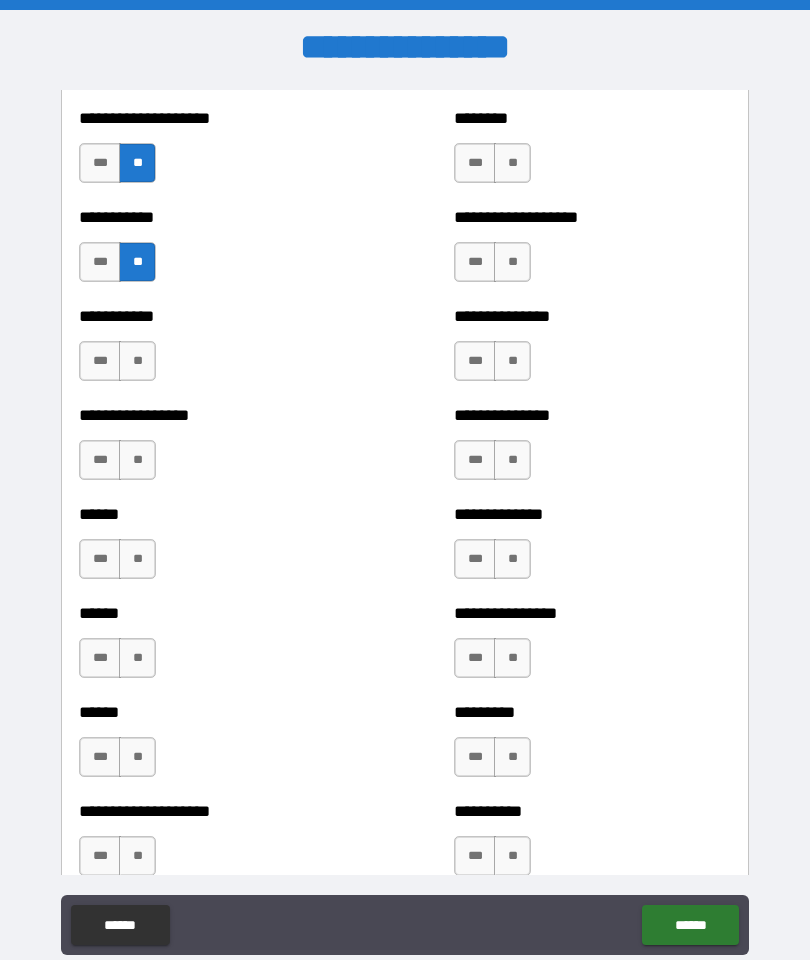 click on "**" at bounding box center [137, 361] 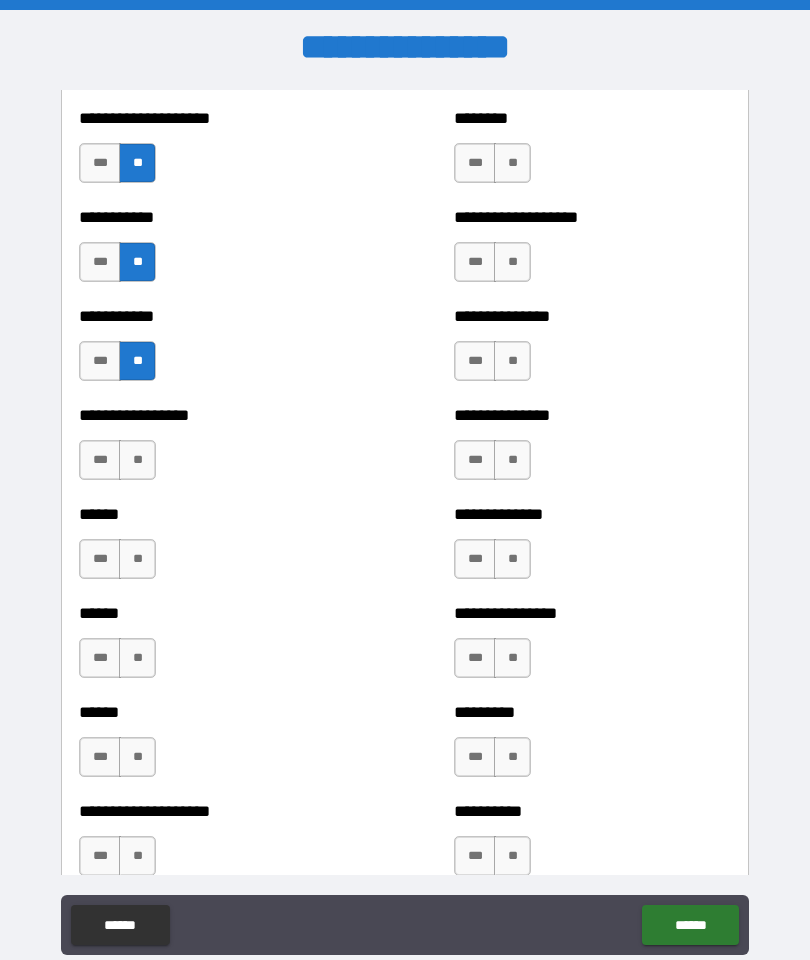 click on "**" at bounding box center (137, 460) 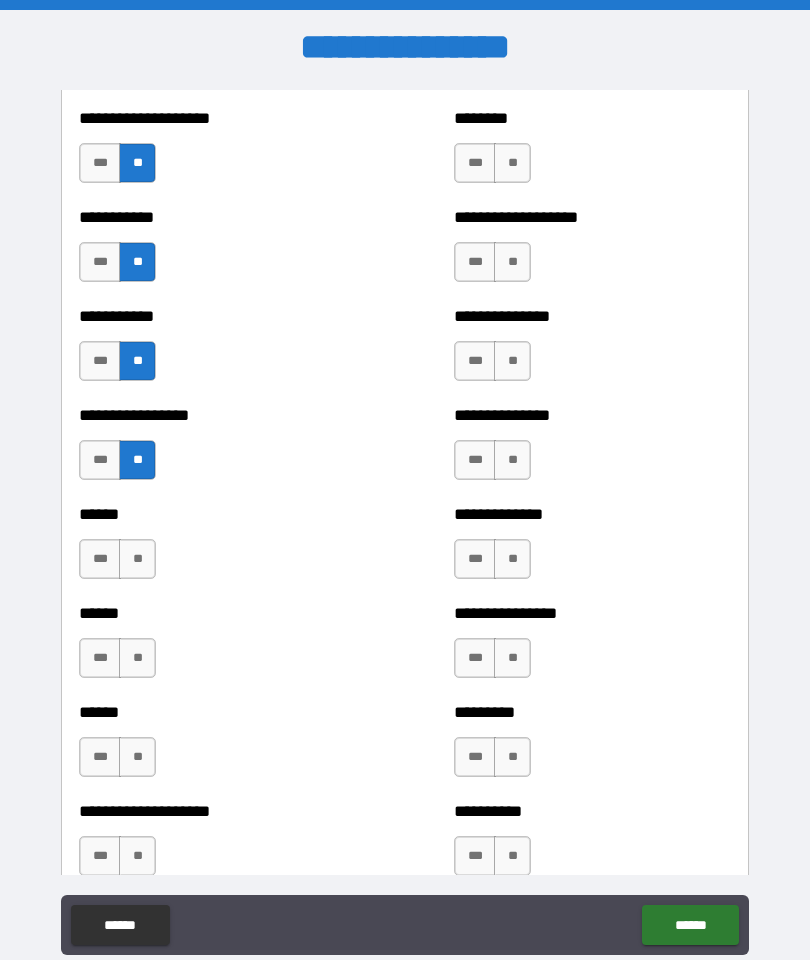 click on "**" at bounding box center [137, 559] 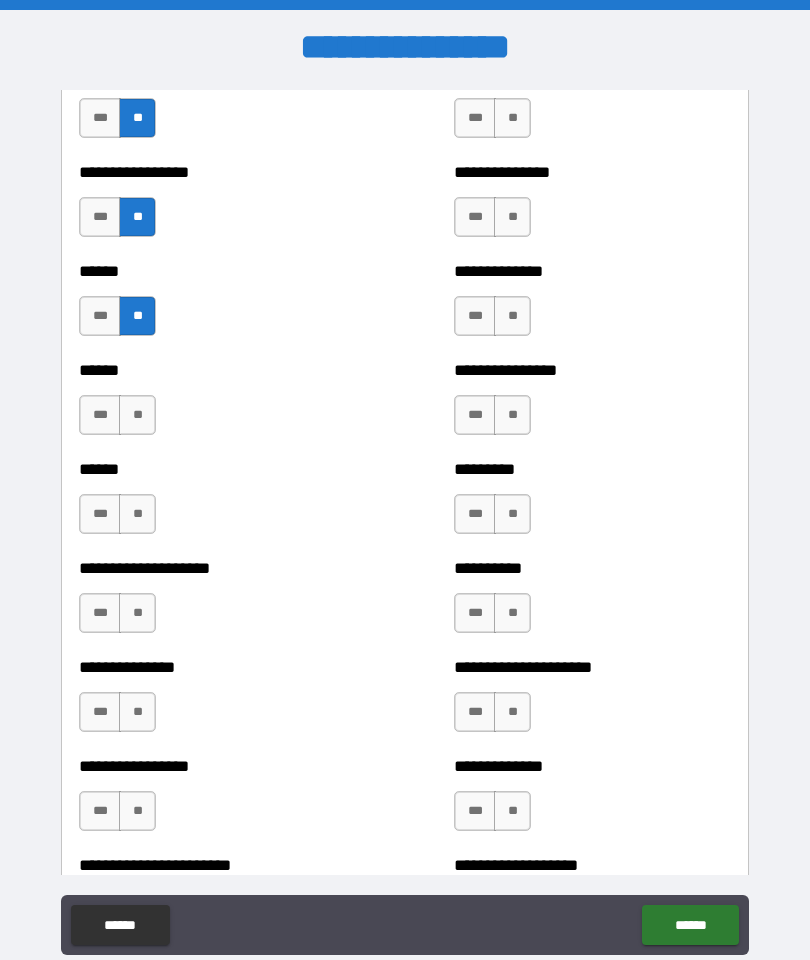 scroll, scrollTop: 2911, scrollLeft: 0, axis: vertical 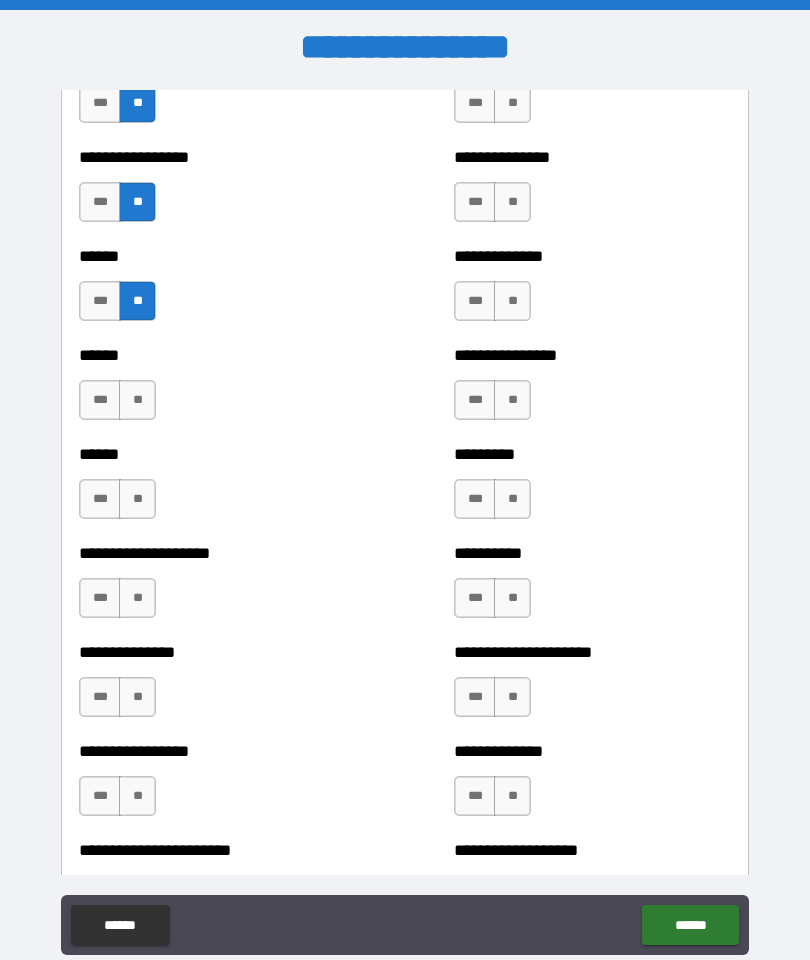 click on "**" at bounding box center (137, 400) 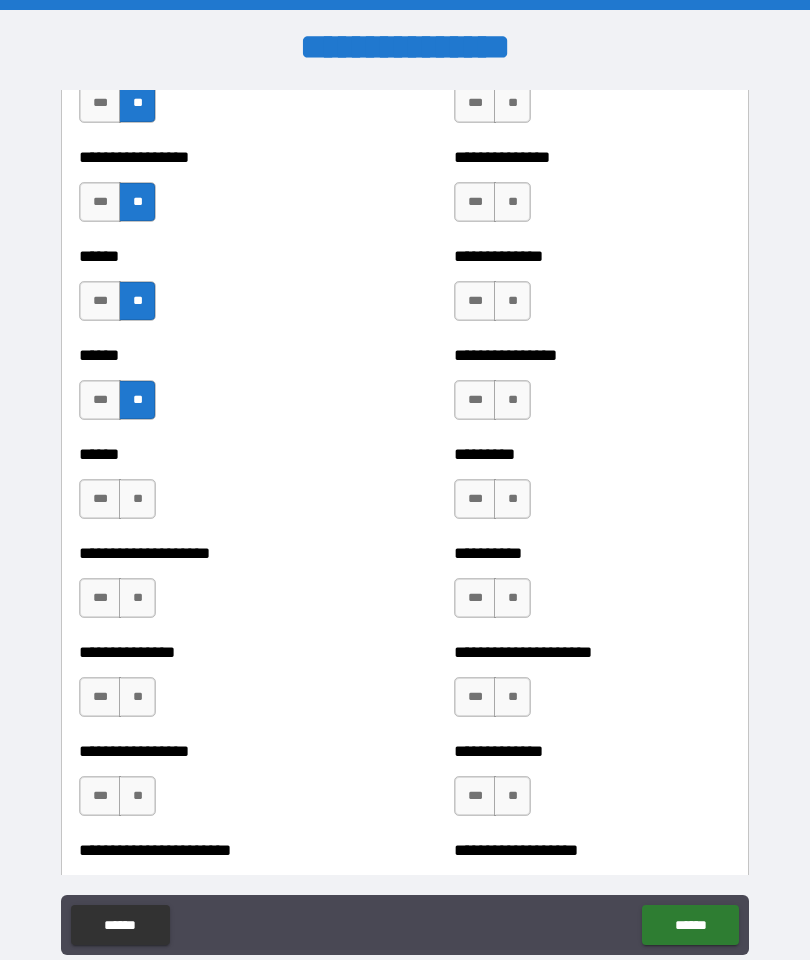click on "**" at bounding box center [137, 499] 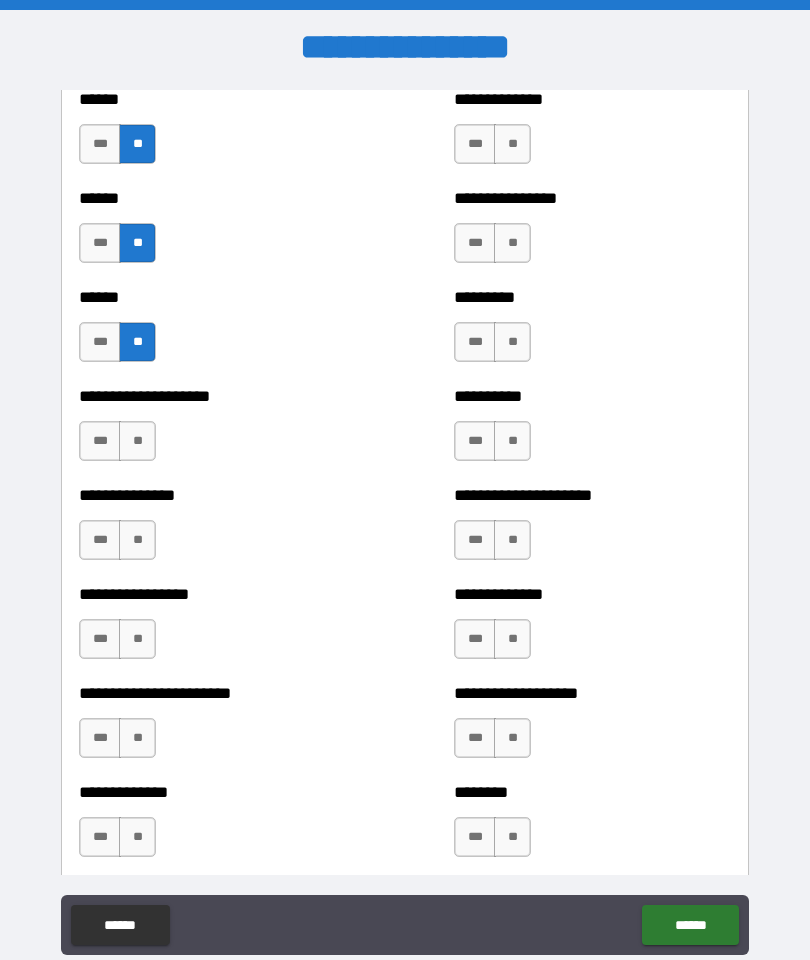 scroll, scrollTop: 3070, scrollLeft: 0, axis: vertical 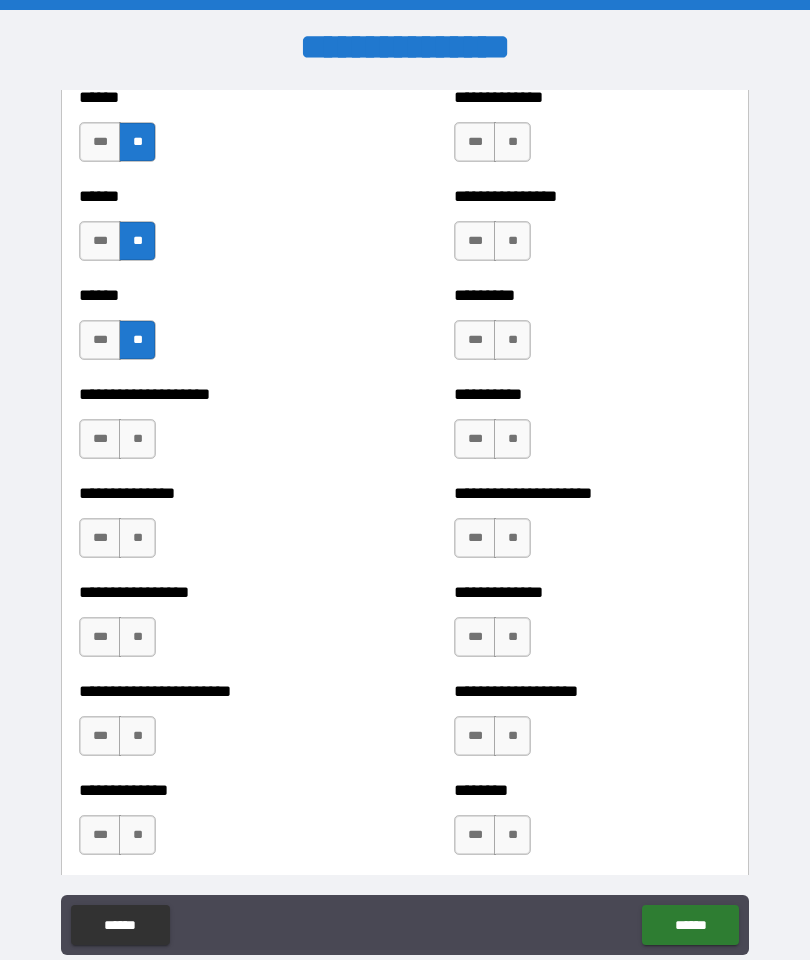 click on "***" at bounding box center (100, 439) 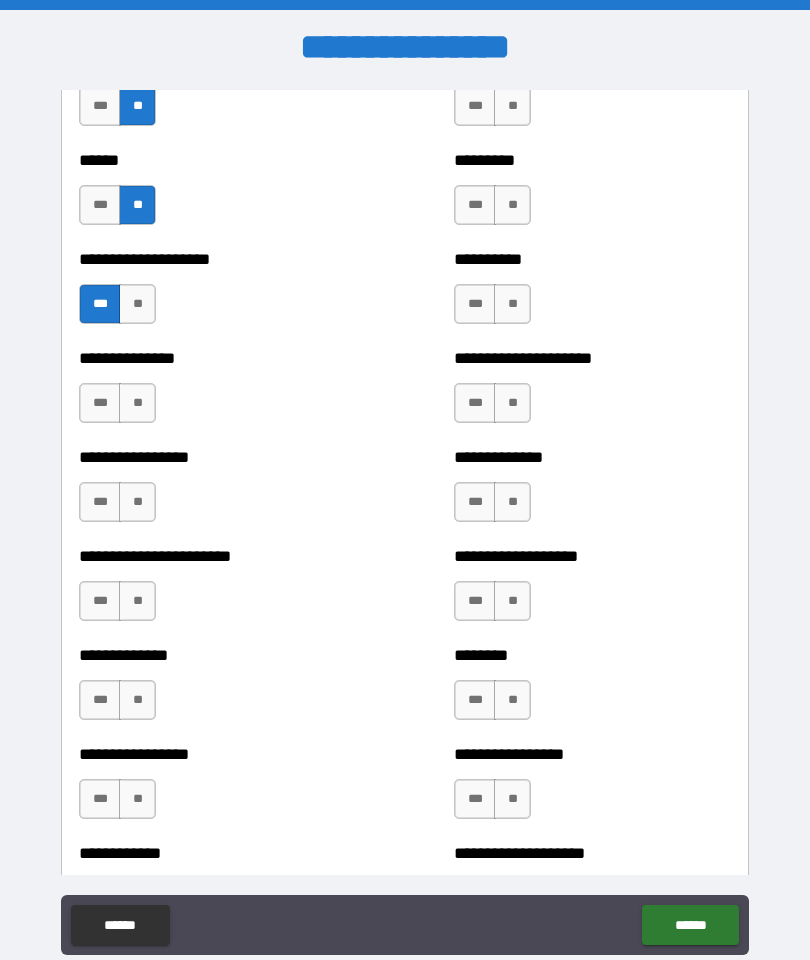 scroll, scrollTop: 3206, scrollLeft: 0, axis: vertical 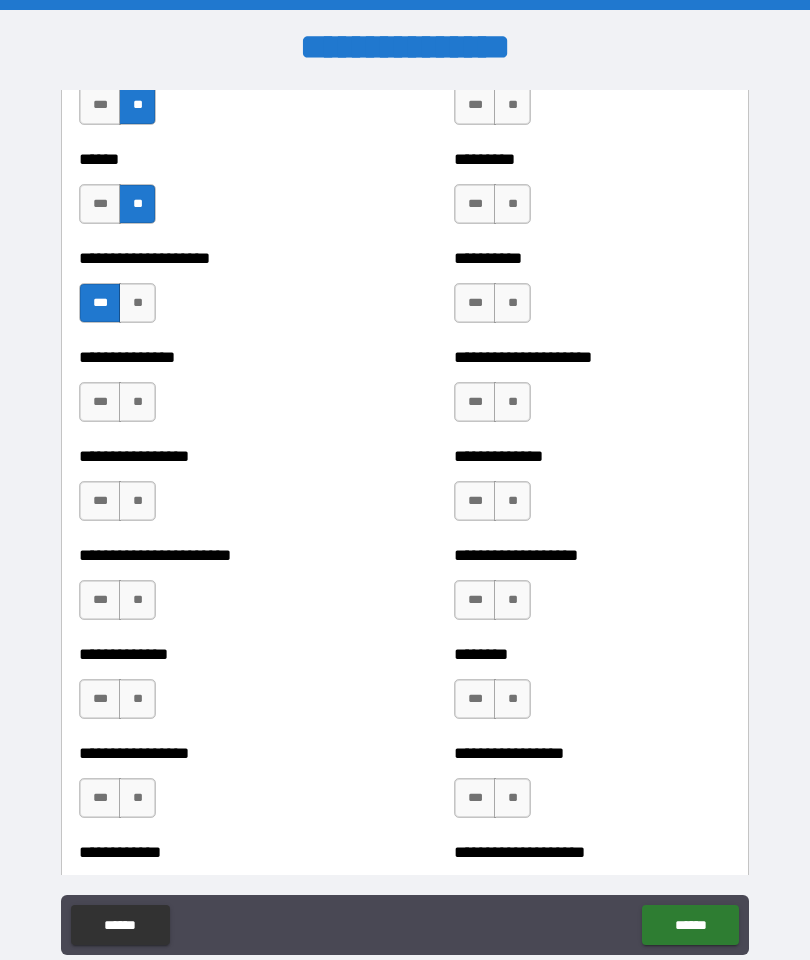 click on "**" at bounding box center (137, 402) 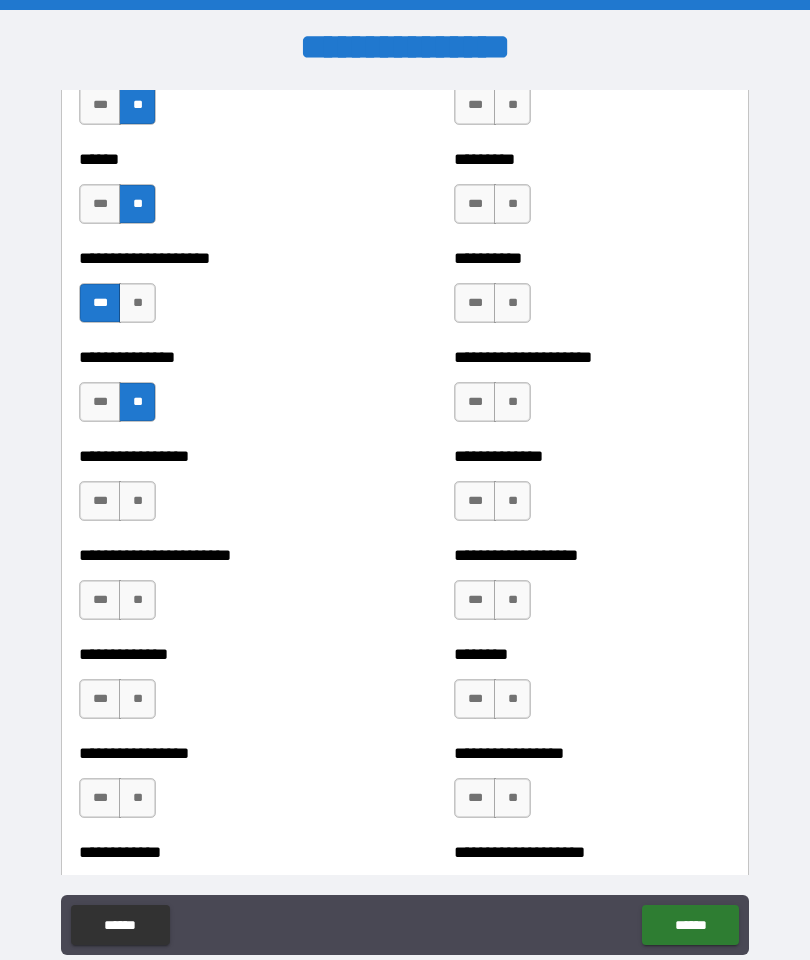 click on "***" at bounding box center [100, 501] 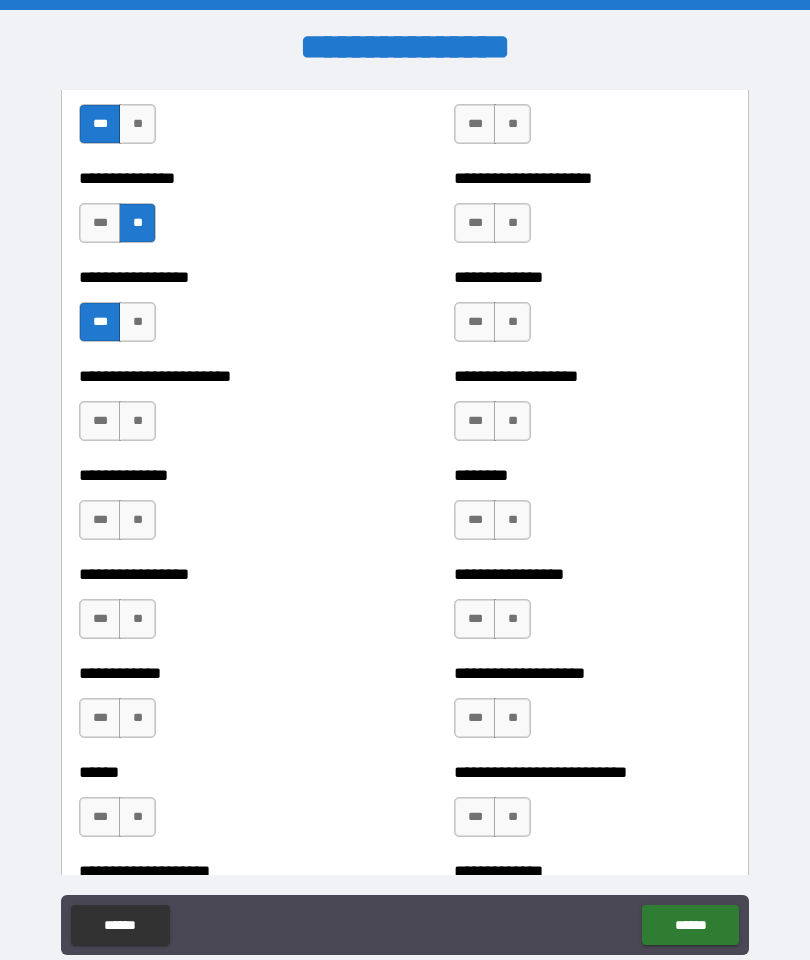 scroll, scrollTop: 3398, scrollLeft: 0, axis: vertical 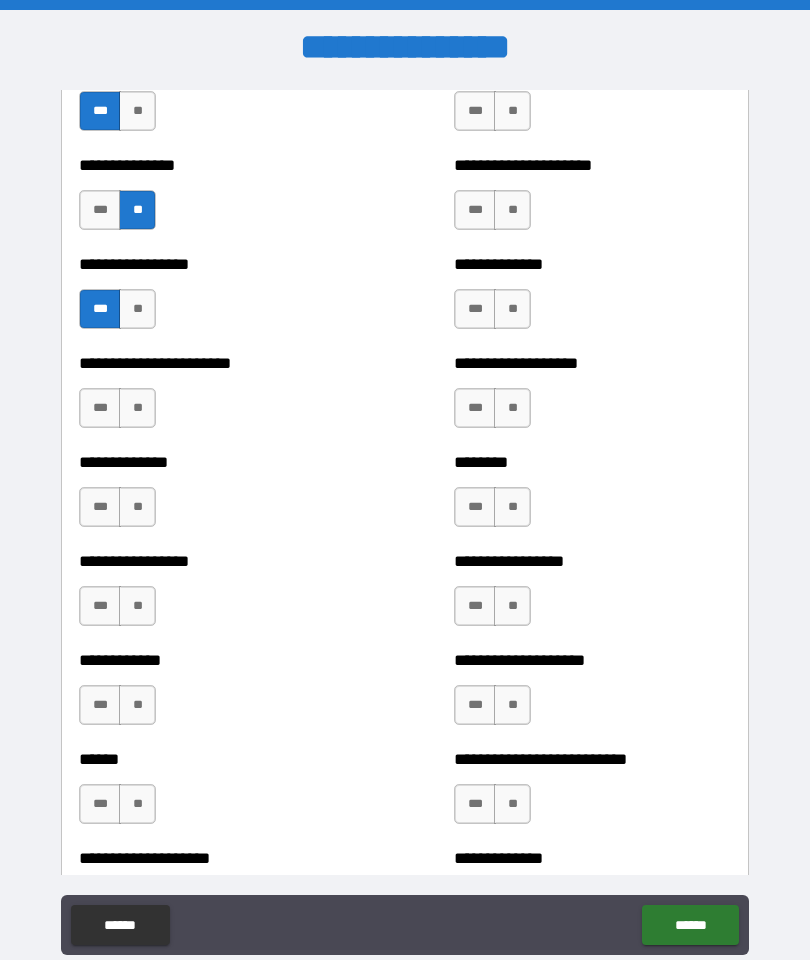 click on "**" at bounding box center [137, 408] 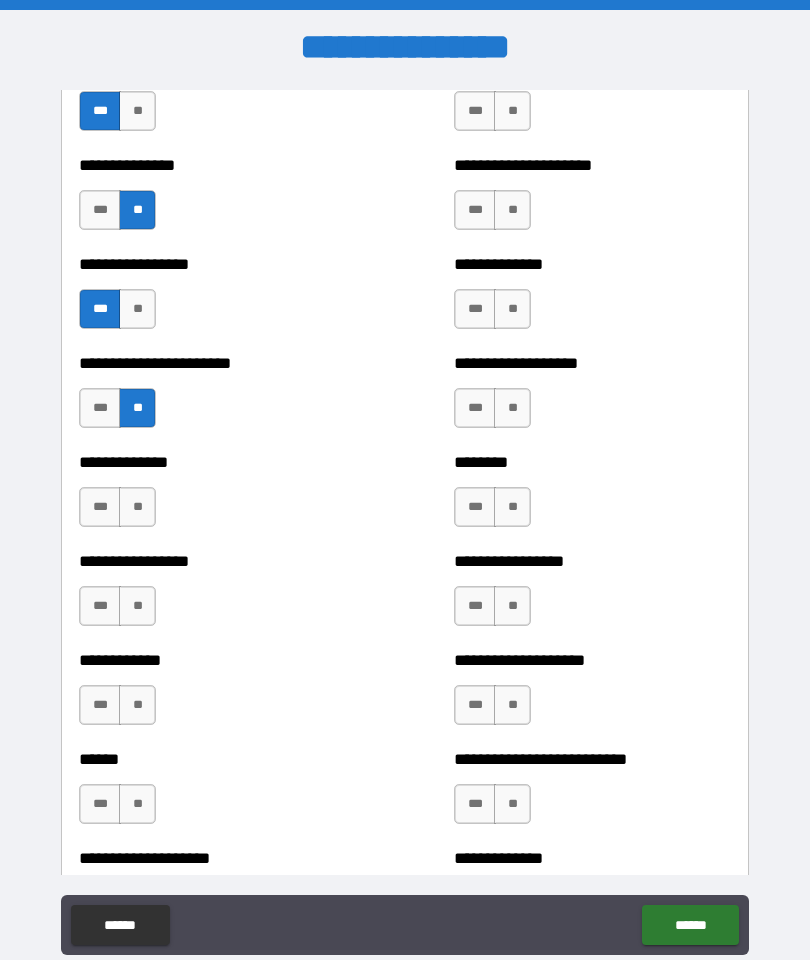 click on "**" at bounding box center [137, 507] 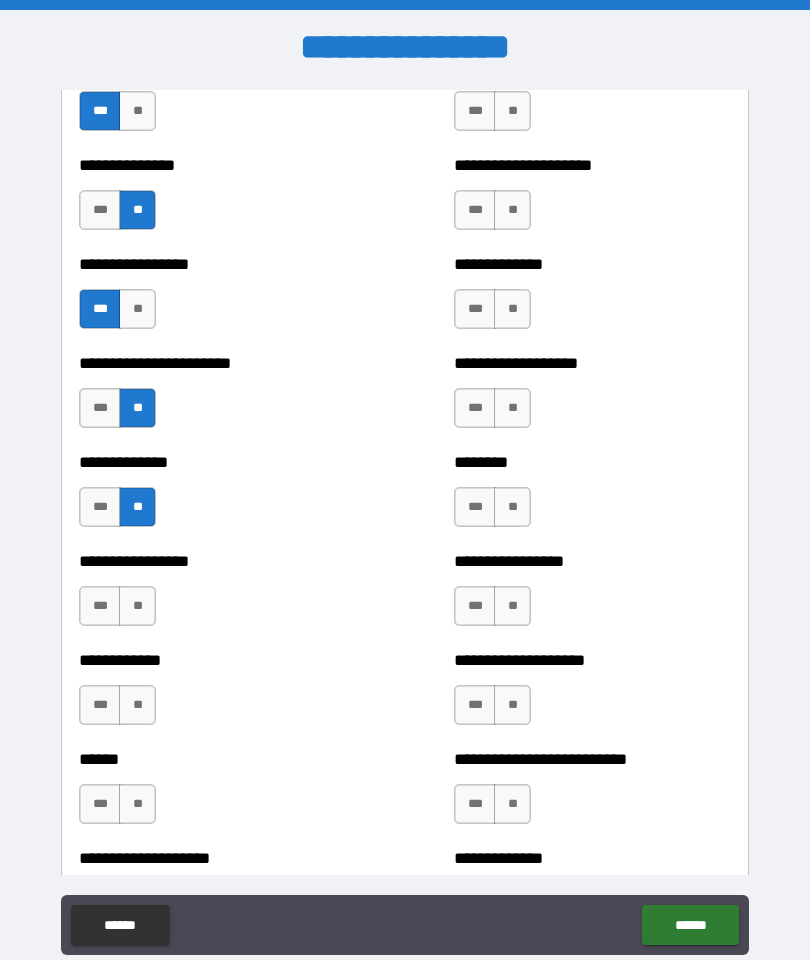 click on "**" at bounding box center (137, 606) 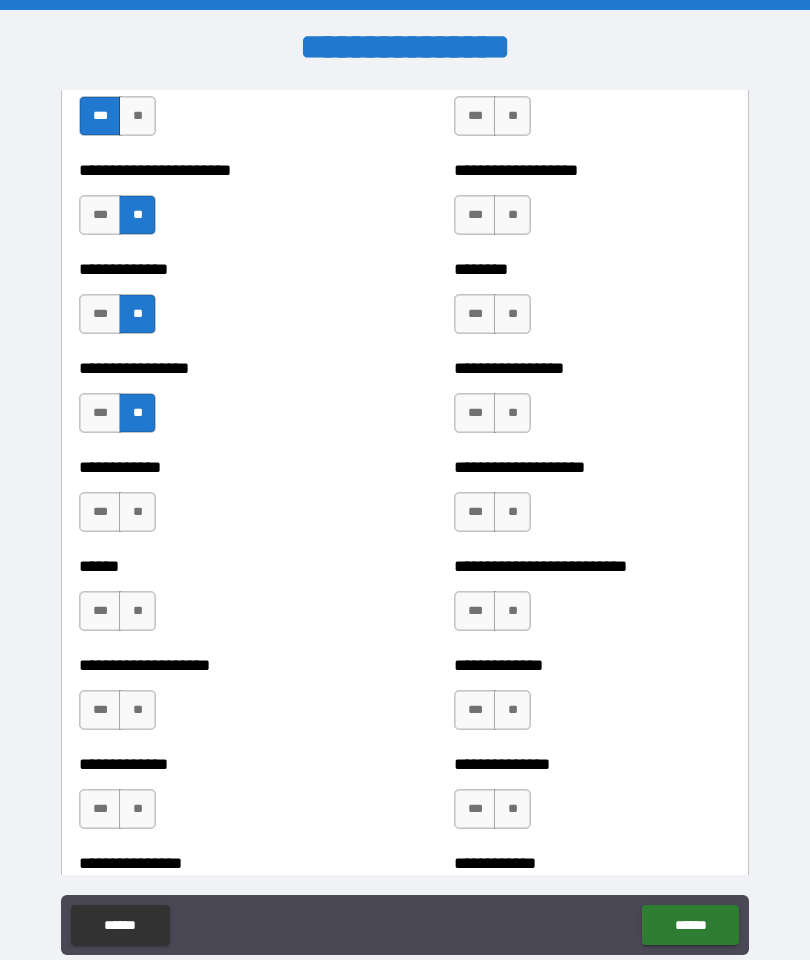 scroll, scrollTop: 3632, scrollLeft: 0, axis: vertical 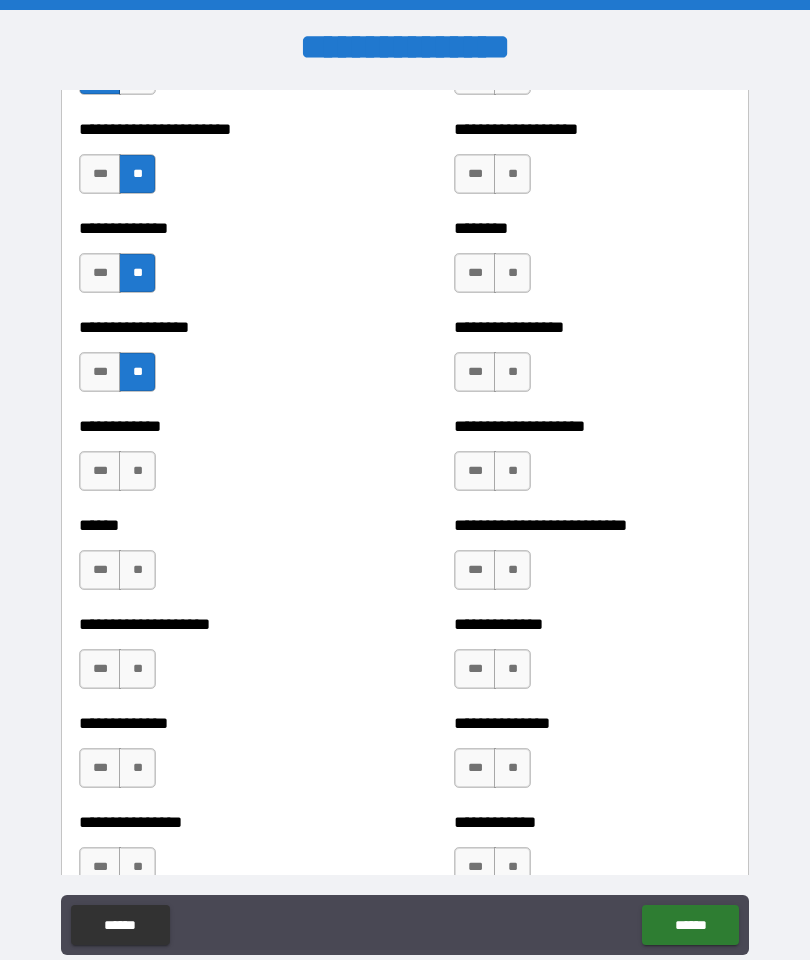 click on "**" at bounding box center (137, 471) 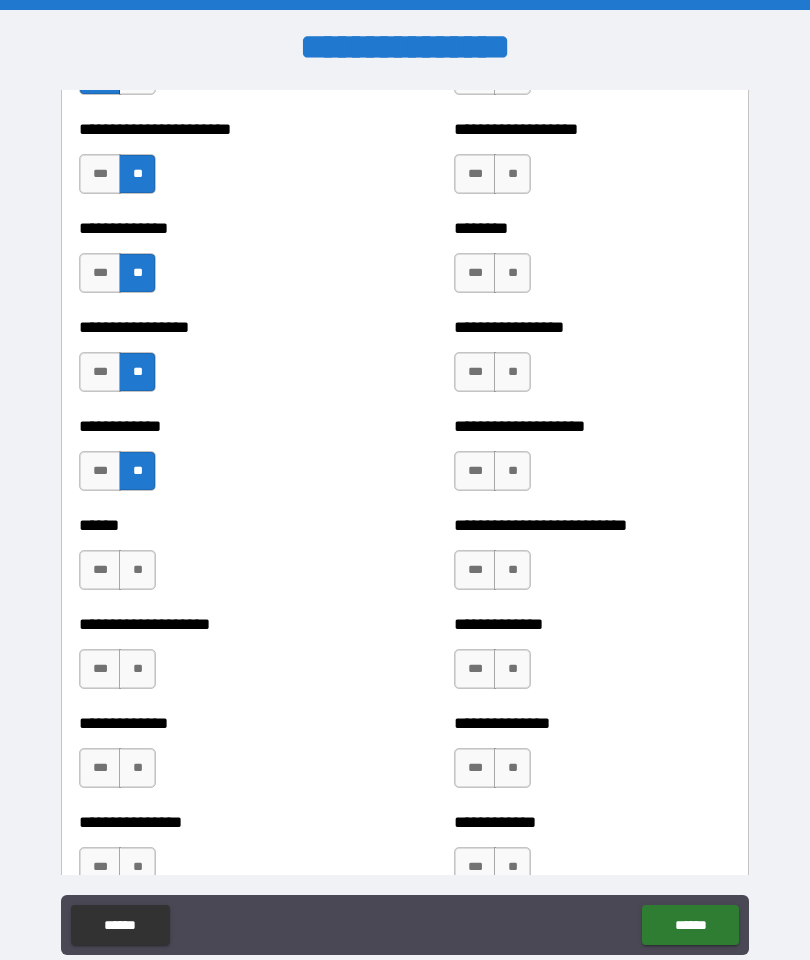 click on "**" at bounding box center [137, 570] 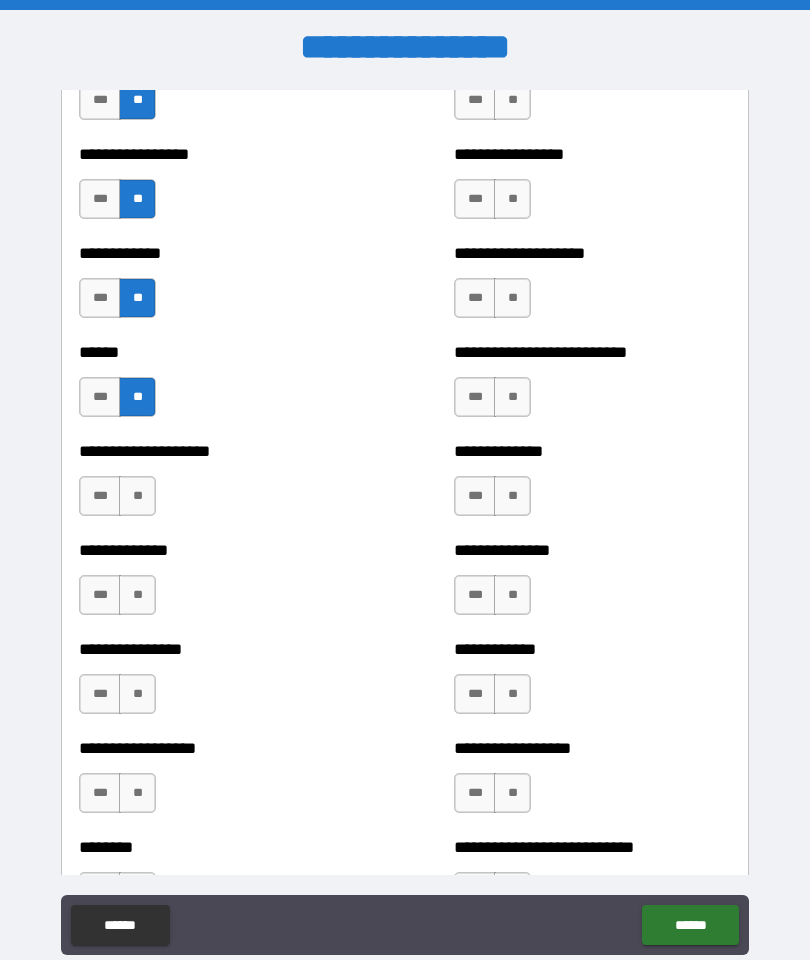 scroll, scrollTop: 3813, scrollLeft: 0, axis: vertical 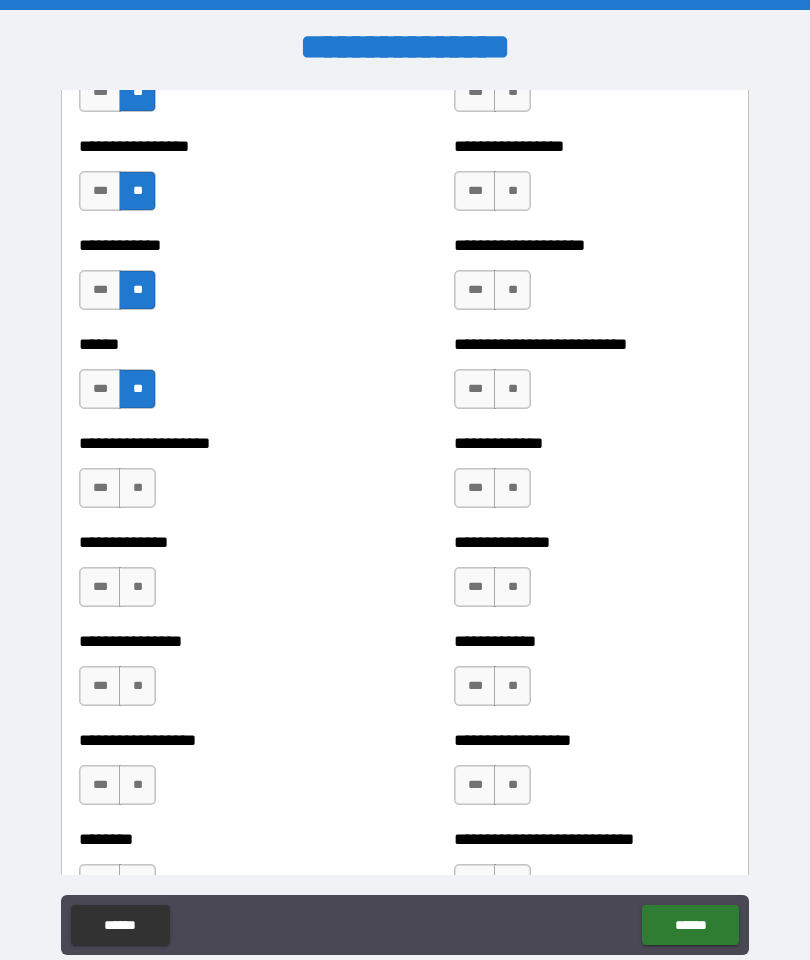 click on "**" at bounding box center [137, 488] 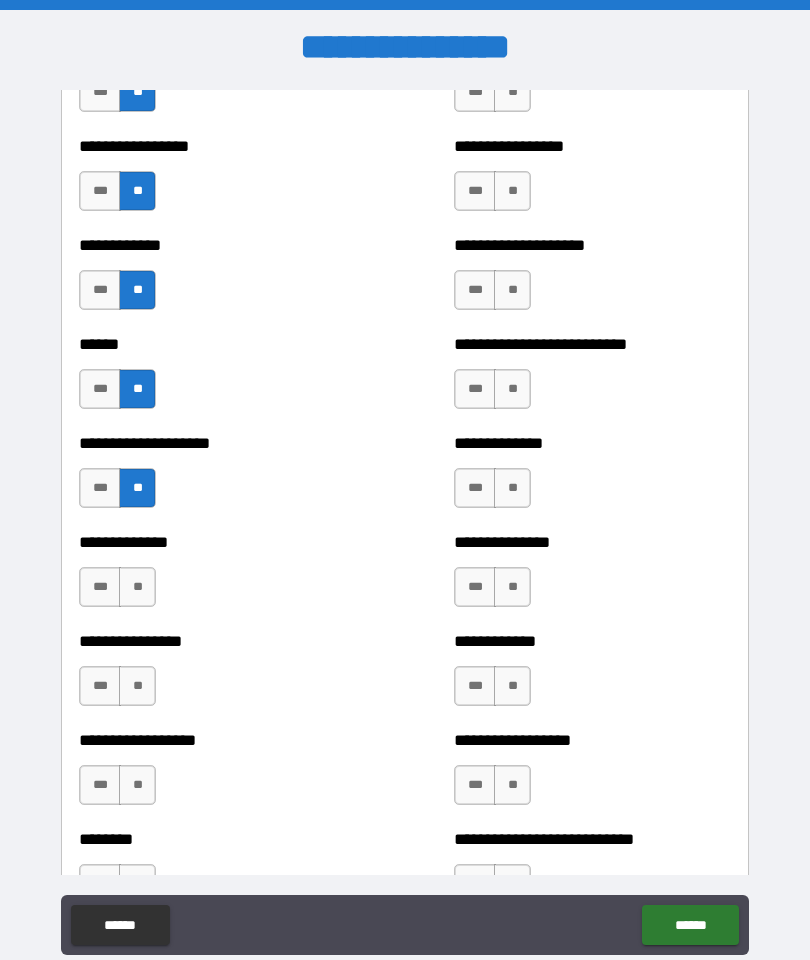 click on "**" at bounding box center (137, 587) 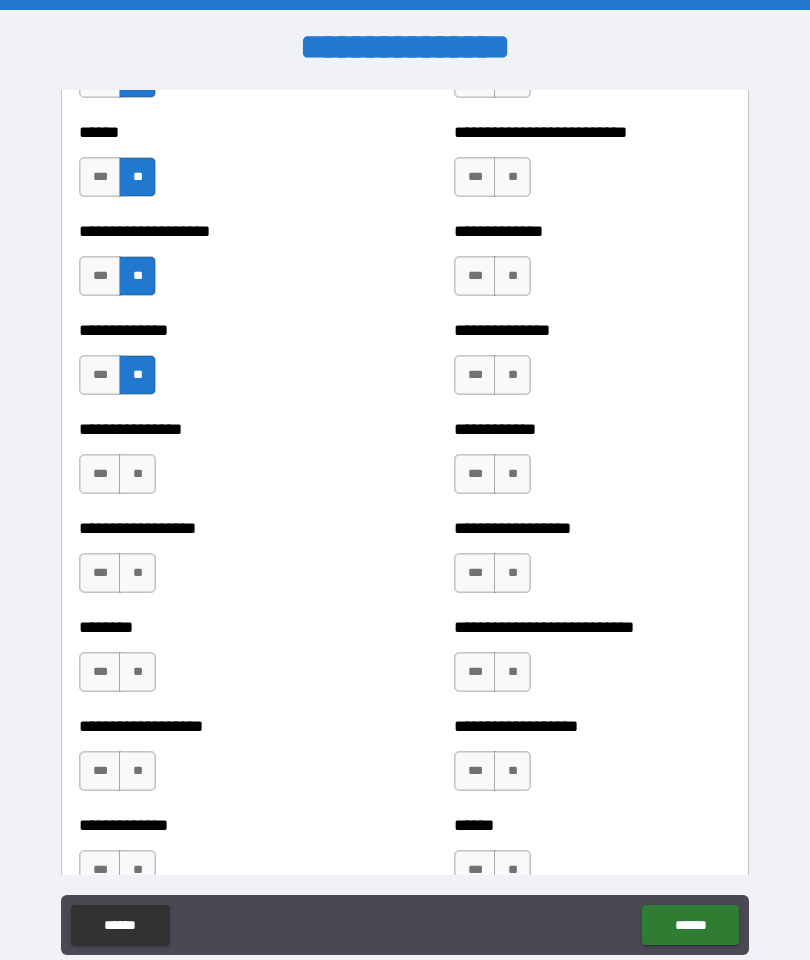 scroll, scrollTop: 4051, scrollLeft: 0, axis: vertical 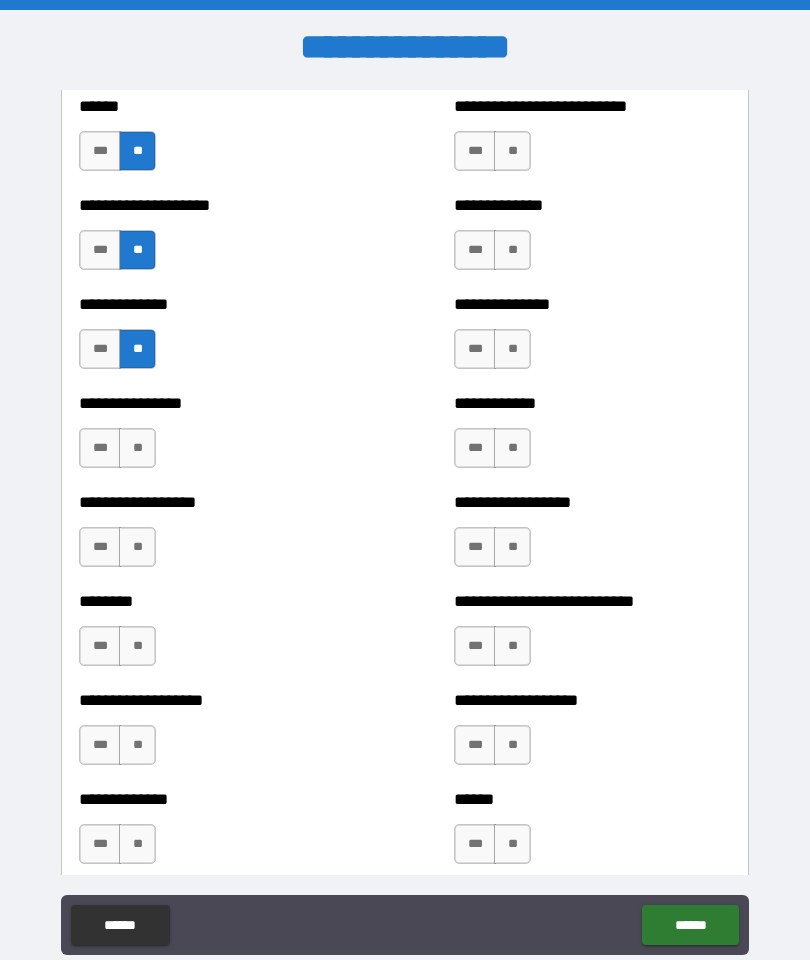 click on "**" at bounding box center [137, 448] 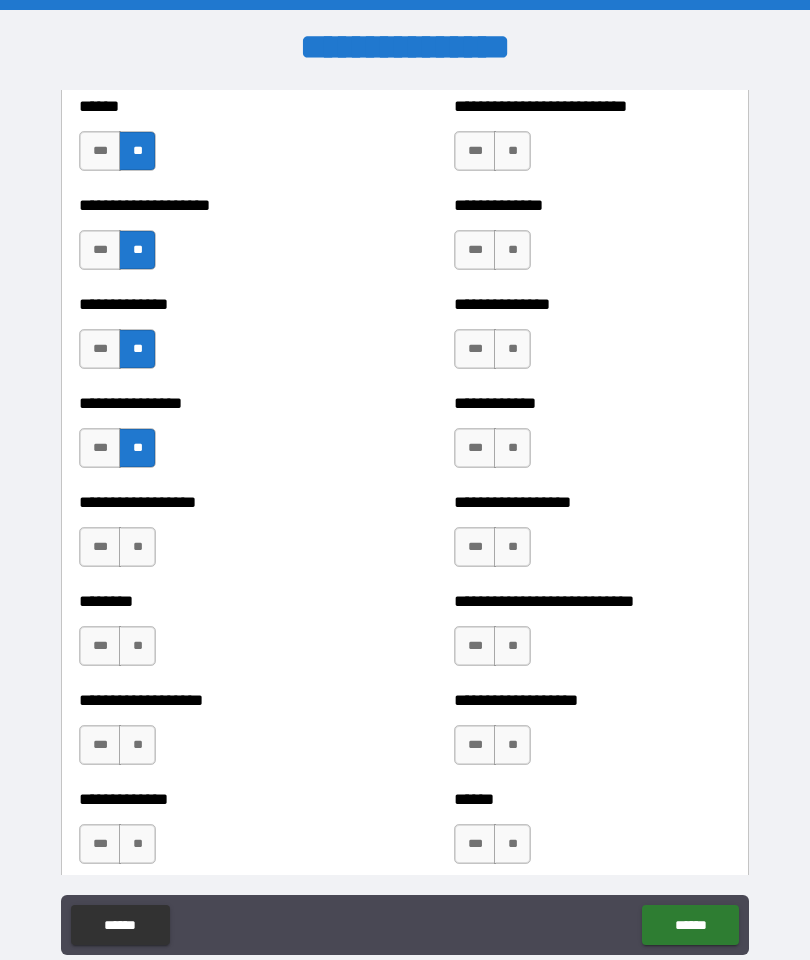 click on "**" at bounding box center [137, 547] 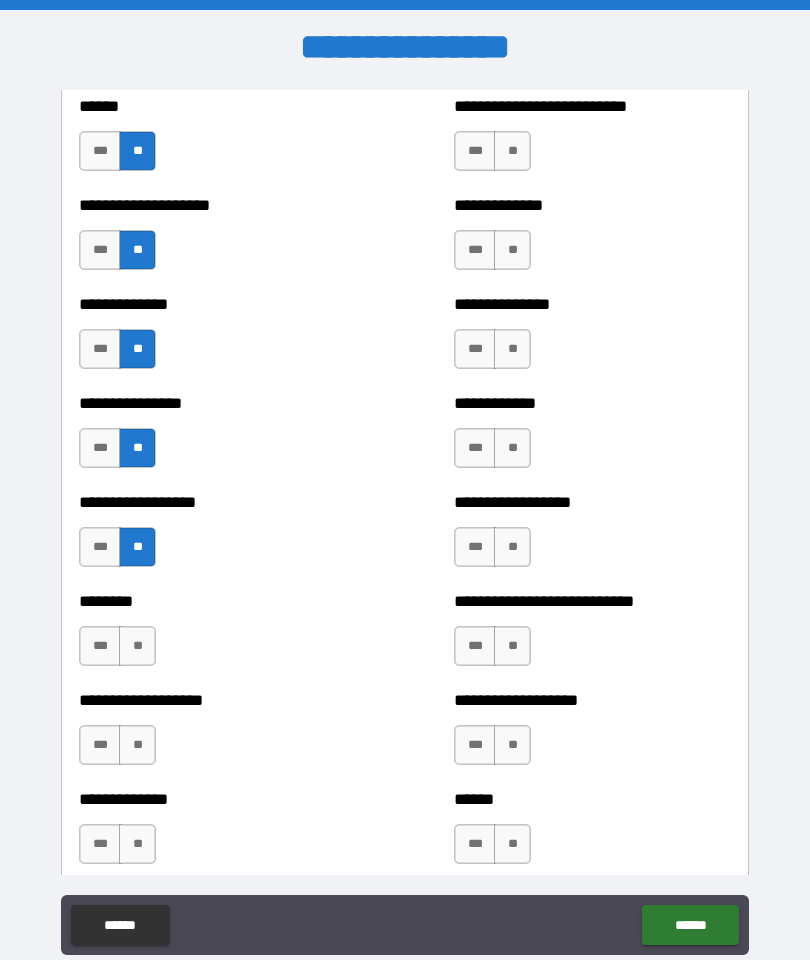click on "**" at bounding box center [137, 646] 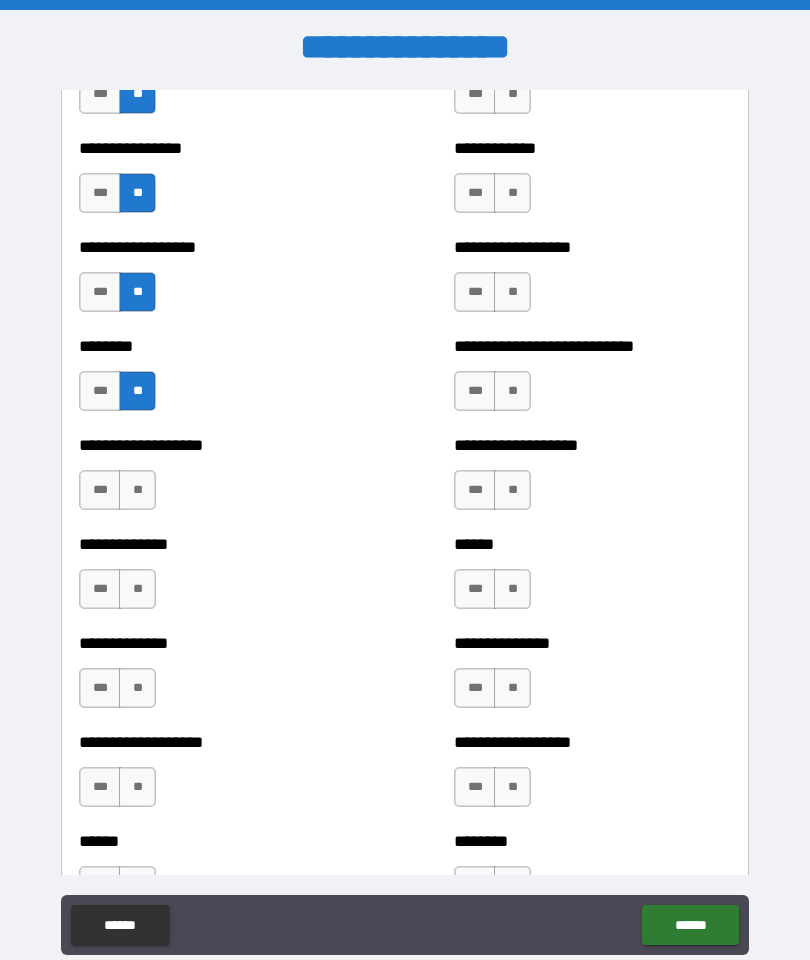 scroll, scrollTop: 4309, scrollLeft: 0, axis: vertical 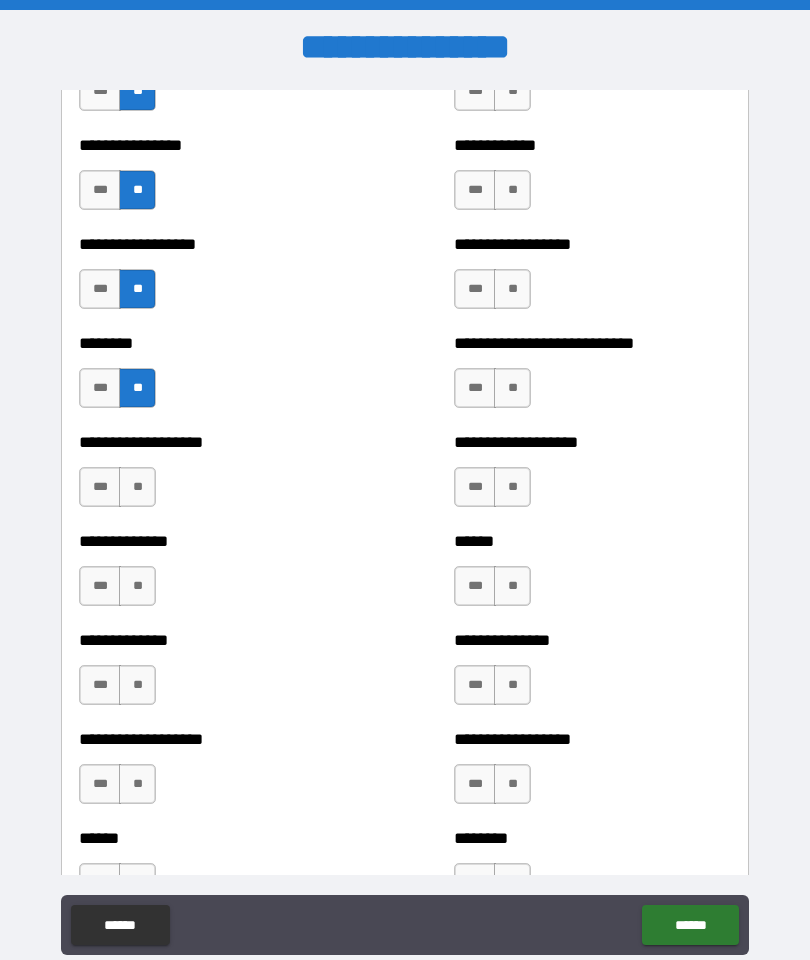 click on "**" at bounding box center [137, 487] 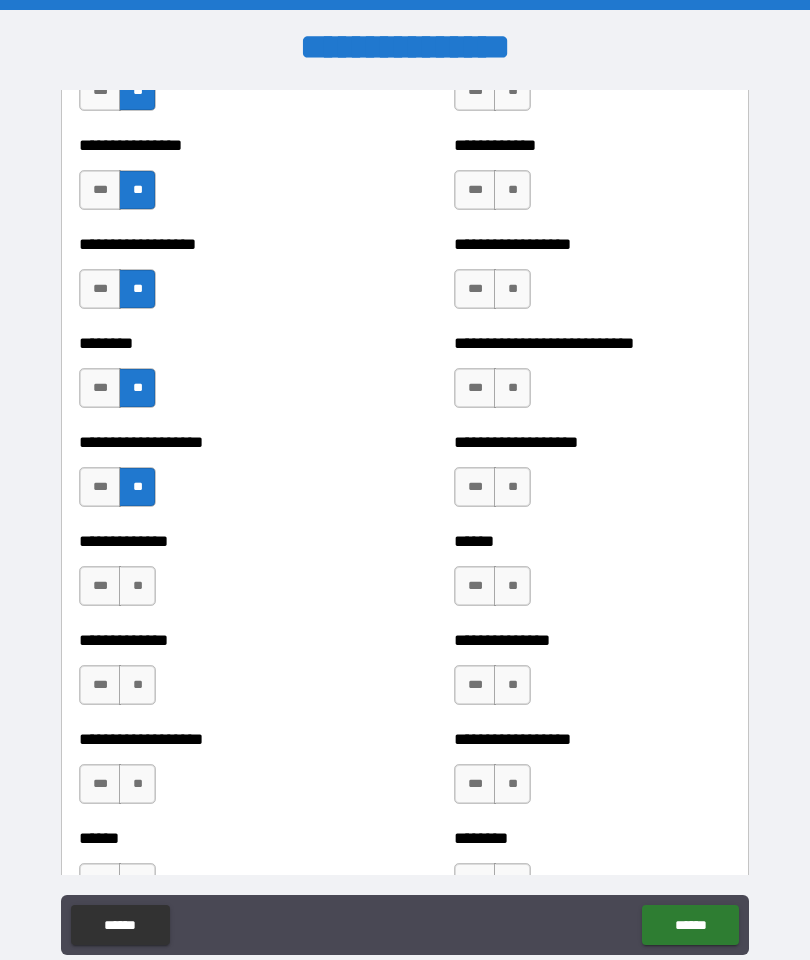 click on "**" at bounding box center (137, 586) 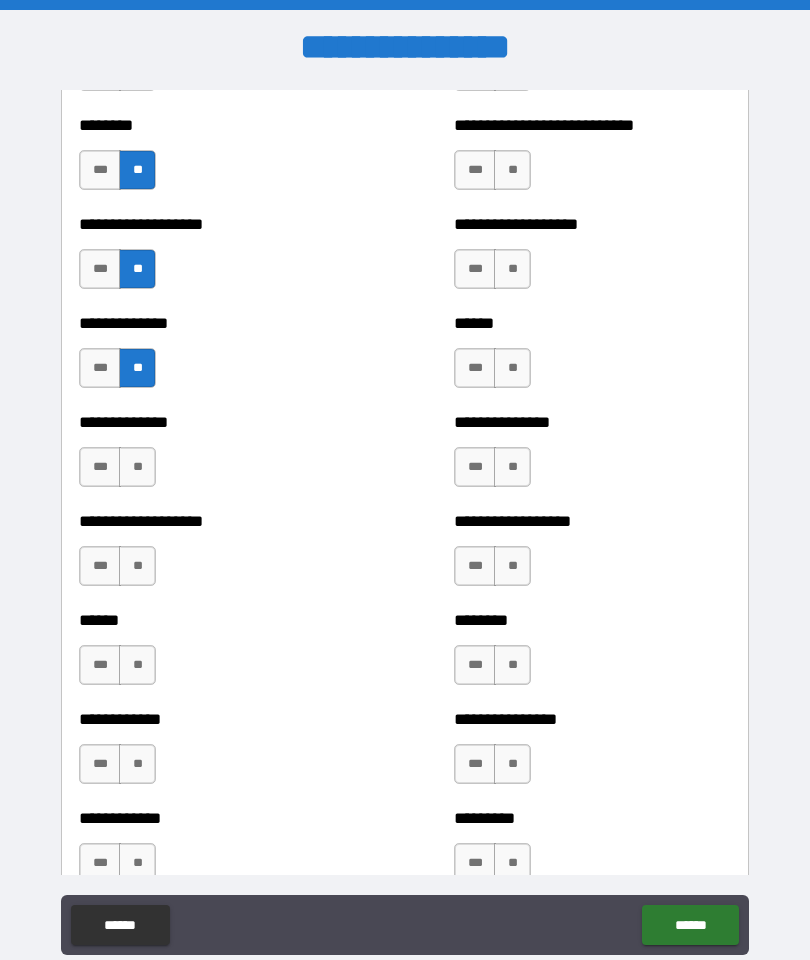 scroll, scrollTop: 4557, scrollLeft: 0, axis: vertical 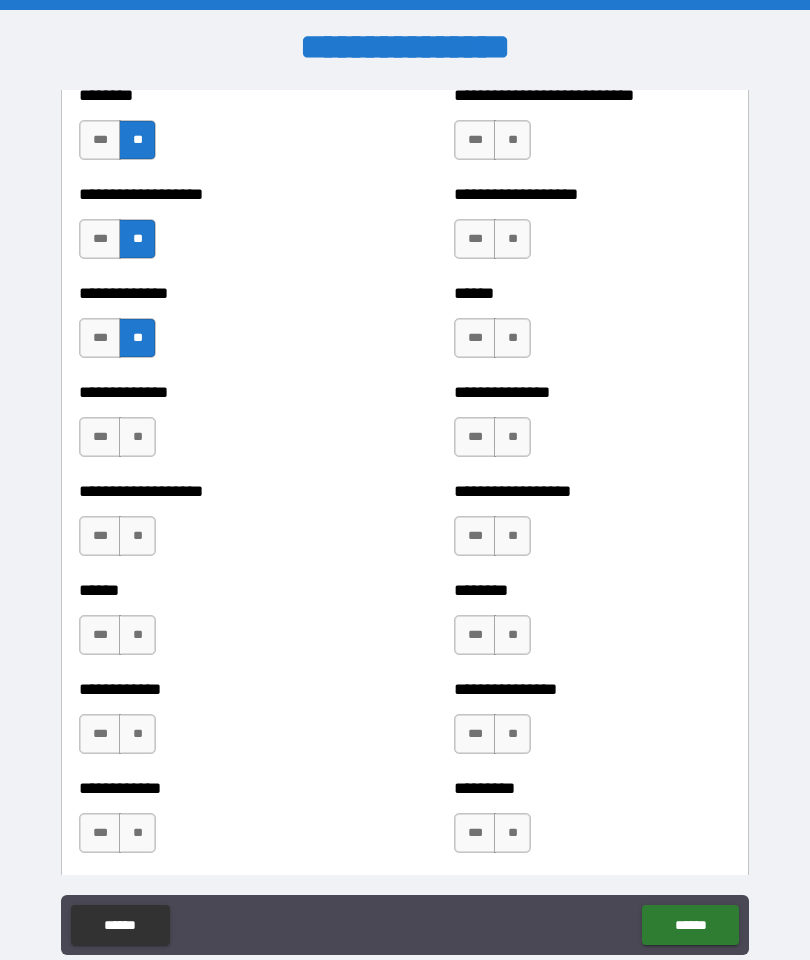 click on "**" at bounding box center [137, 437] 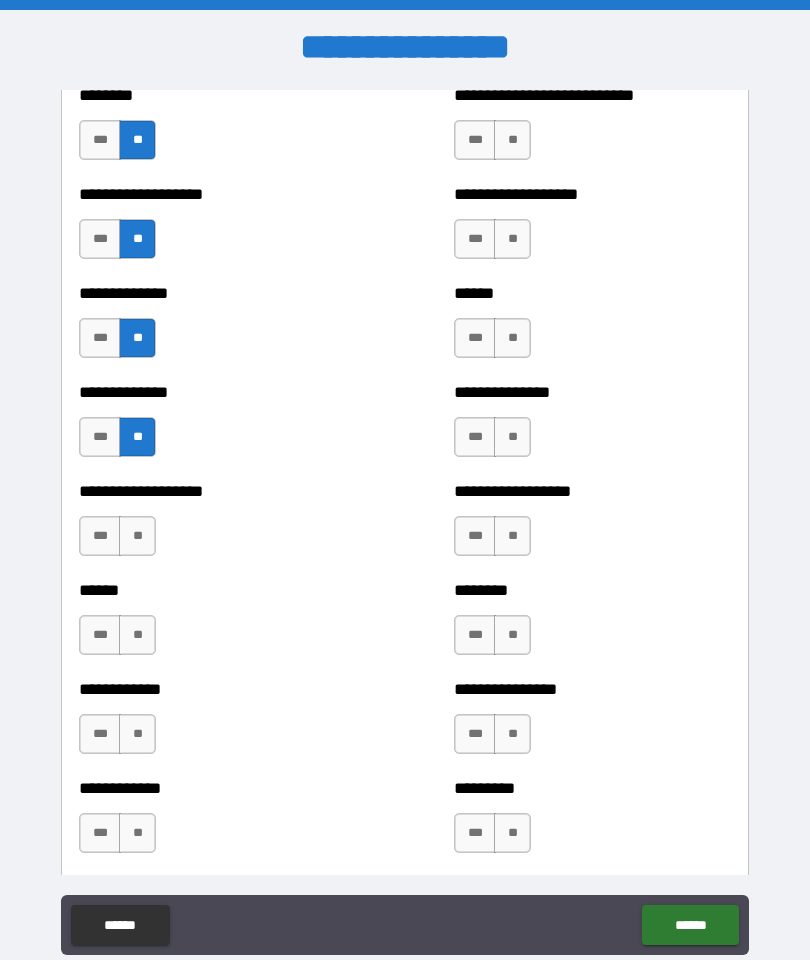 click on "**" at bounding box center [137, 536] 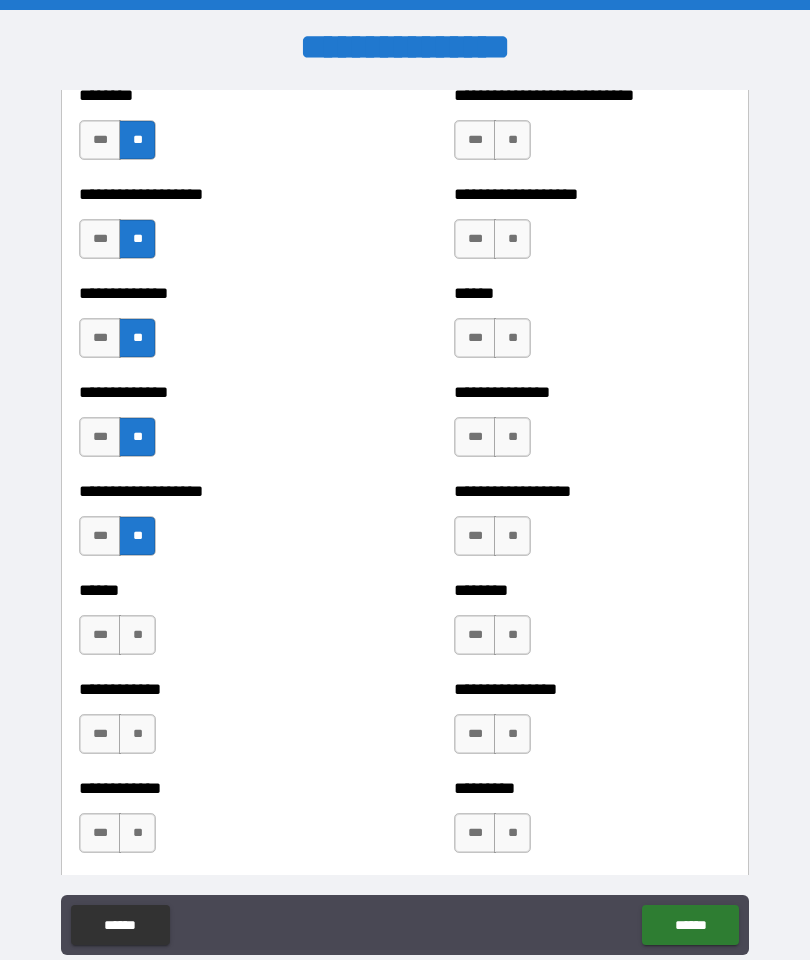 click on "**" at bounding box center [137, 635] 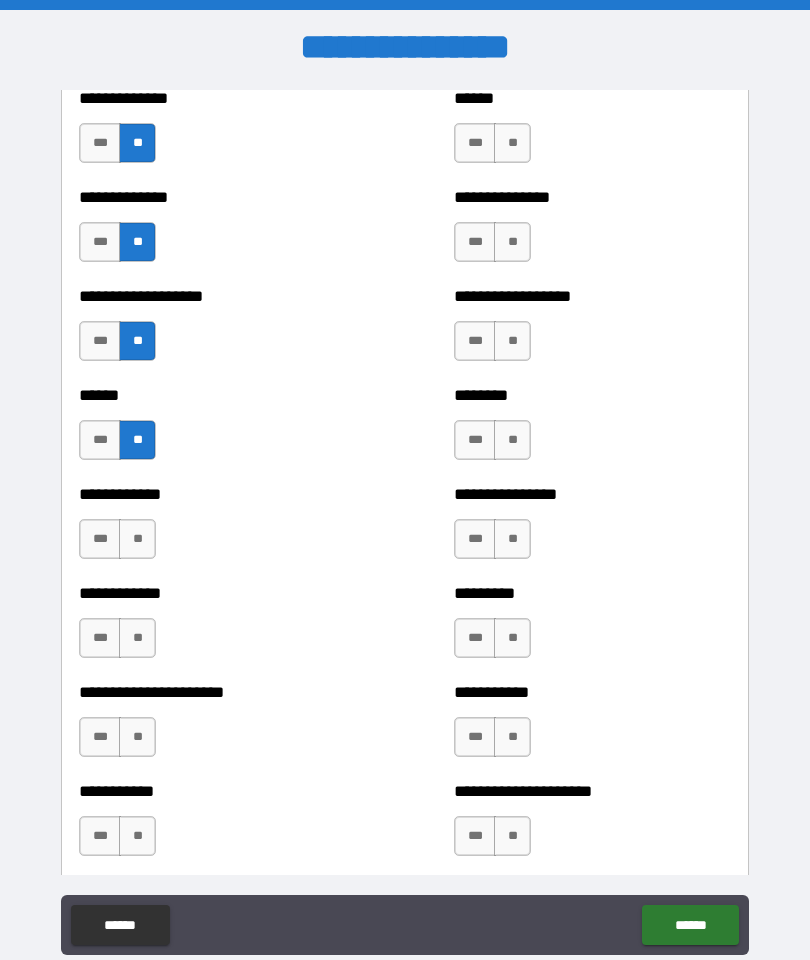 scroll, scrollTop: 4756, scrollLeft: 0, axis: vertical 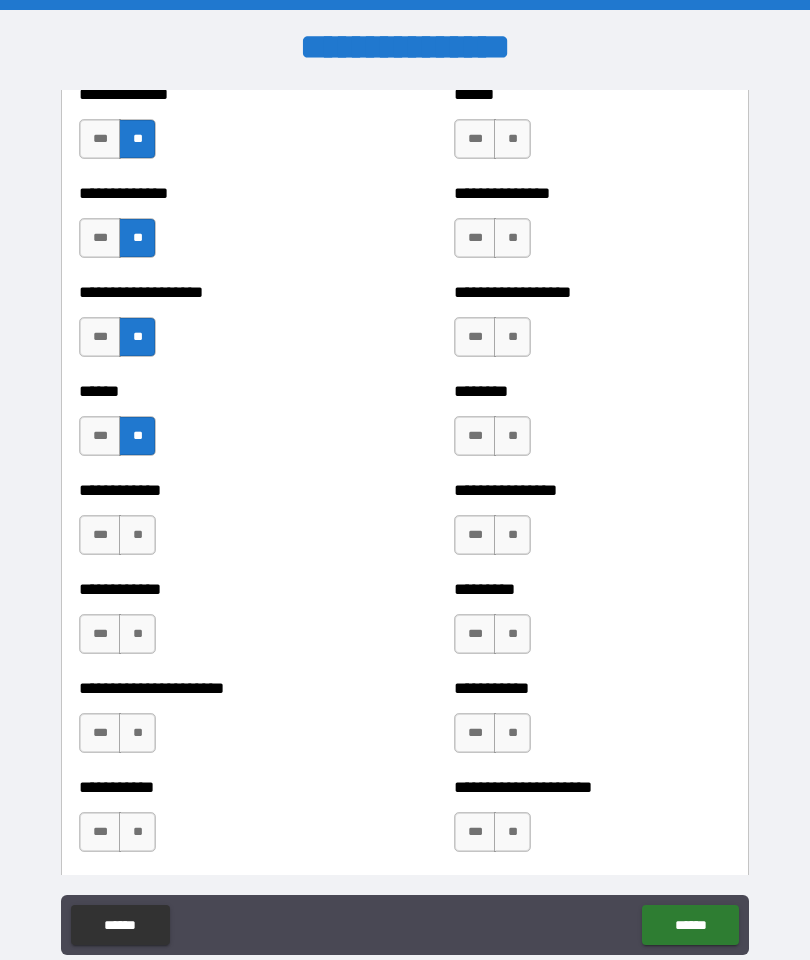 click on "**" at bounding box center (137, 535) 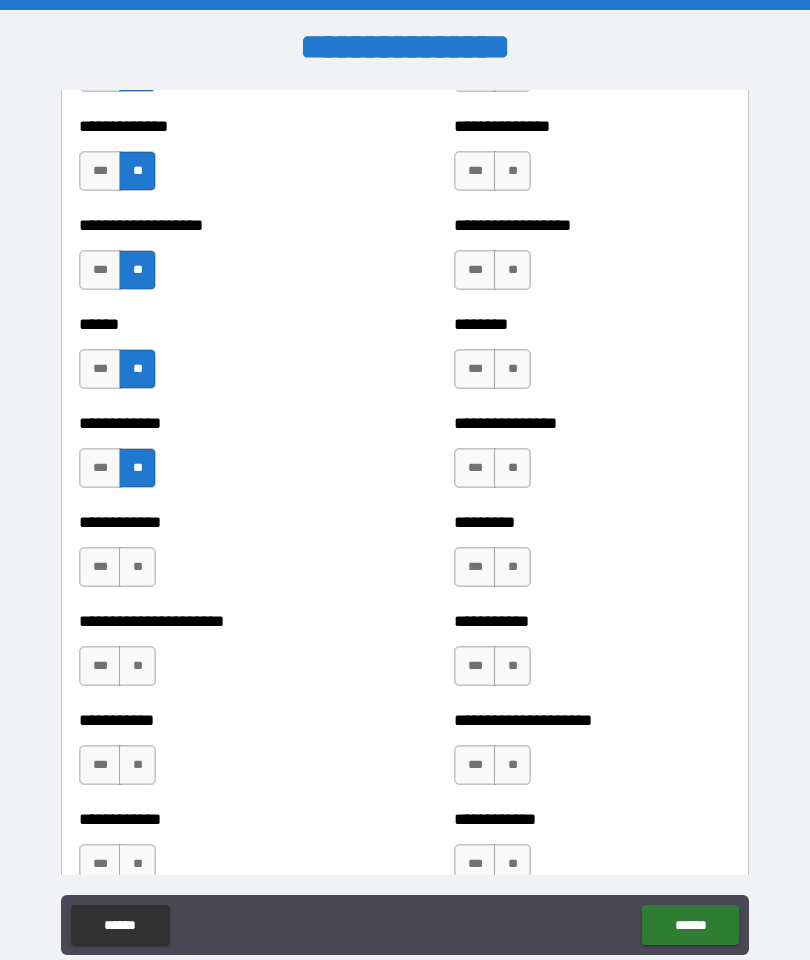 scroll, scrollTop: 4849, scrollLeft: 0, axis: vertical 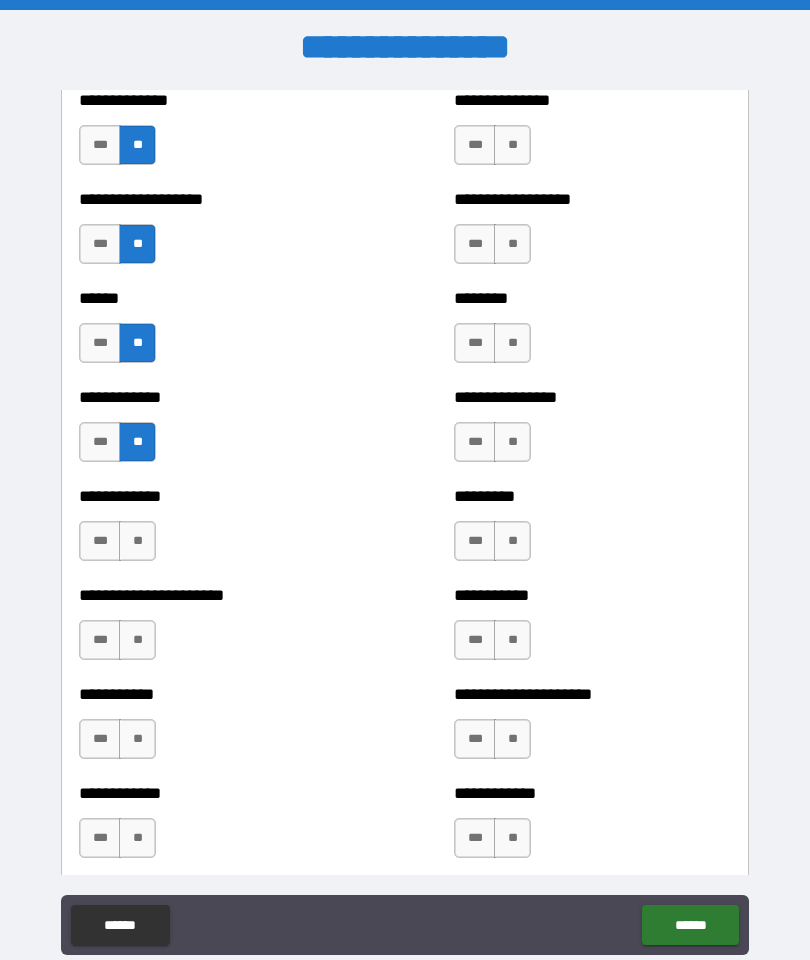 click on "**" at bounding box center [137, 541] 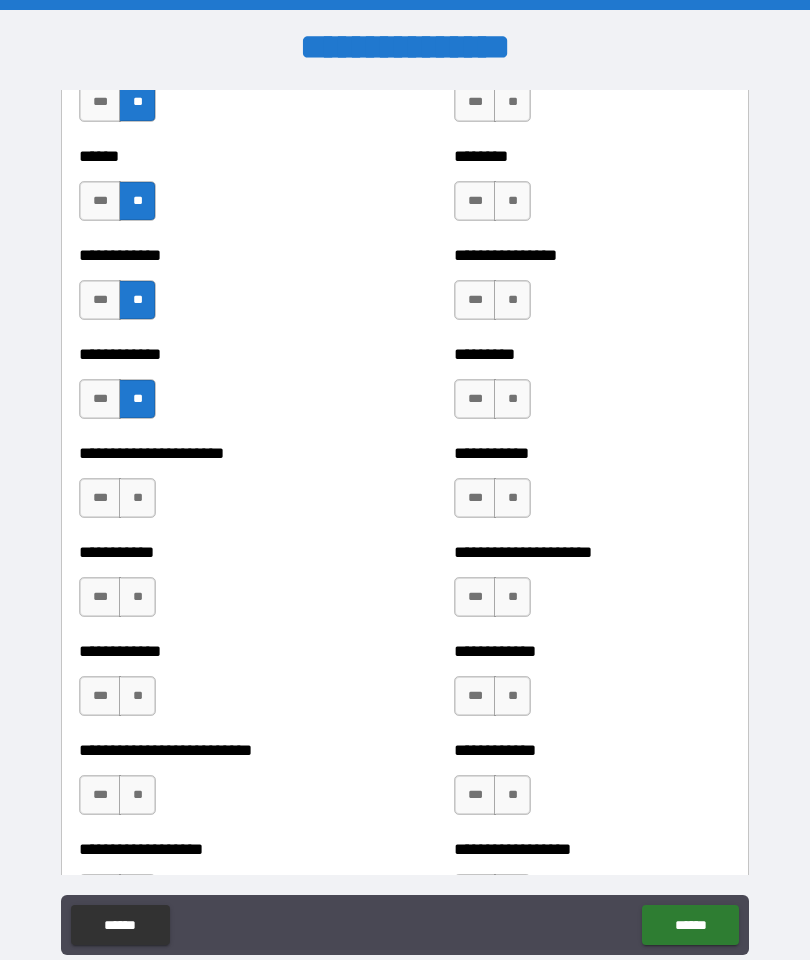 scroll, scrollTop: 5017, scrollLeft: 0, axis: vertical 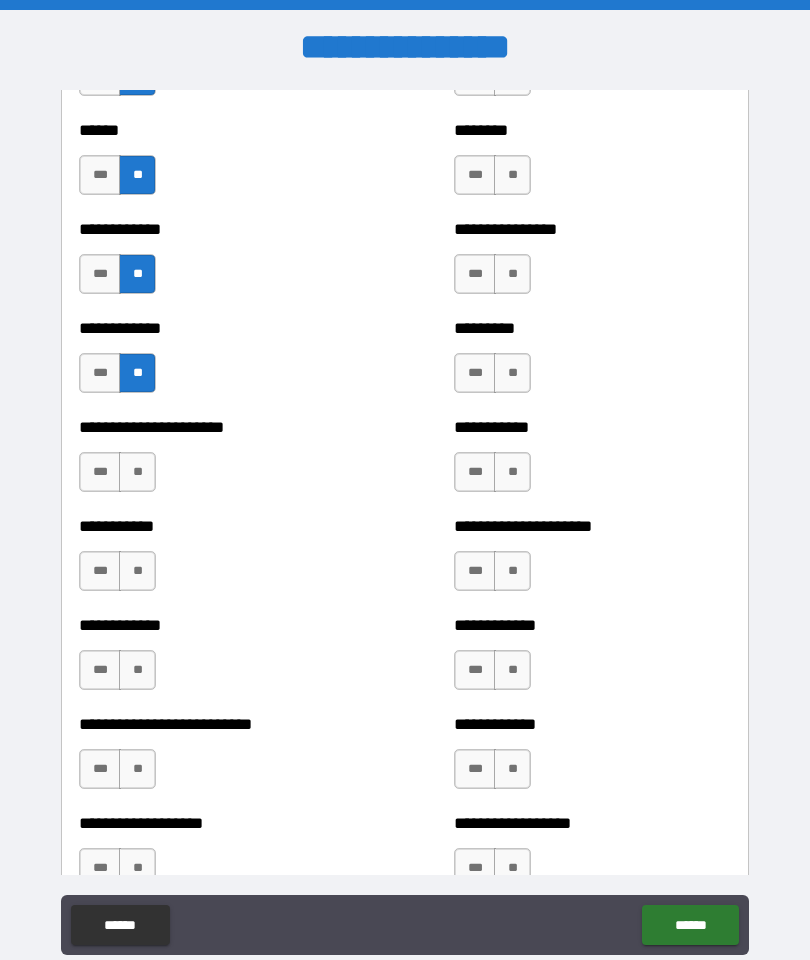 click on "**" at bounding box center (137, 472) 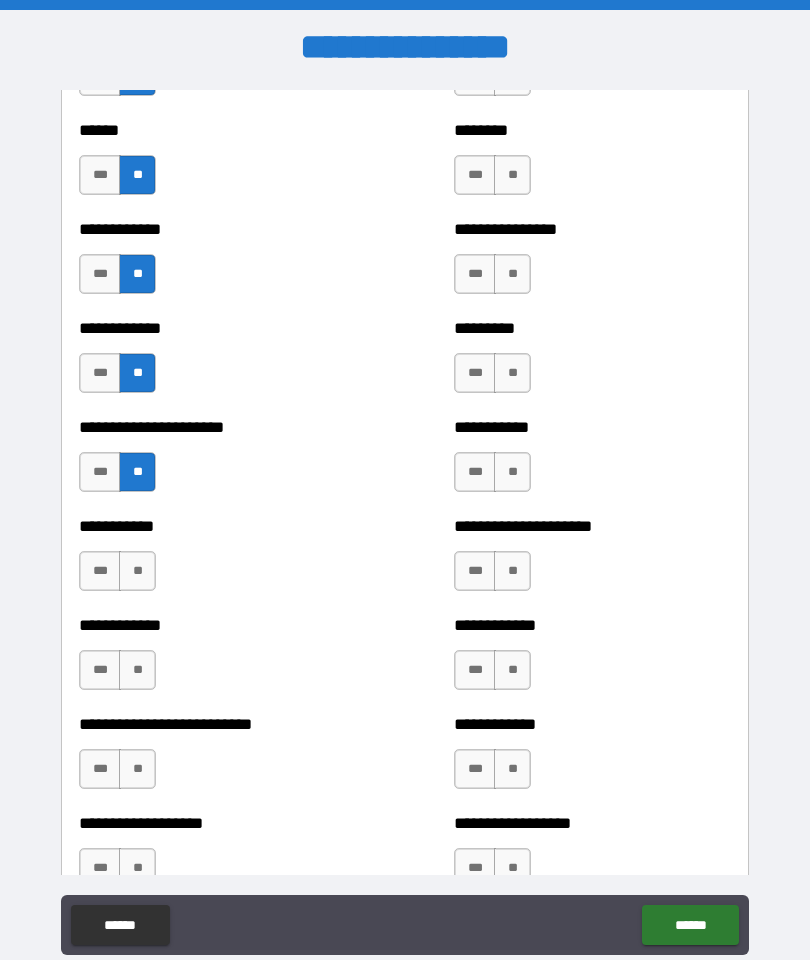 click on "**" at bounding box center (137, 571) 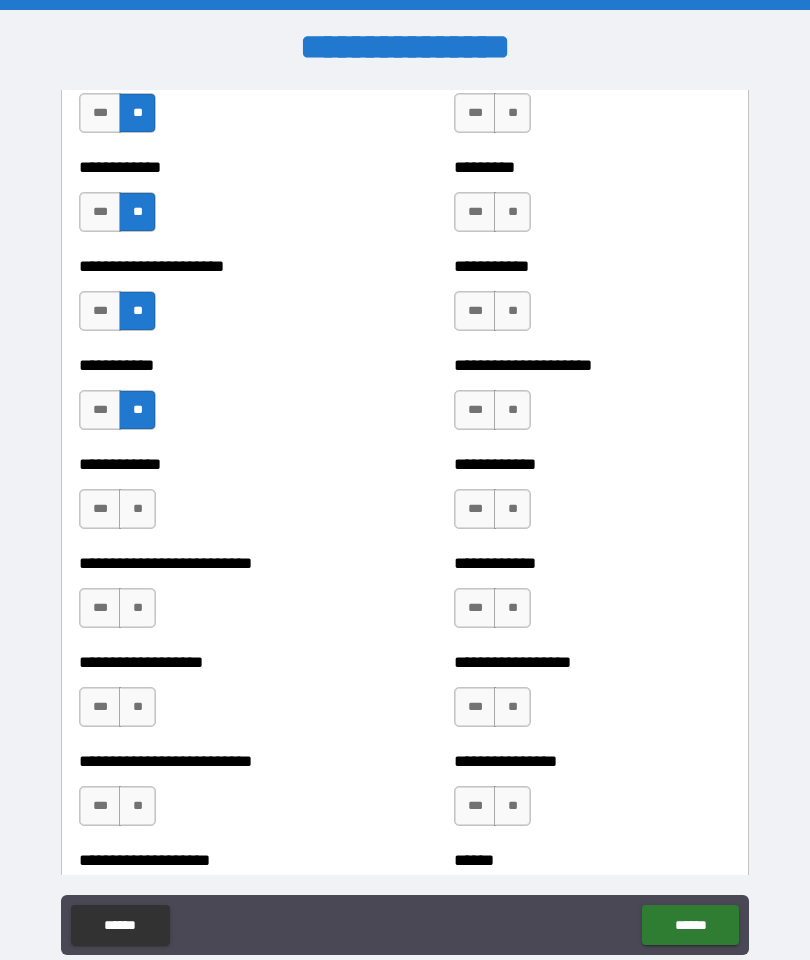 scroll, scrollTop: 5197, scrollLeft: 0, axis: vertical 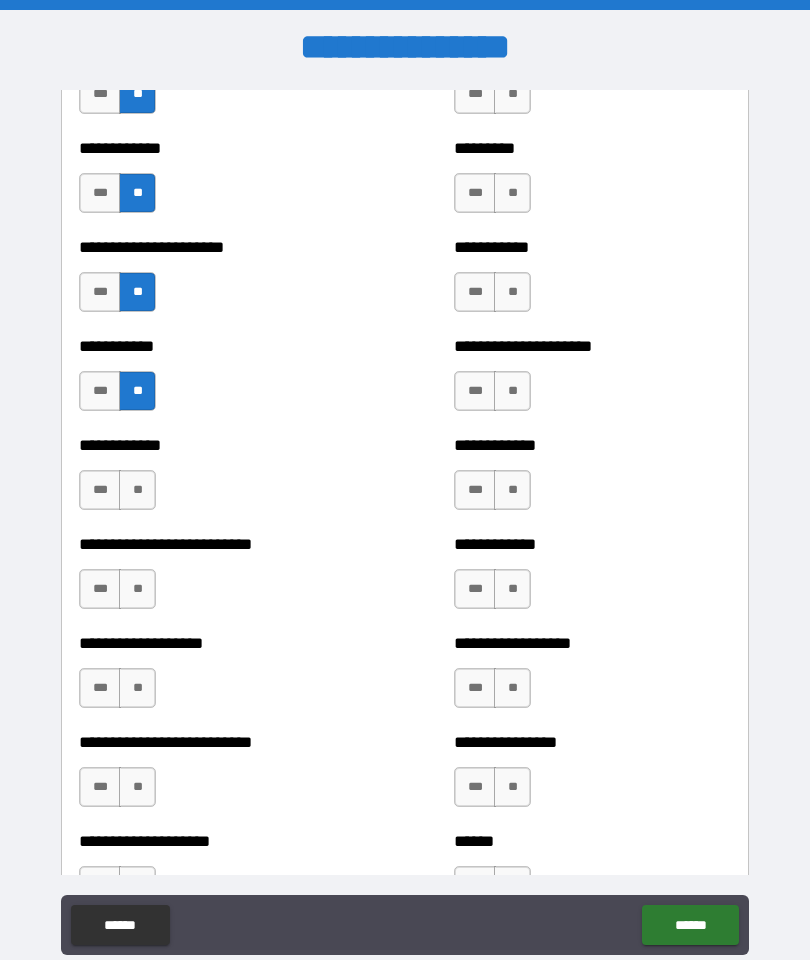 click on "**" at bounding box center [137, 490] 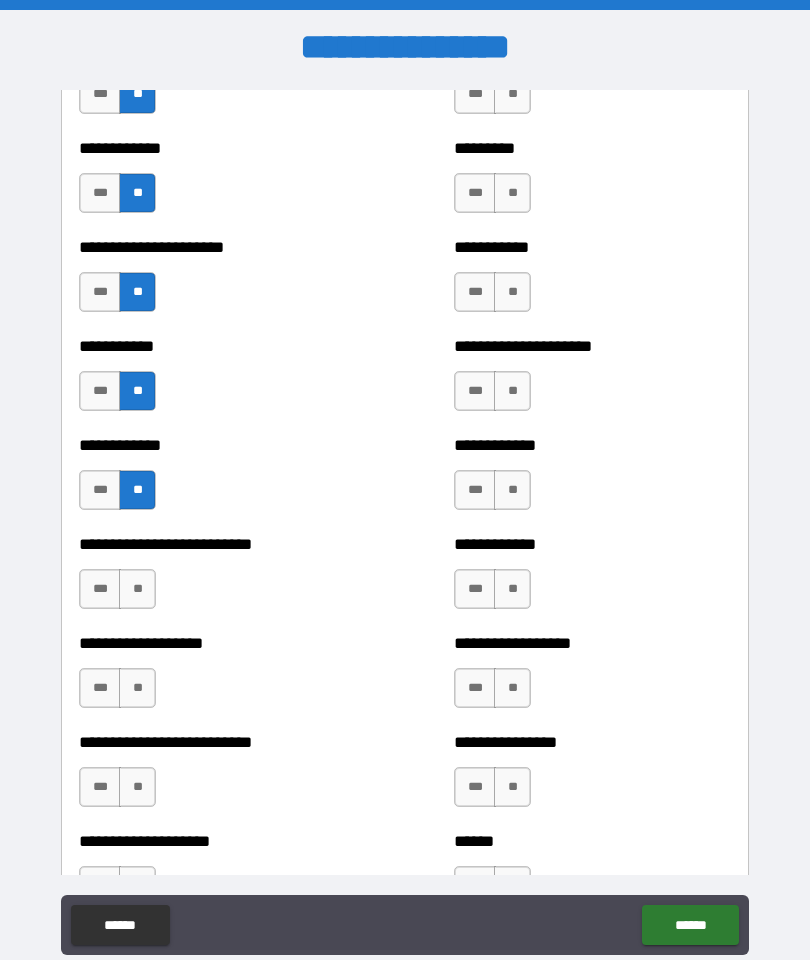 click on "**" at bounding box center (137, 589) 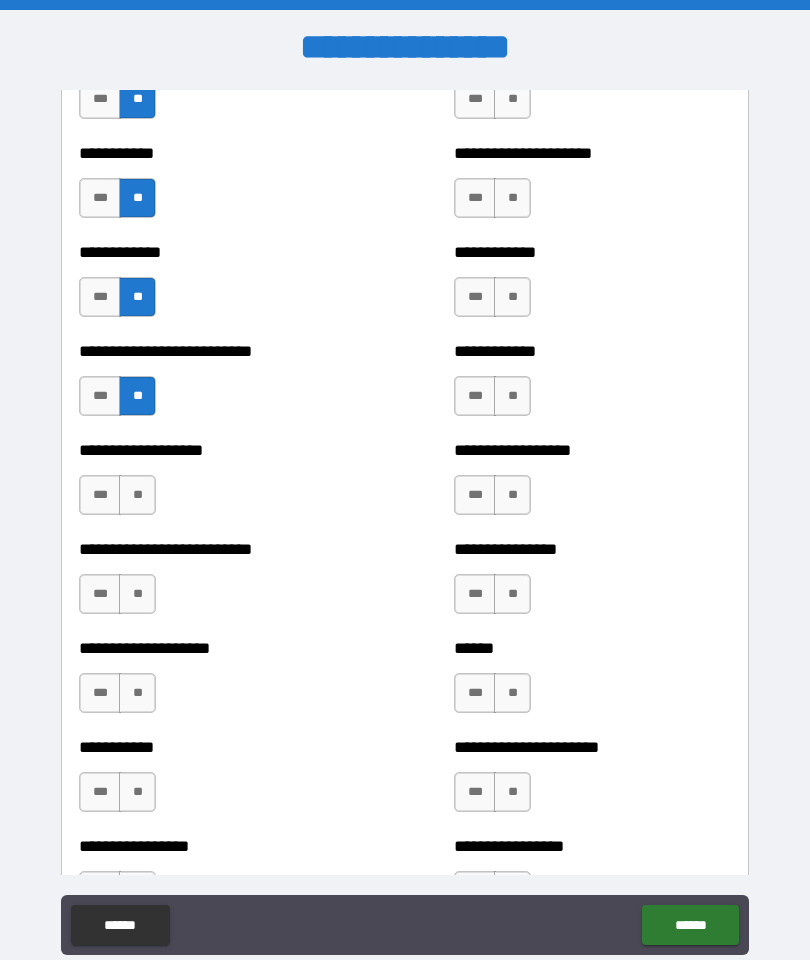 scroll, scrollTop: 5392, scrollLeft: 0, axis: vertical 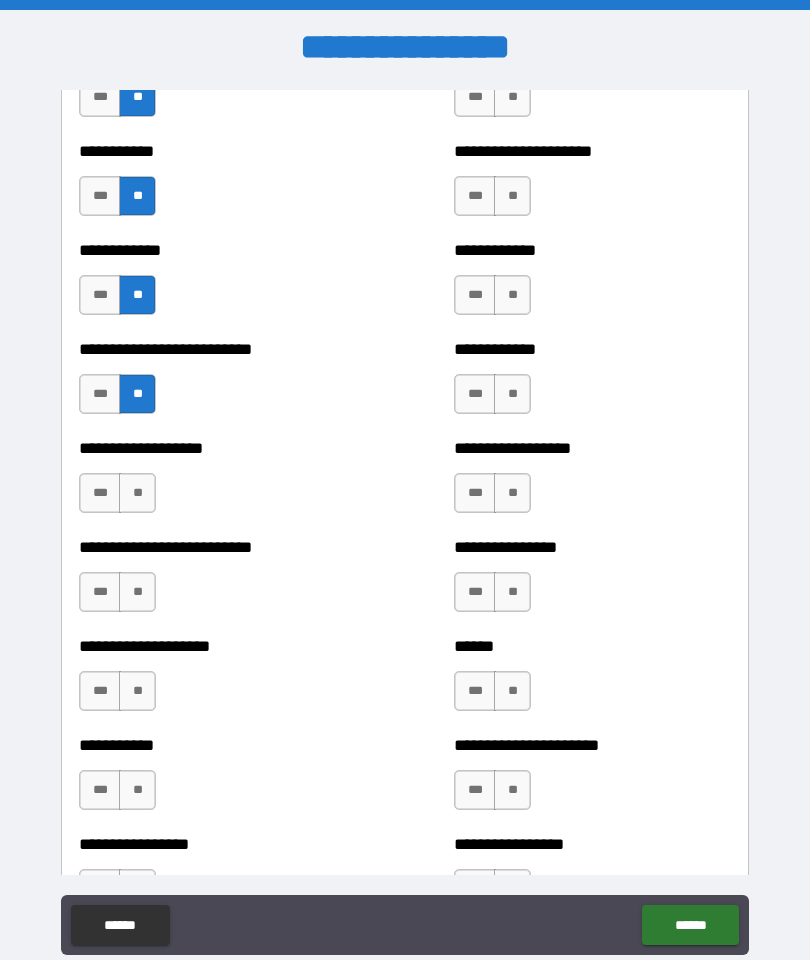 click on "**" at bounding box center (137, 493) 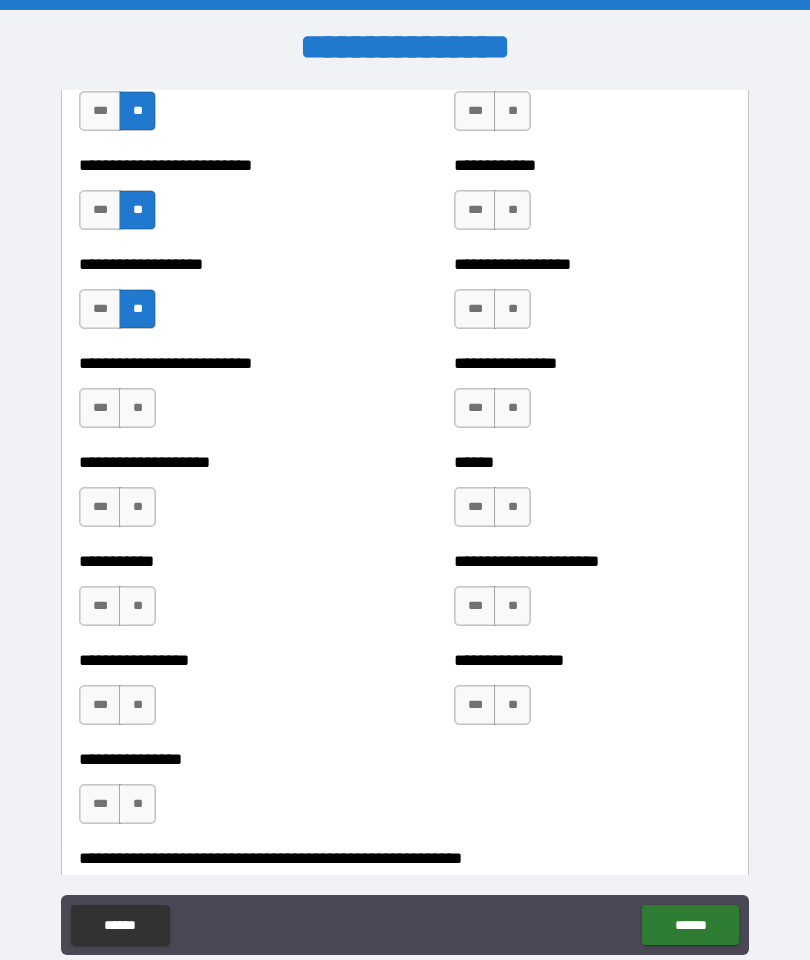 scroll, scrollTop: 5583, scrollLeft: 0, axis: vertical 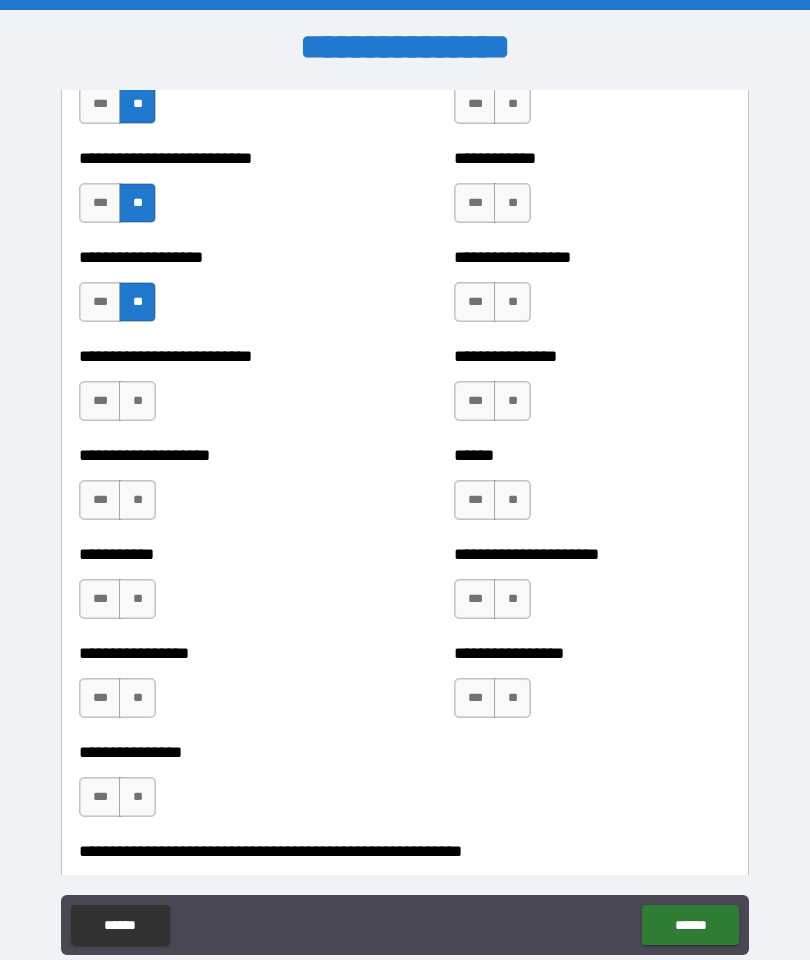 click on "**" at bounding box center [137, 401] 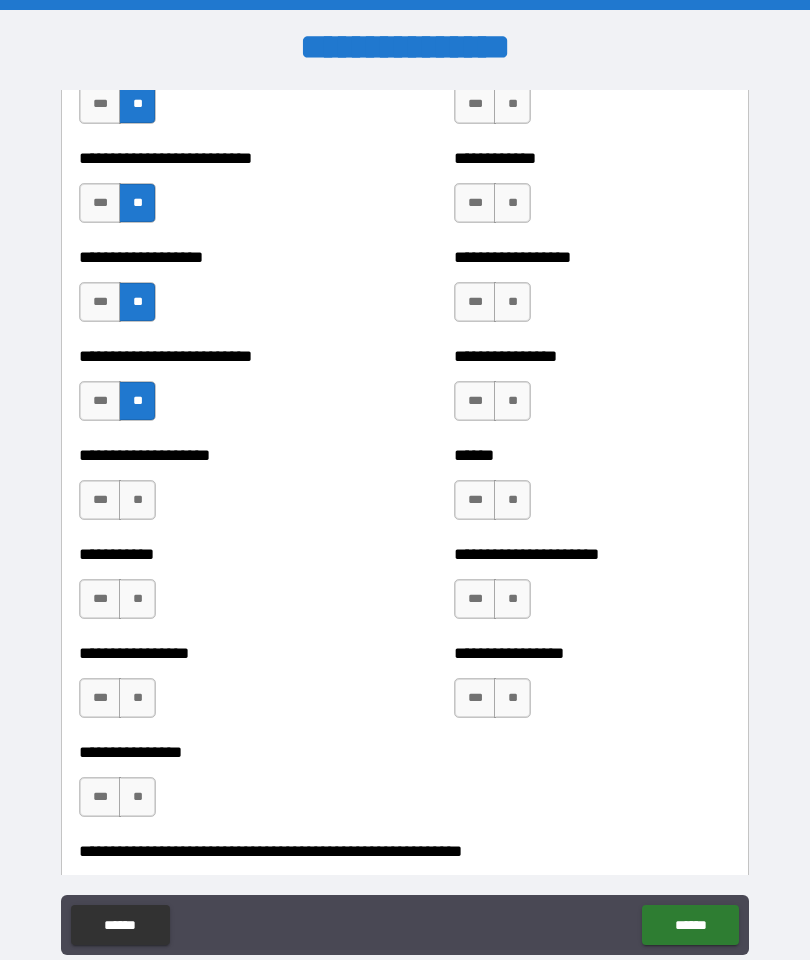 click on "**" at bounding box center (137, 500) 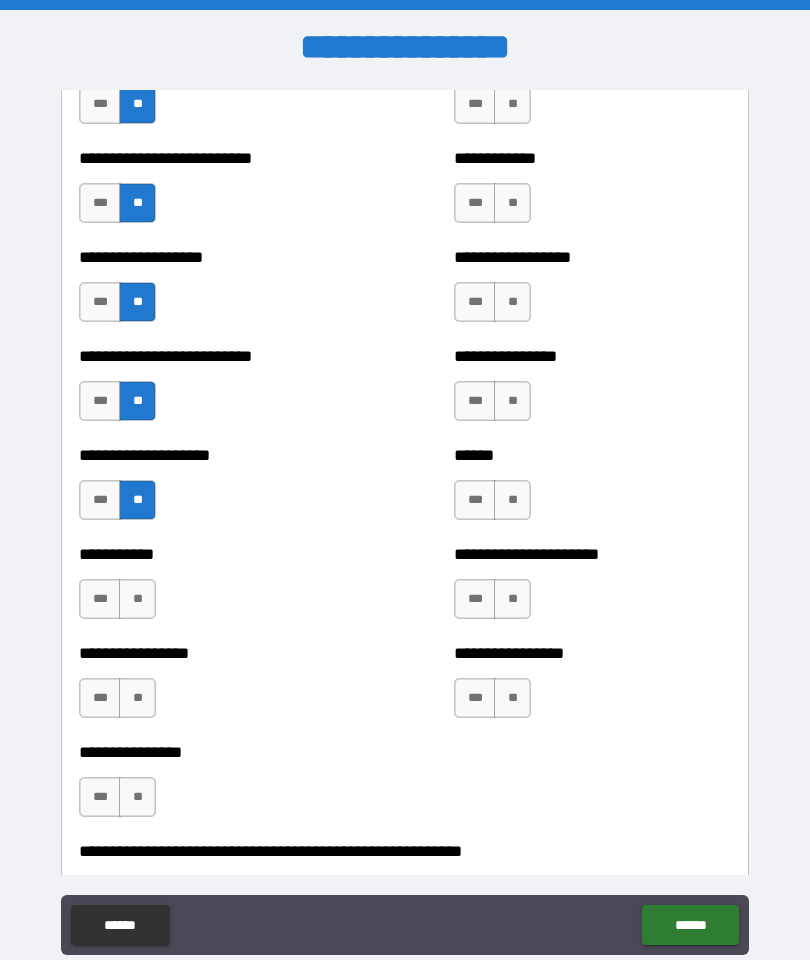 click on "**" at bounding box center [137, 599] 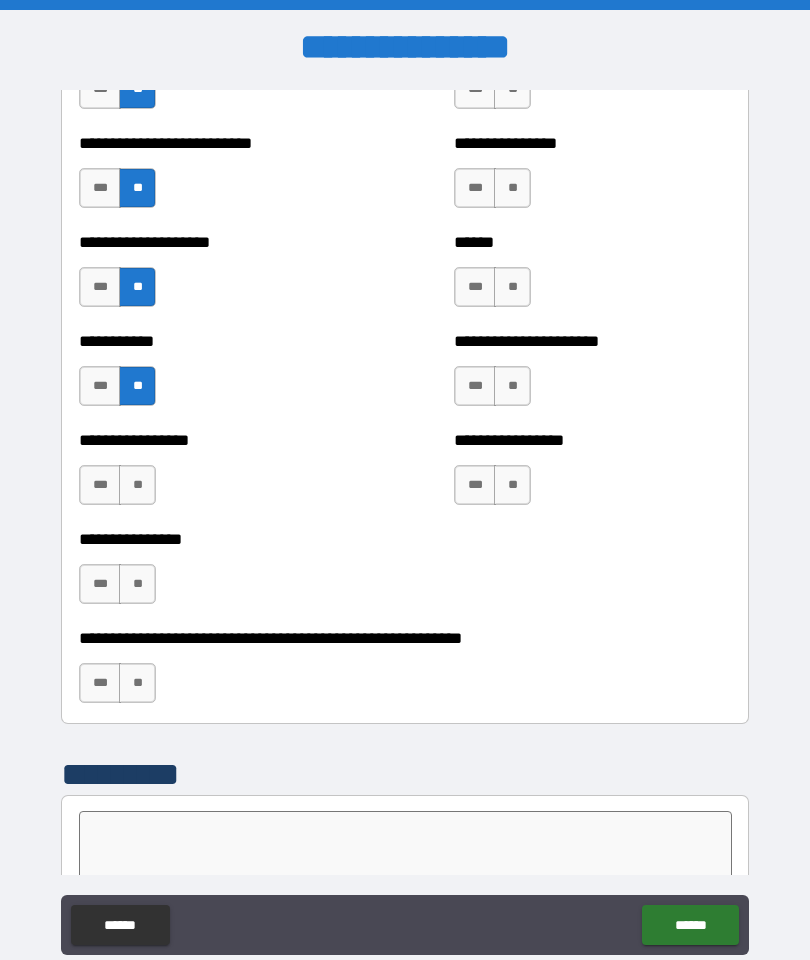 scroll, scrollTop: 5802, scrollLeft: 0, axis: vertical 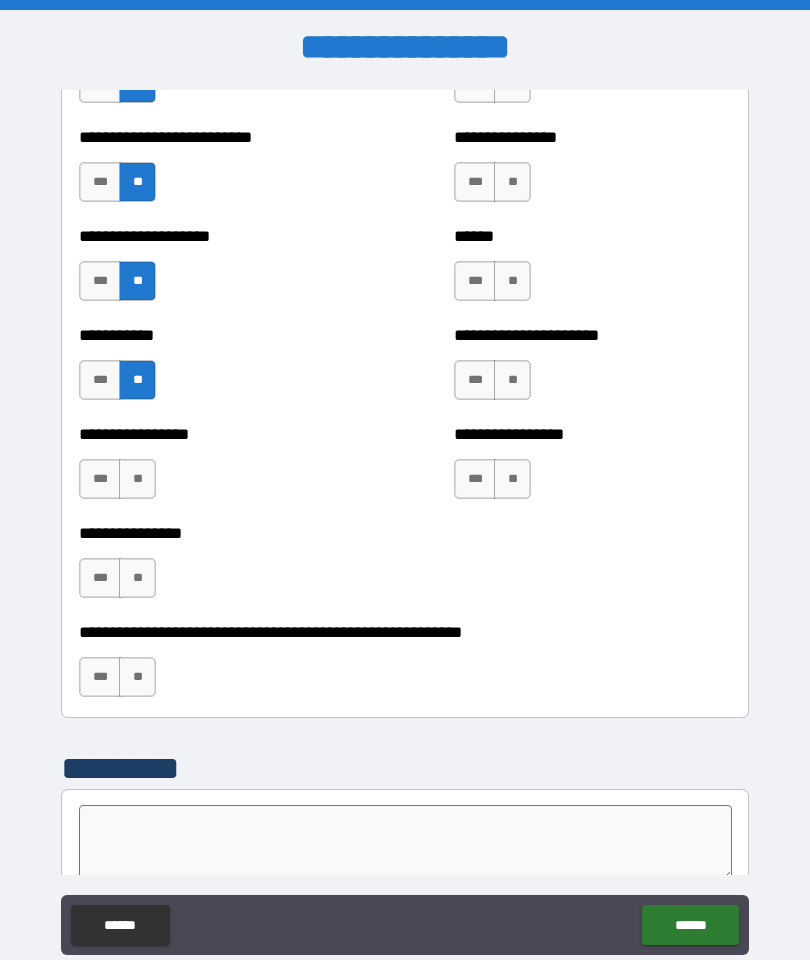 click on "**" at bounding box center [137, 479] 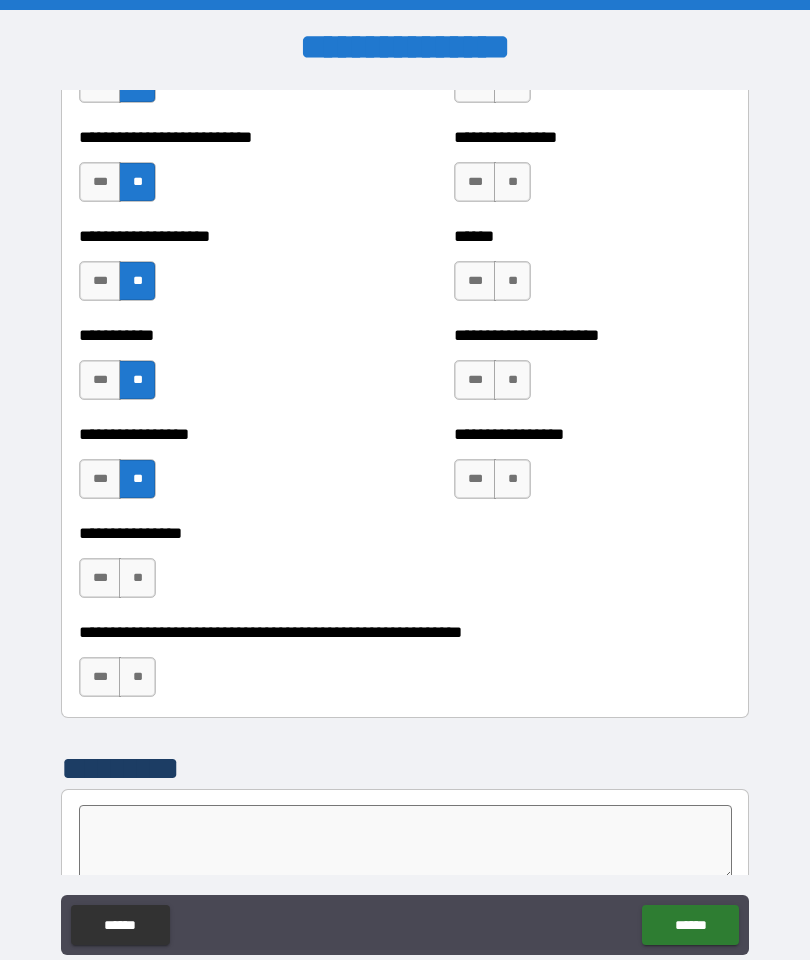 click on "**" at bounding box center (137, 578) 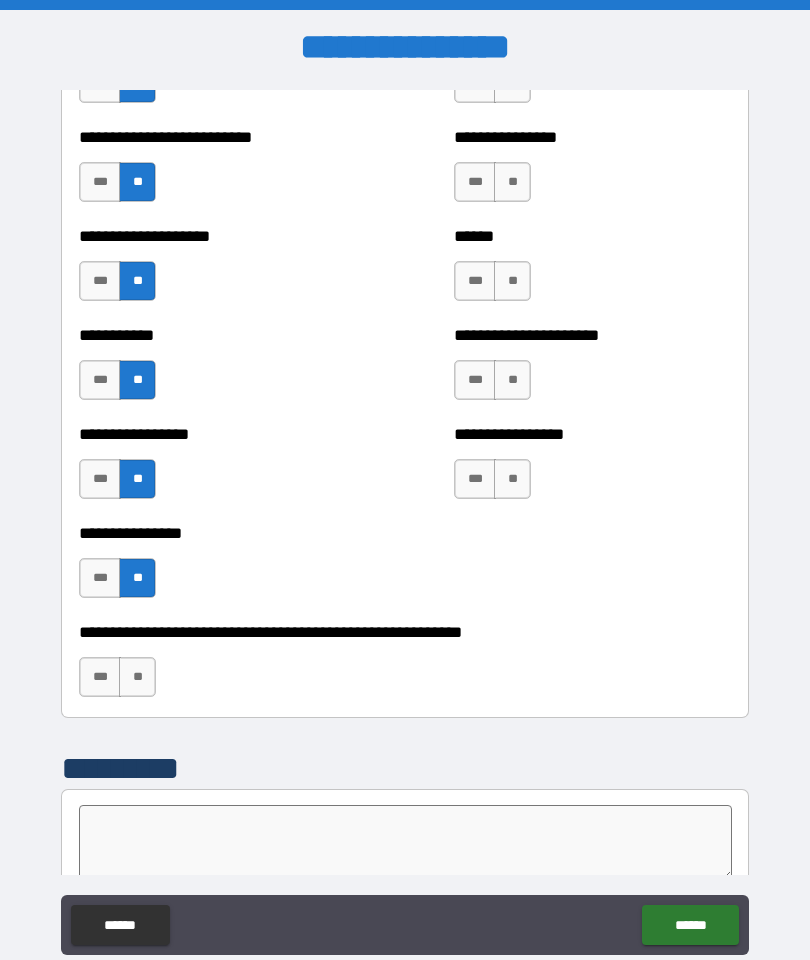 click on "**" at bounding box center (137, 677) 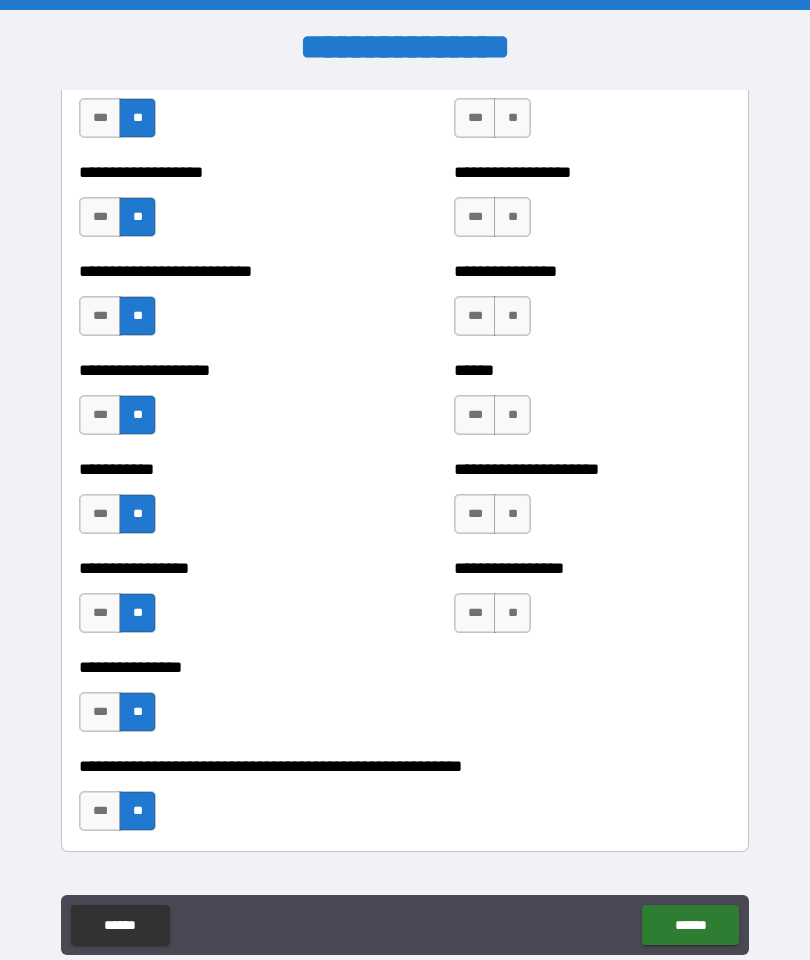 scroll, scrollTop: 5611, scrollLeft: 0, axis: vertical 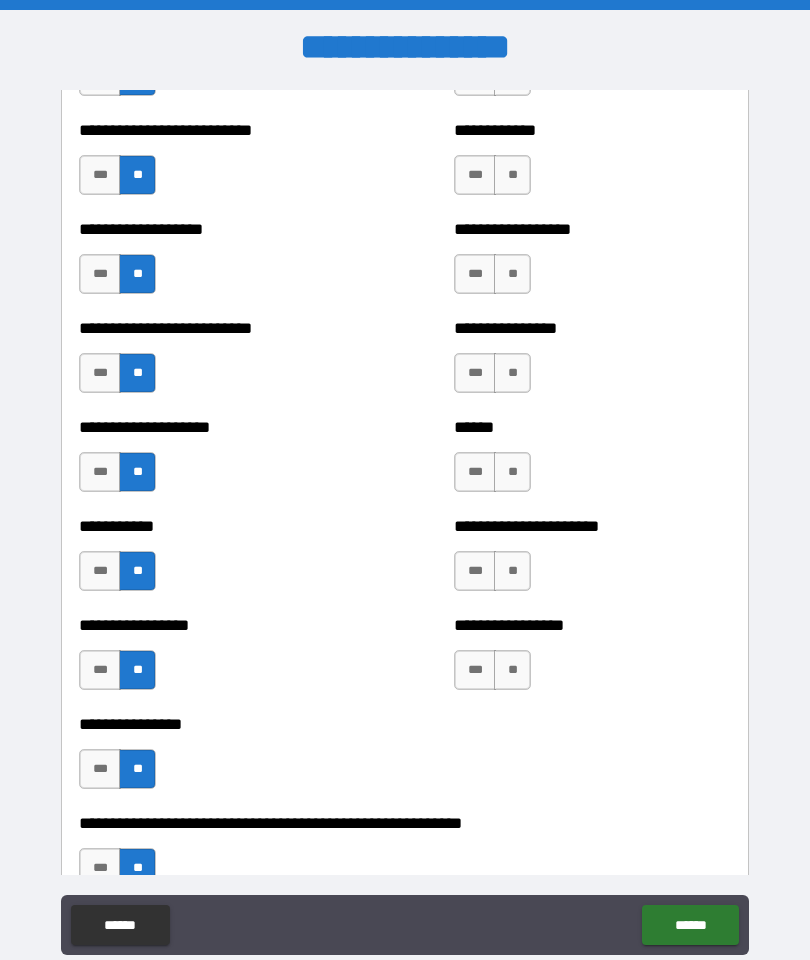 click on "**" at bounding box center (512, 670) 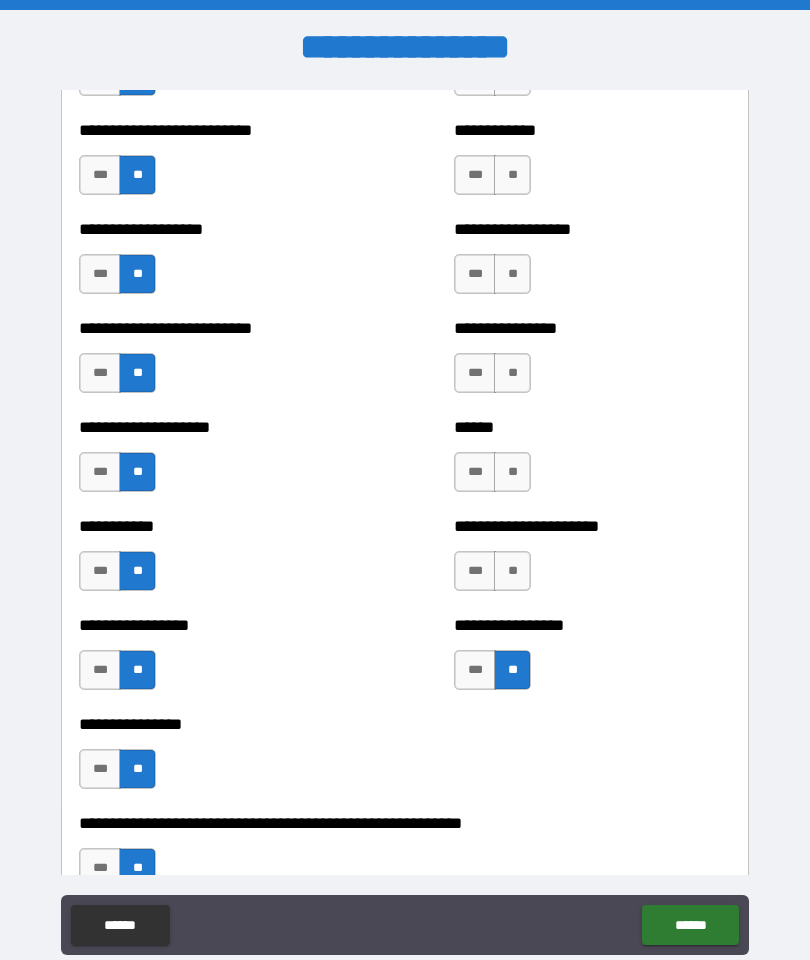 click on "**" at bounding box center (512, 571) 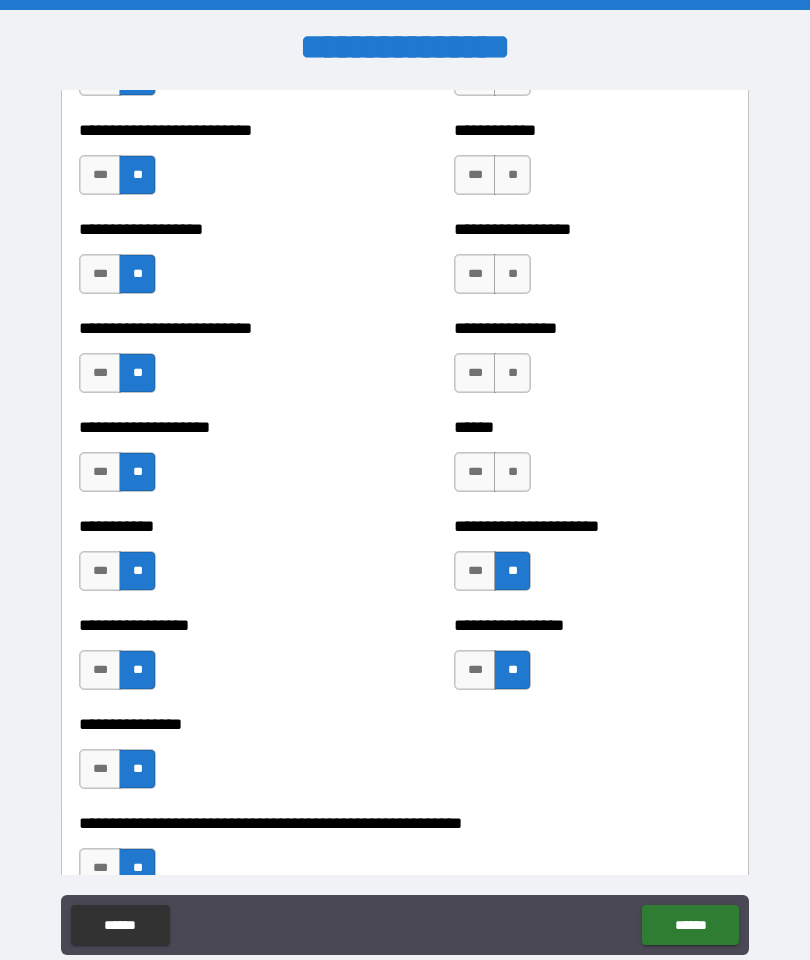 click on "**" at bounding box center (512, 472) 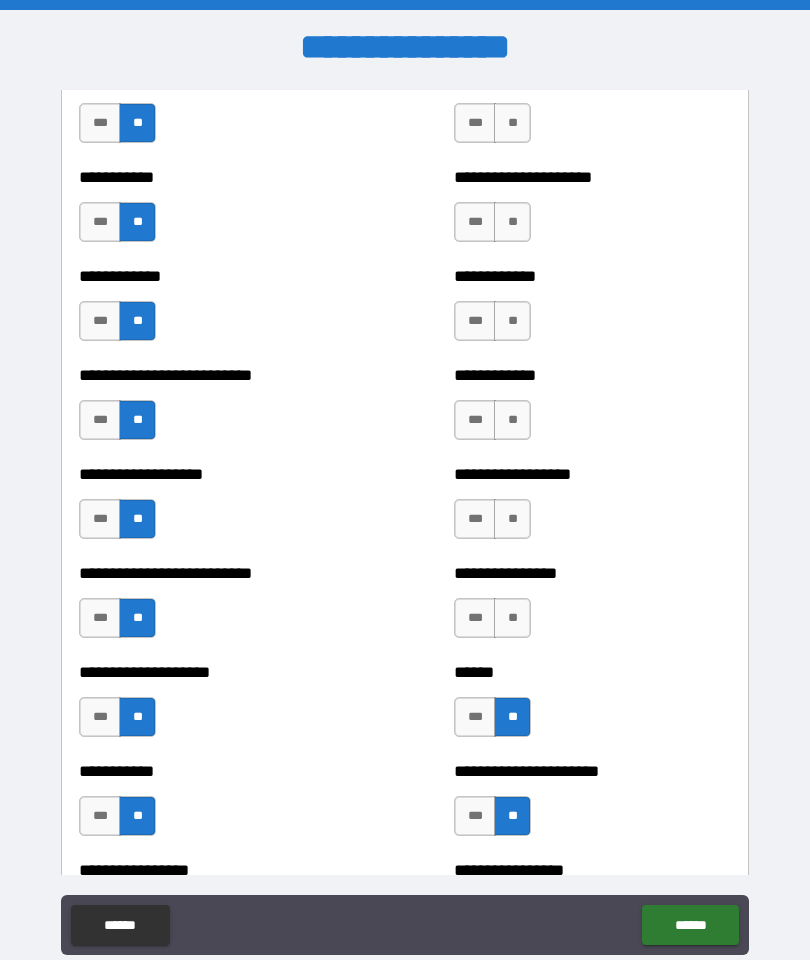 scroll, scrollTop: 5358, scrollLeft: 0, axis: vertical 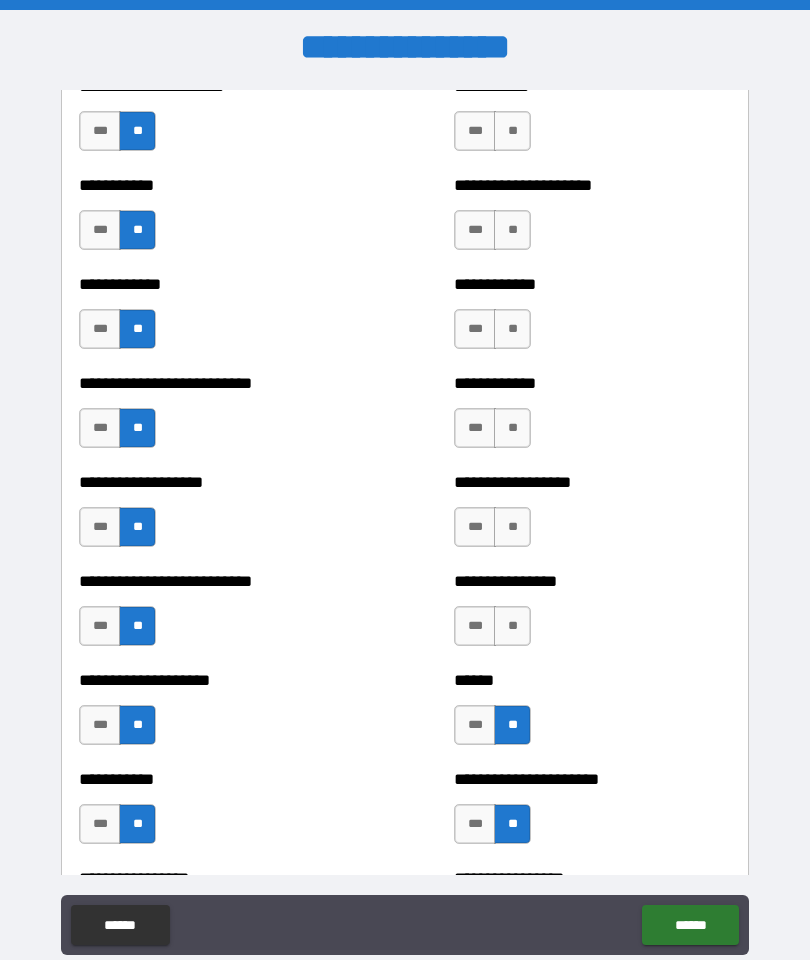 click on "**" at bounding box center (512, 626) 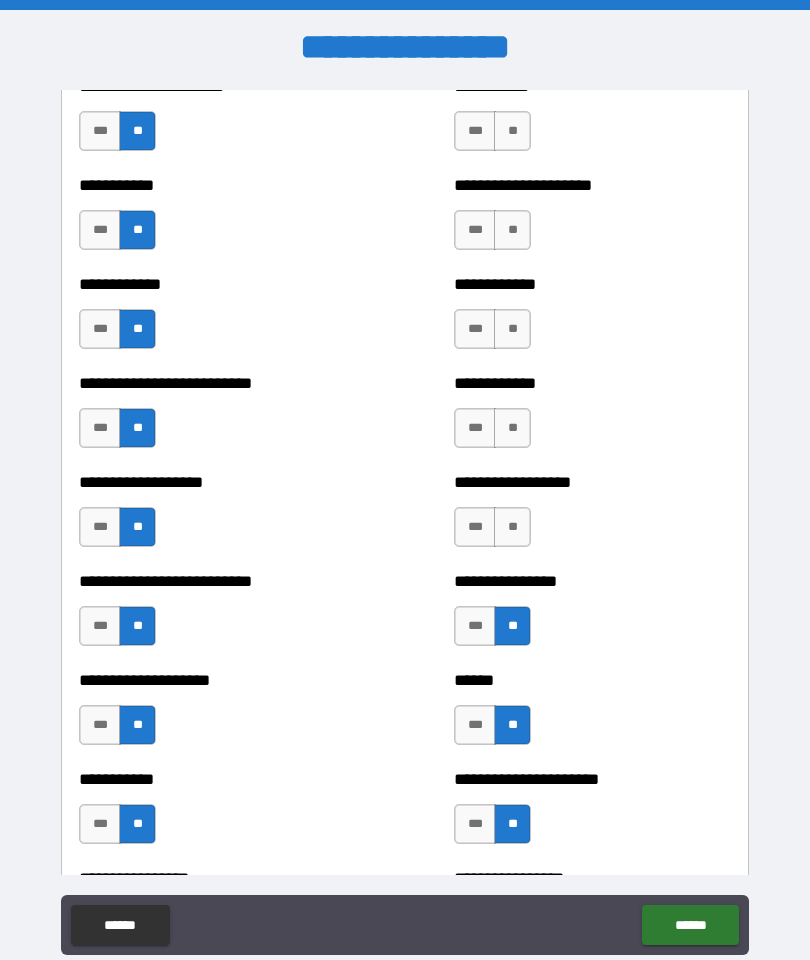 click on "**" at bounding box center [512, 527] 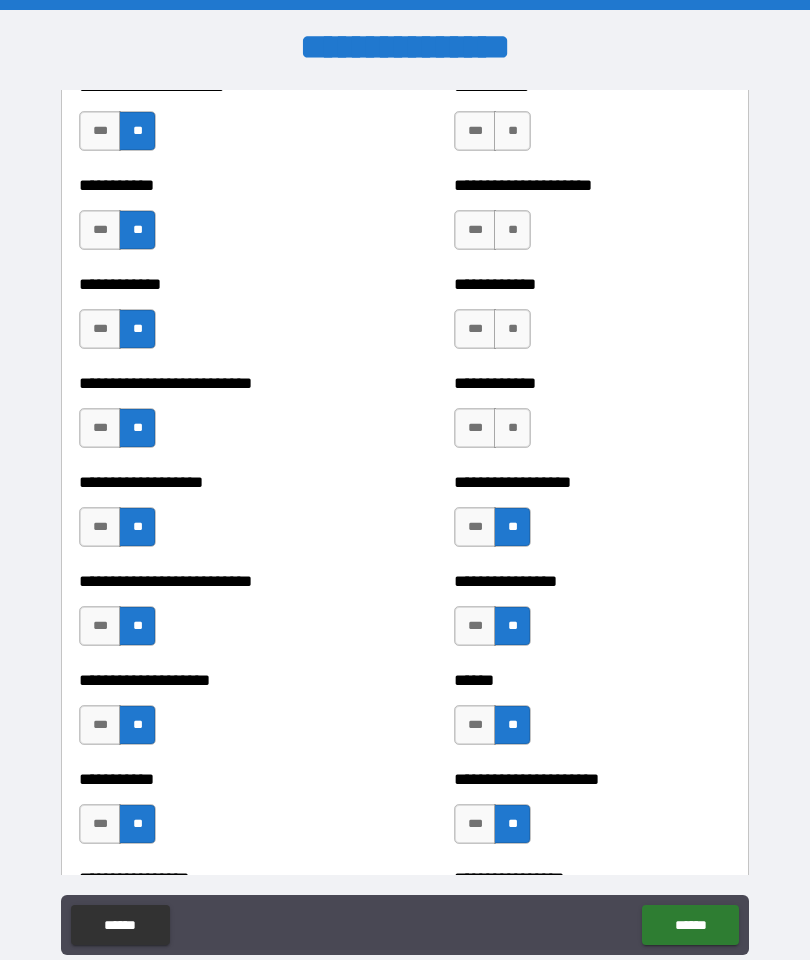 click on "**" at bounding box center [512, 428] 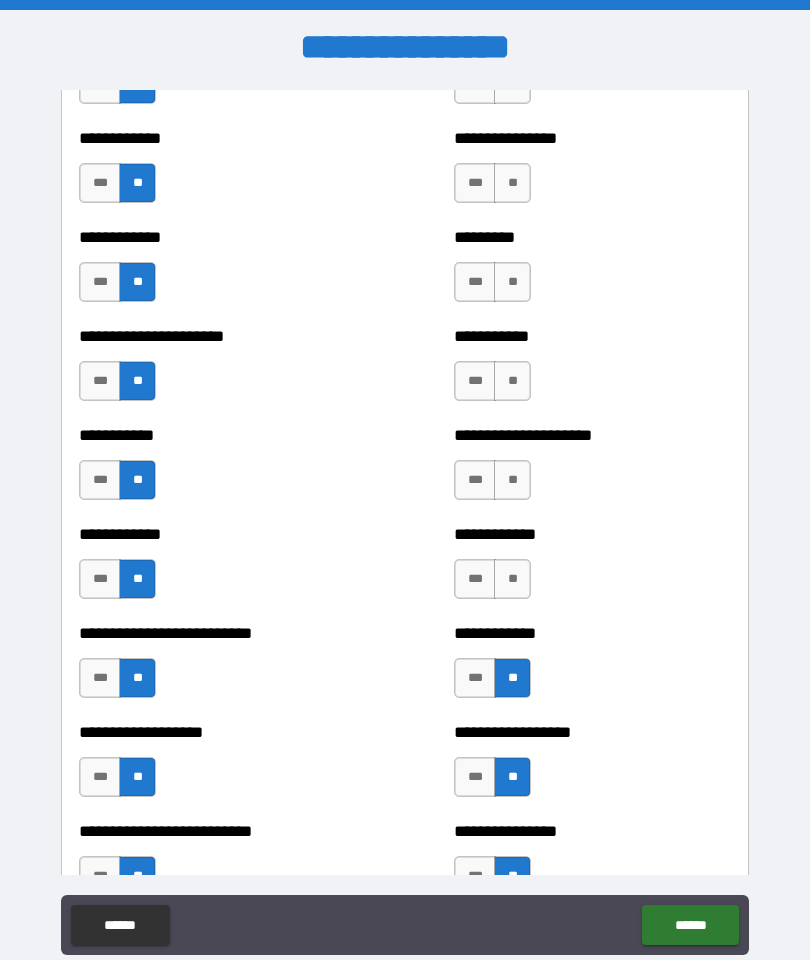 scroll, scrollTop: 5106, scrollLeft: 0, axis: vertical 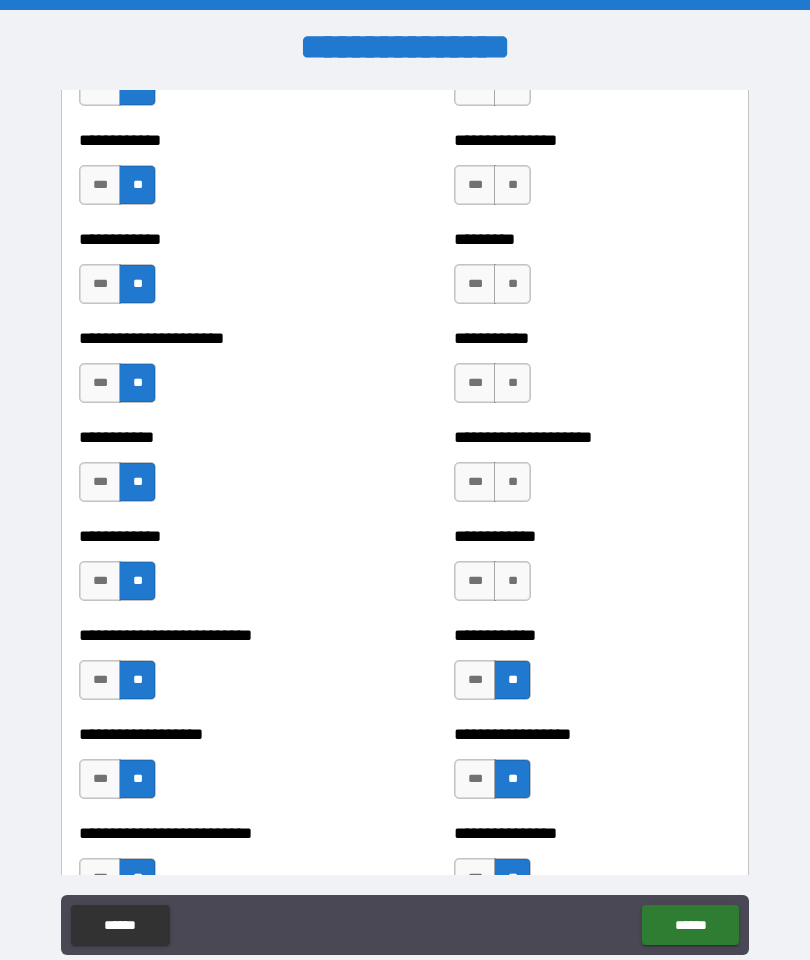 click on "**" at bounding box center (512, 581) 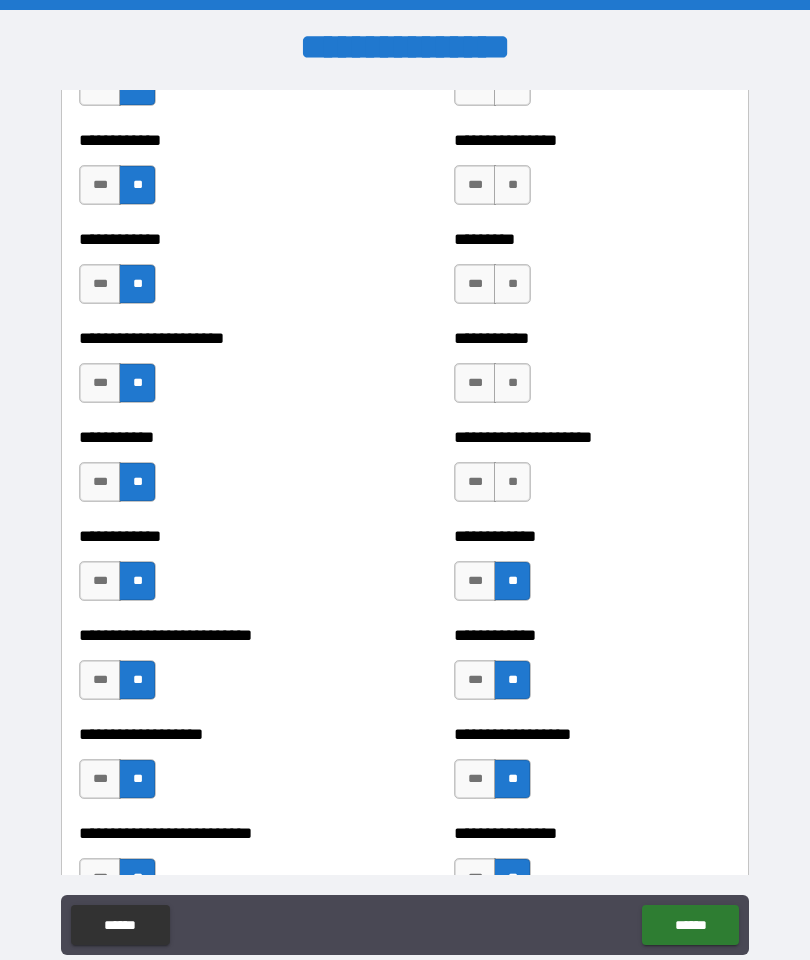 click on "**" at bounding box center (512, 482) 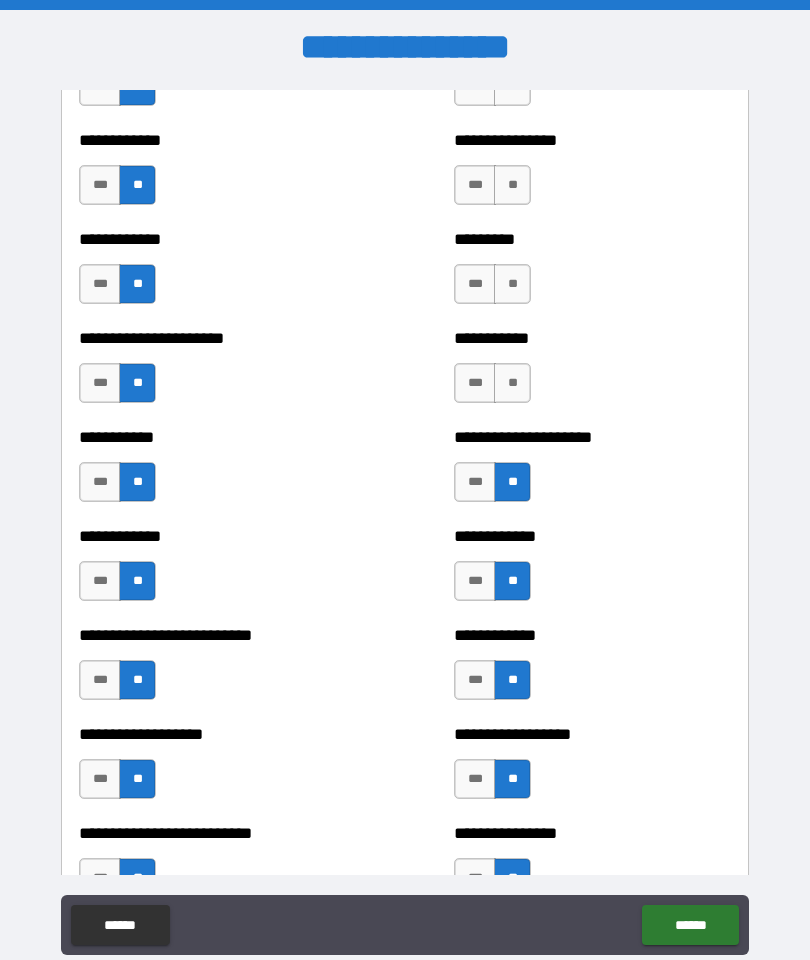 click on "**" at bounding box center (512, 383) 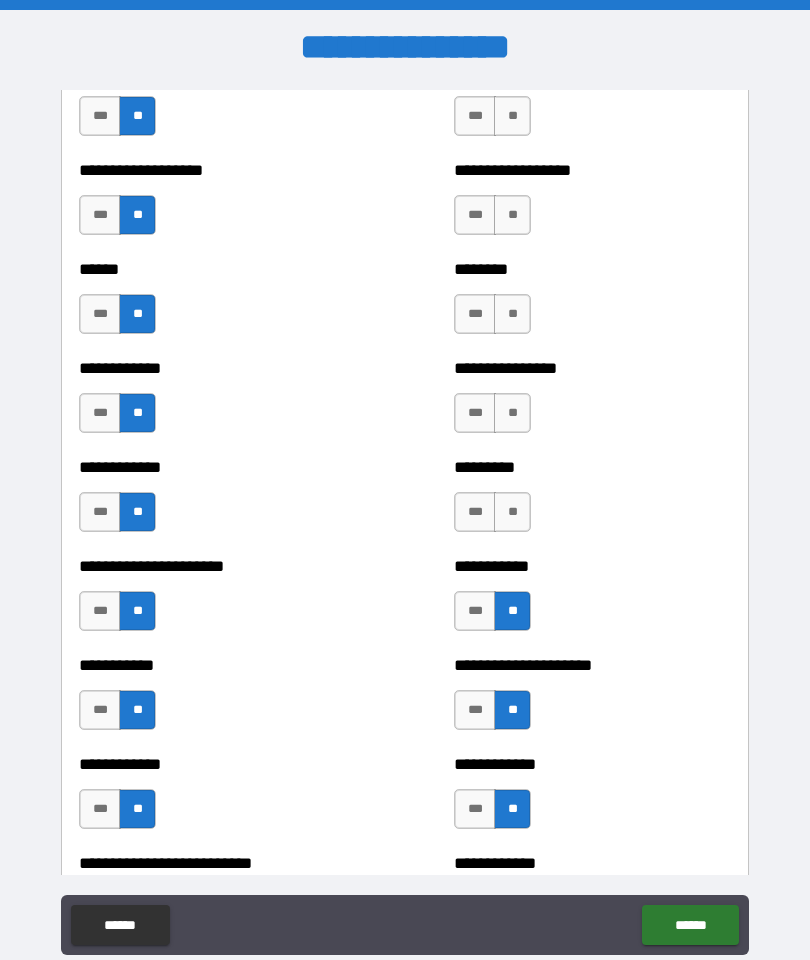scroll, scrollTop: 4875, scrollLeft: 0, axis: vertical 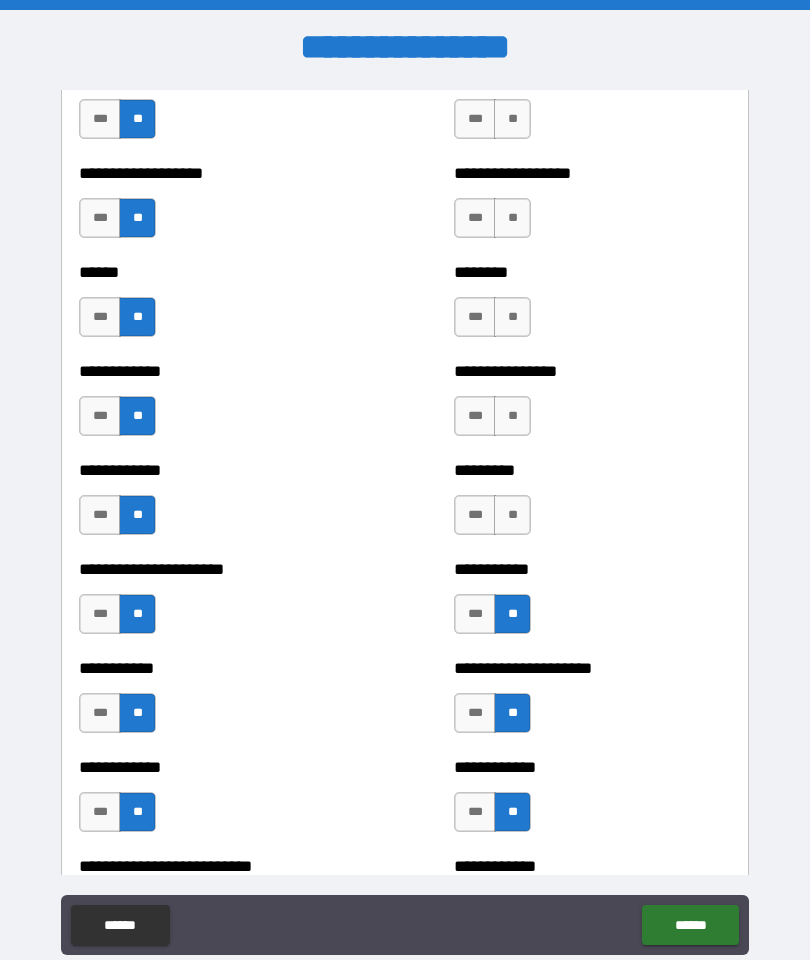 click on "**" at bounding box center [512, 515] 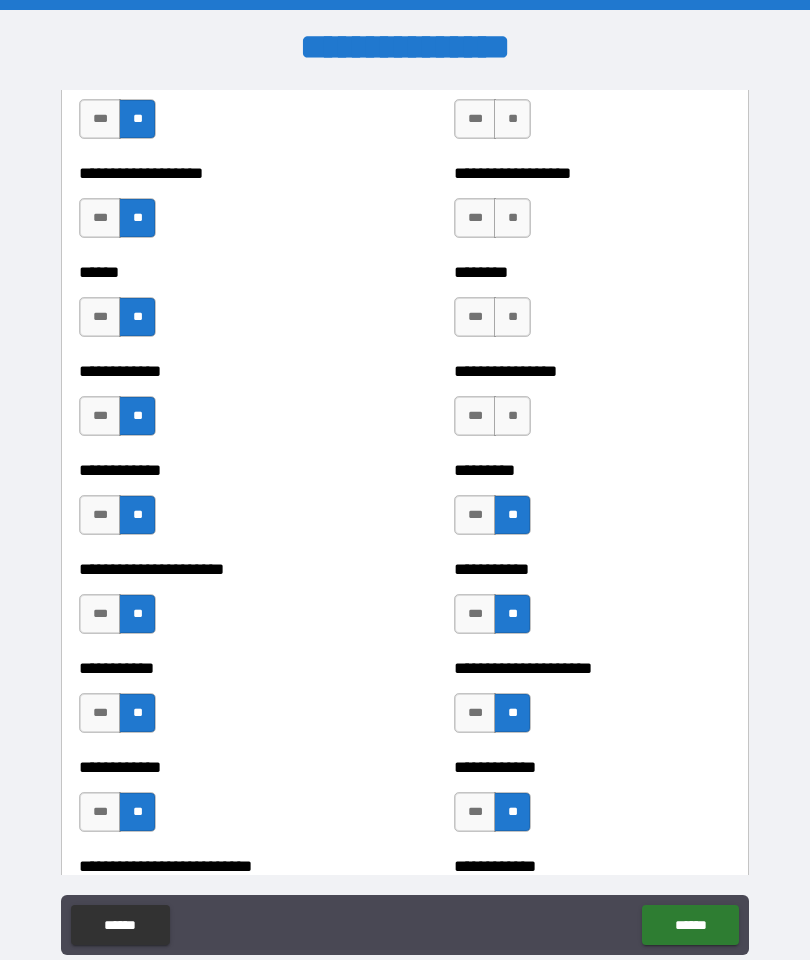 click on "**" at bounding box center [512, 416] 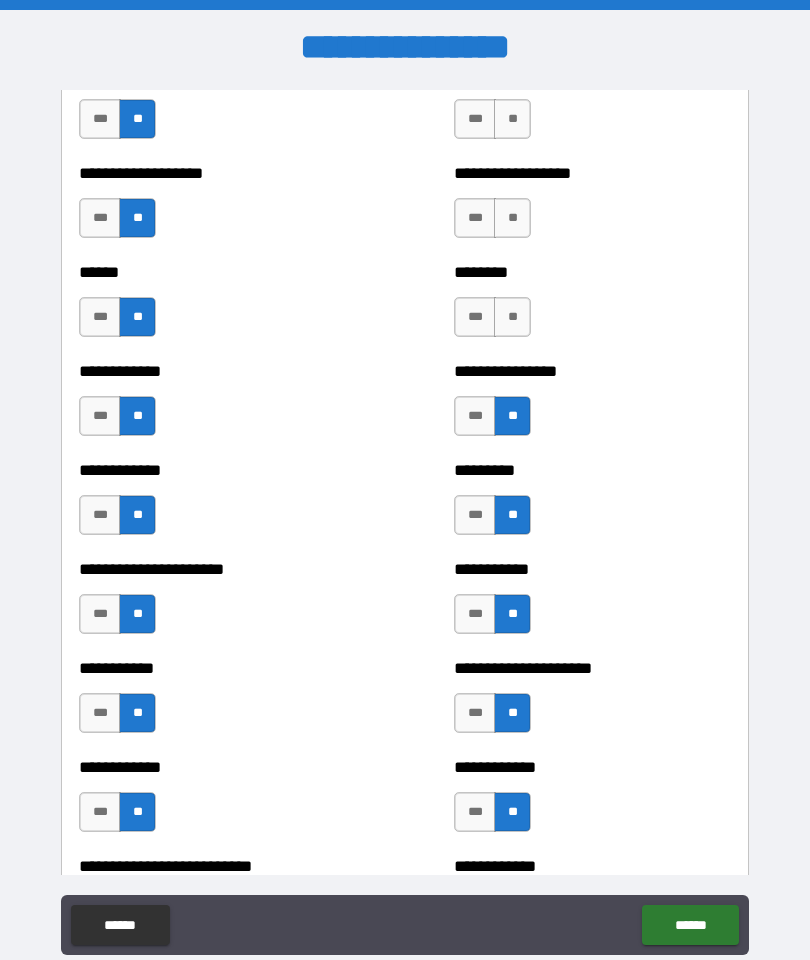 click on "**" at bounding box center [512, 317] 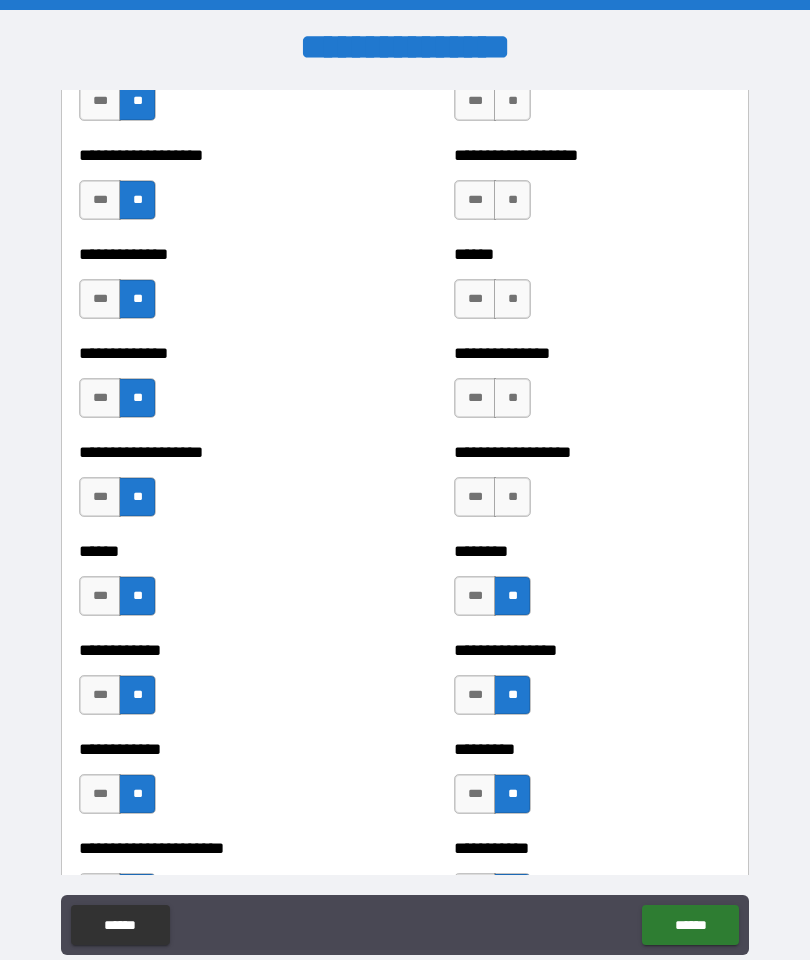 scroll, scrollTop: 4592, scrollLeft: 0, axis: vertical 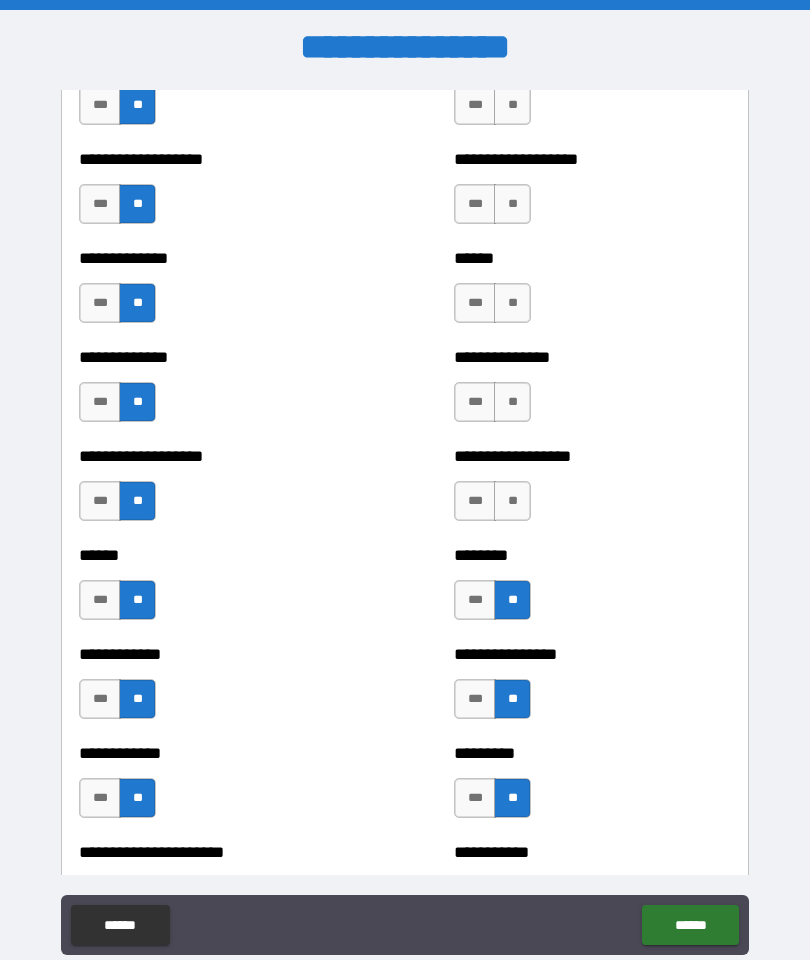 click on "**" at bounding box center [512, 501] 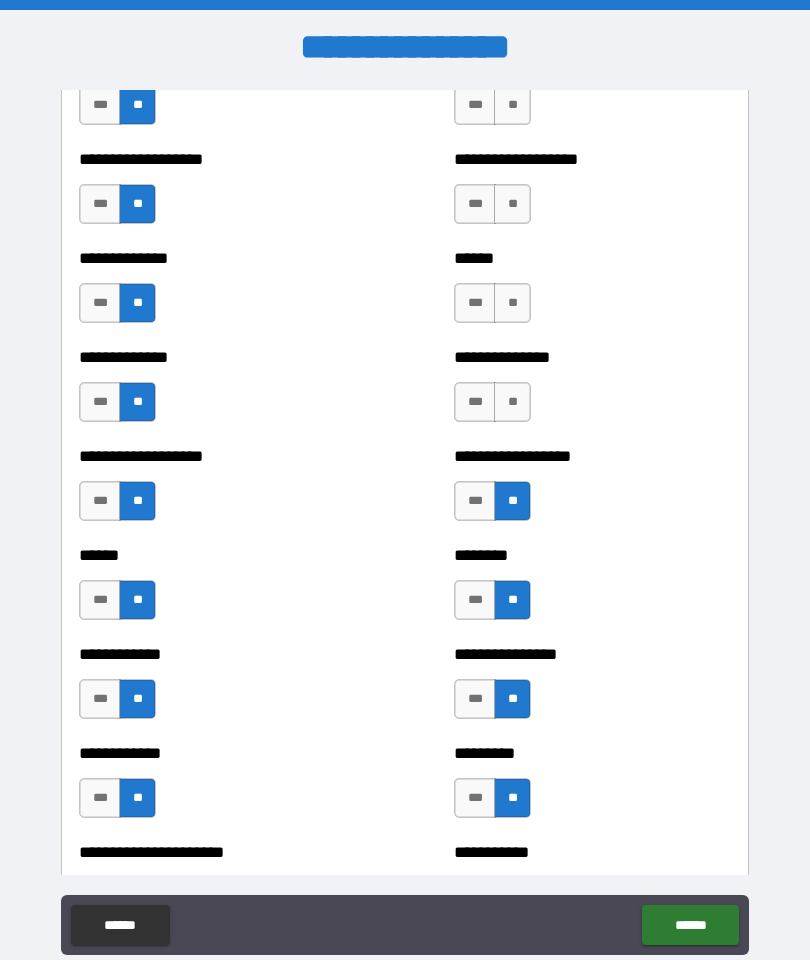 click on "**" at bounding box center [512, 402] 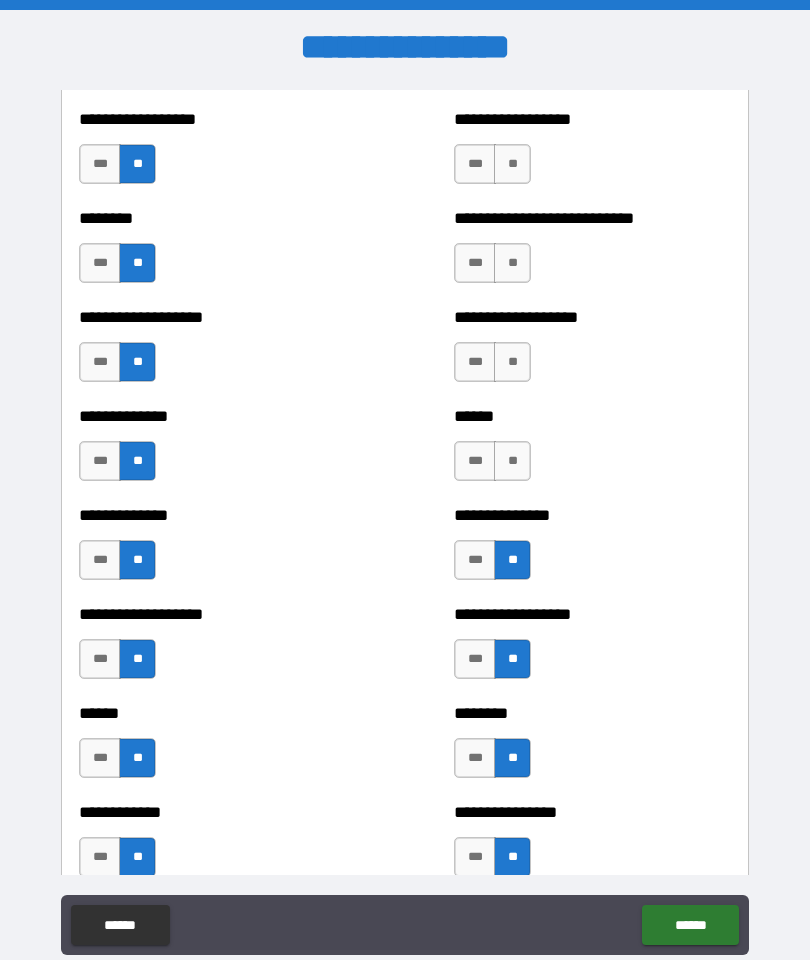 scroll, scrollTop: 4400, scrollLeft: 0, axis: vertical 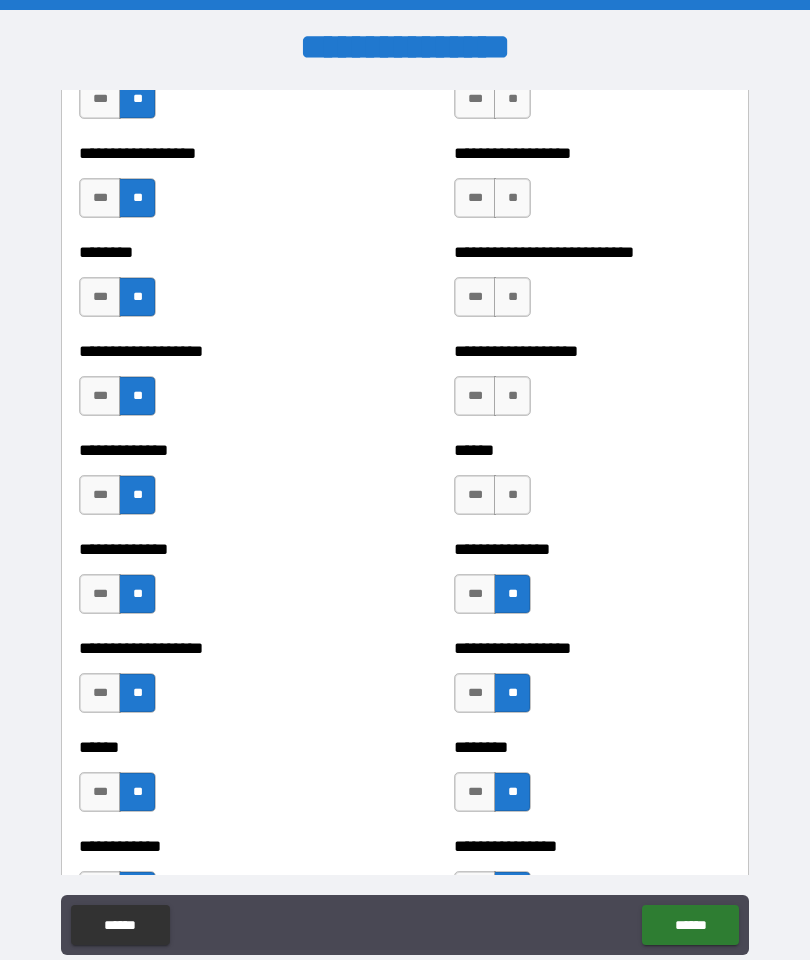 click on "**" at bounding box center (512, 495) 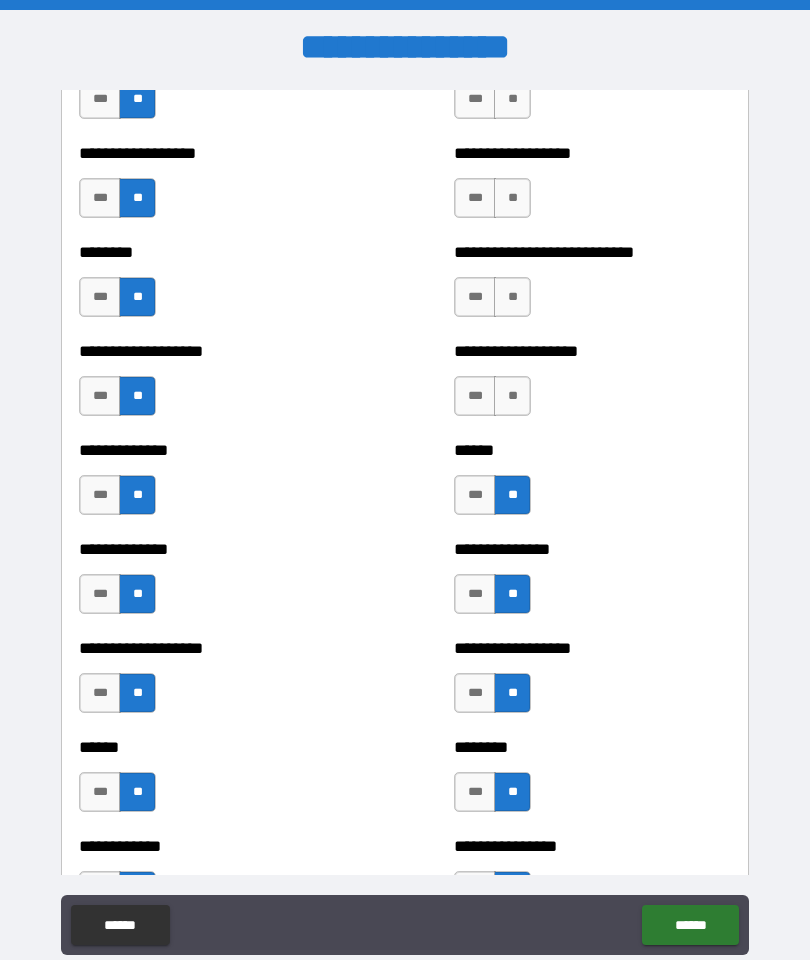 click on "**" at bounding box center (512, 396) 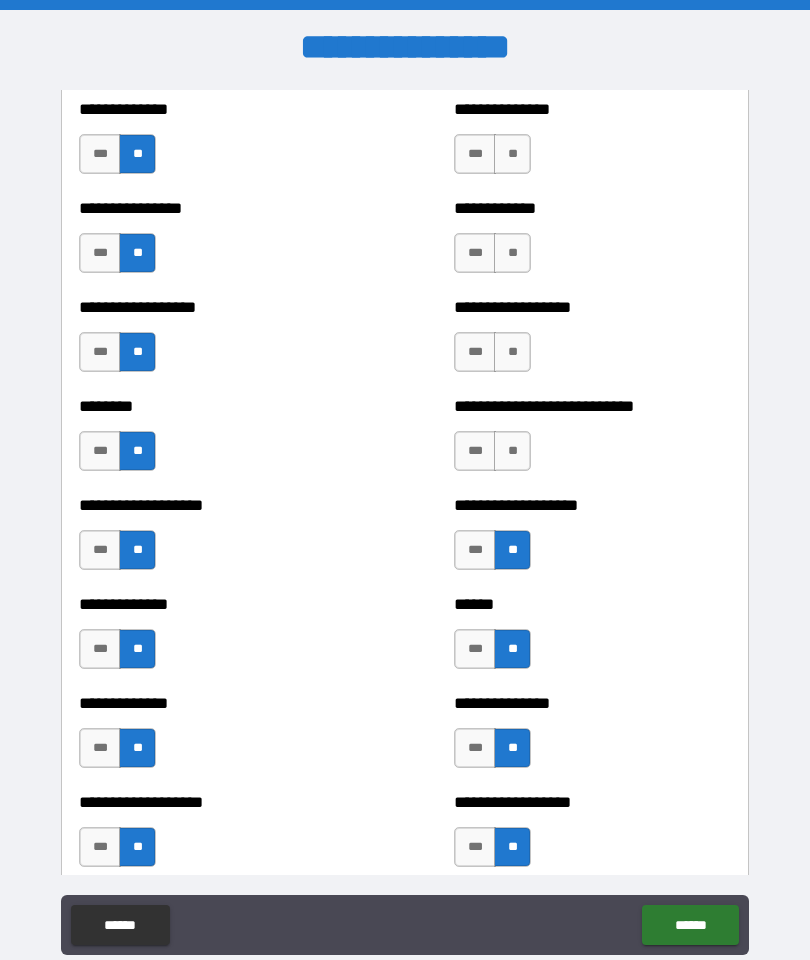scroll, scrollTop: 4240, scrollLeft: 0, axis: vertical 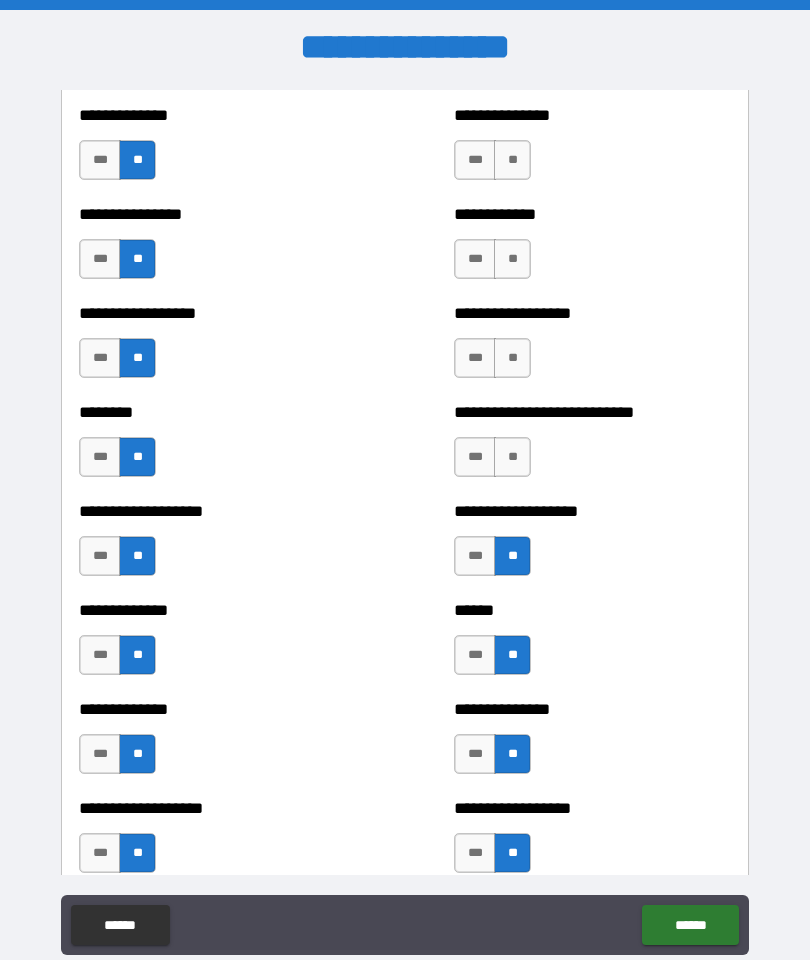 click on "***" at bounding box center [475, 457] 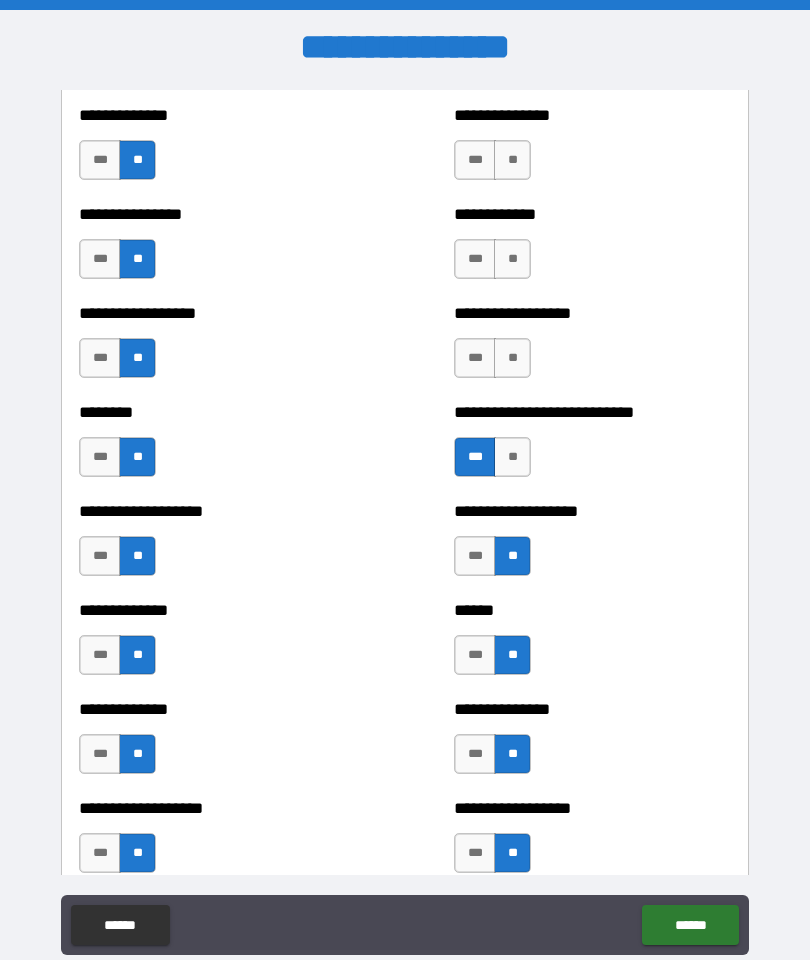 click on "***" at bounding box center [475, 457] 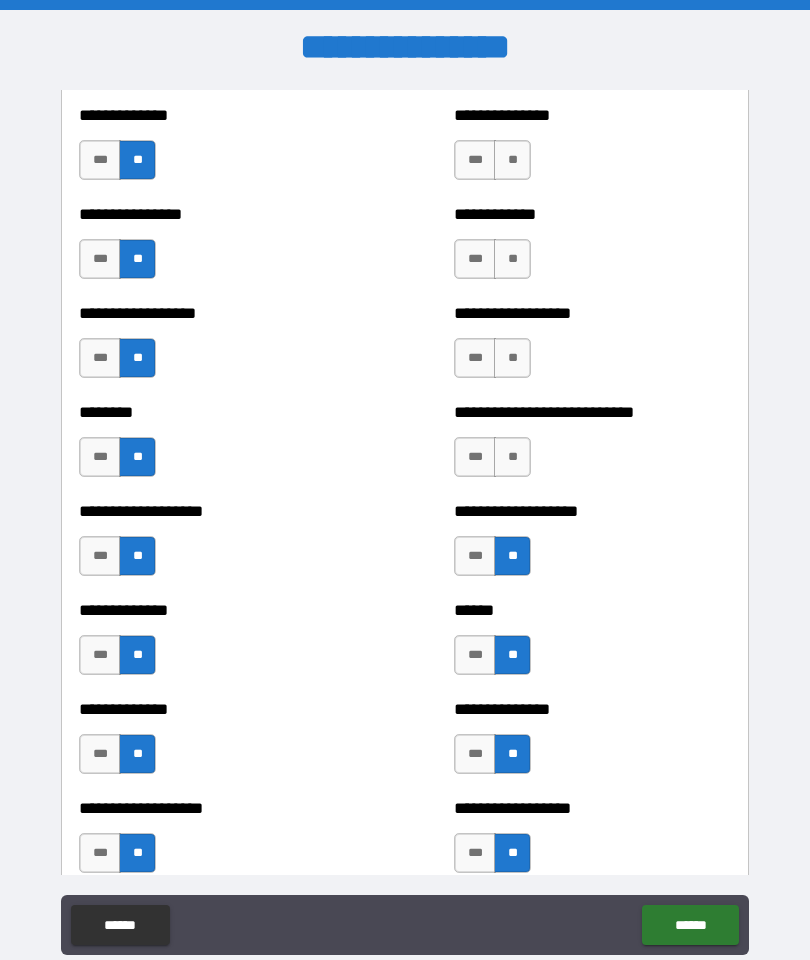 click on "***" at bounding box center [475, 457] 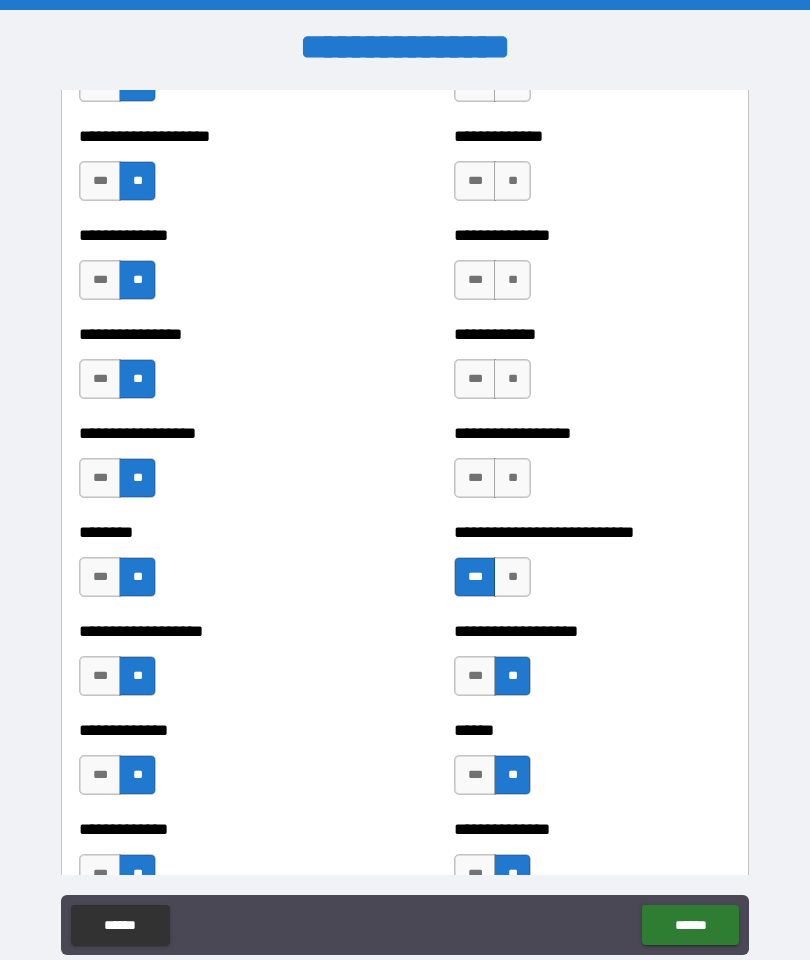 scroll, scrollTop: 4118, scrollLeft: 0, axis: vertical 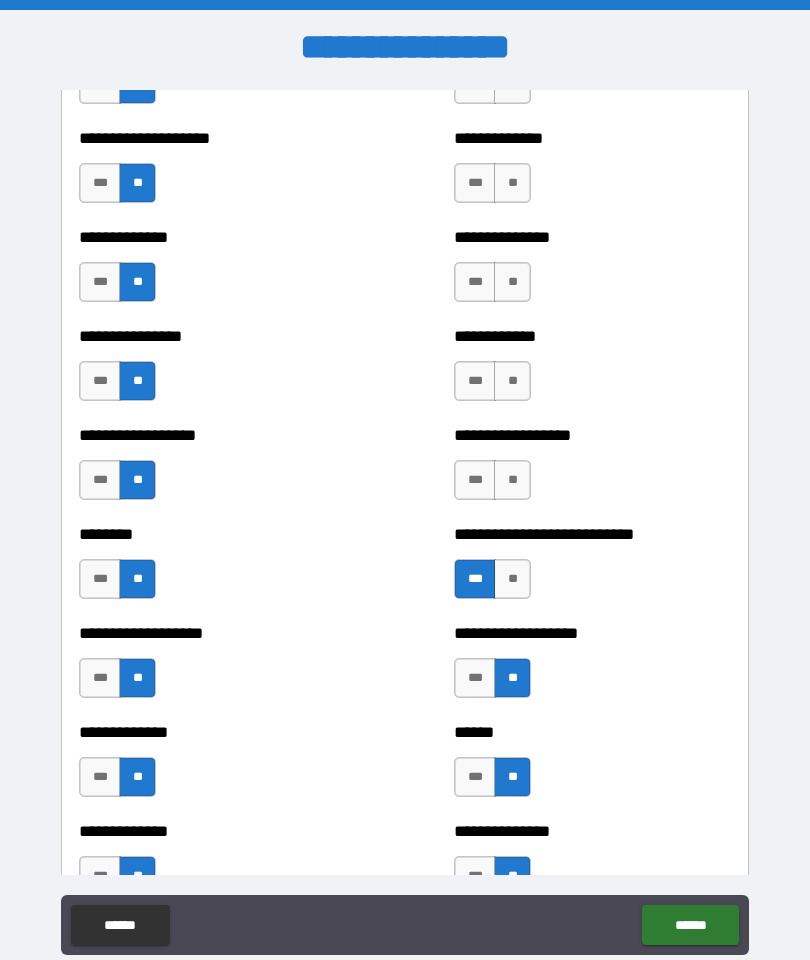 click on "**" at bounding box center [512, 480] 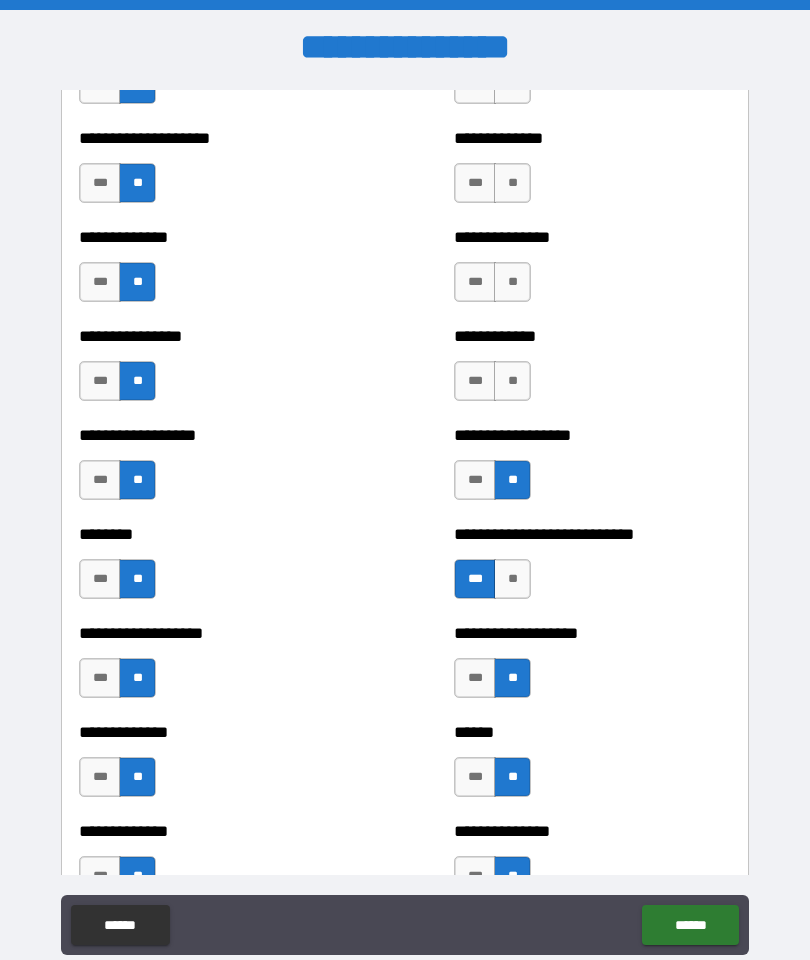 click on "**" at bounding box center [512, 381] 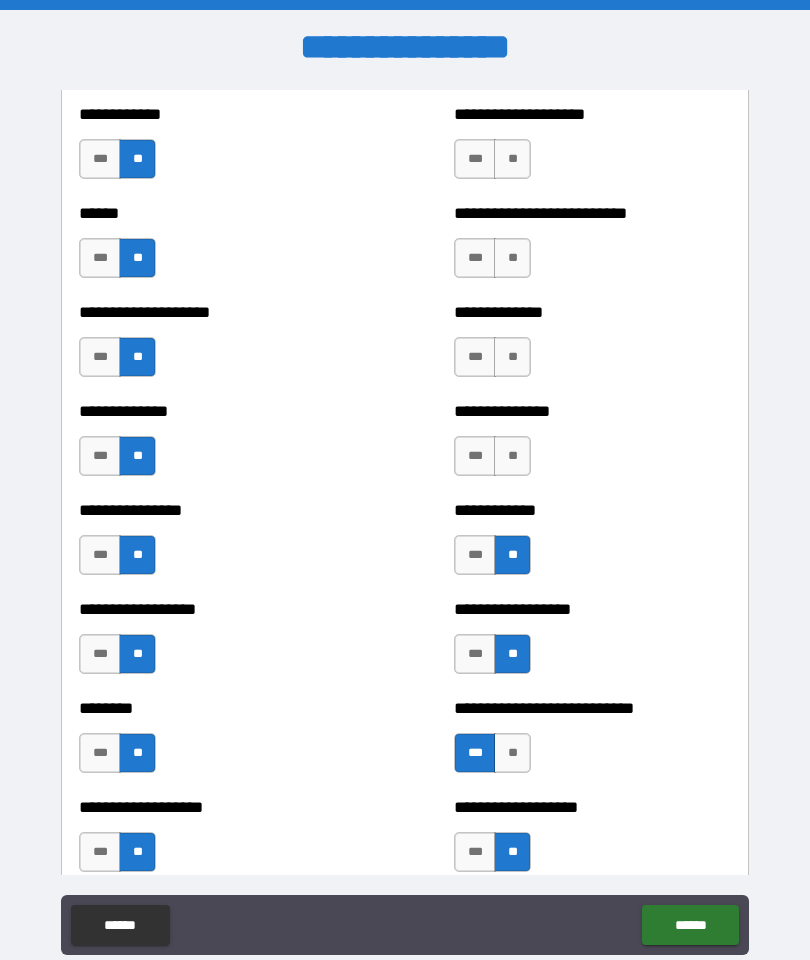 scroll, scrollTop: 3932, scrollLeft: 0, axis: vertical 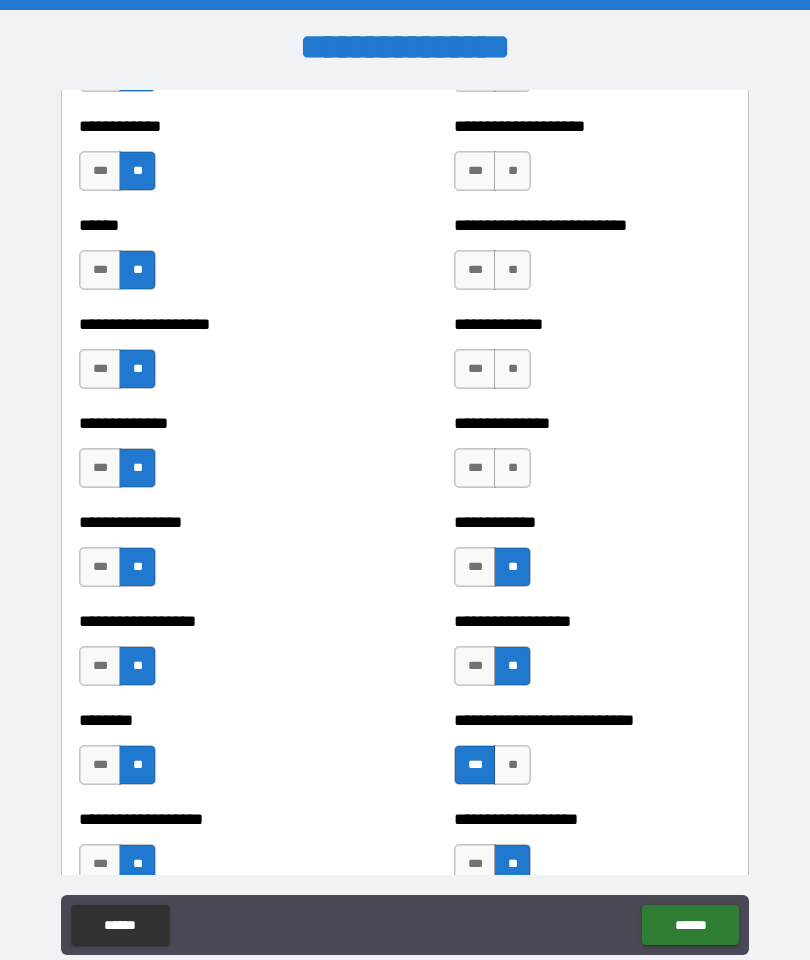 click on "***" at bounding box center [475, 468] 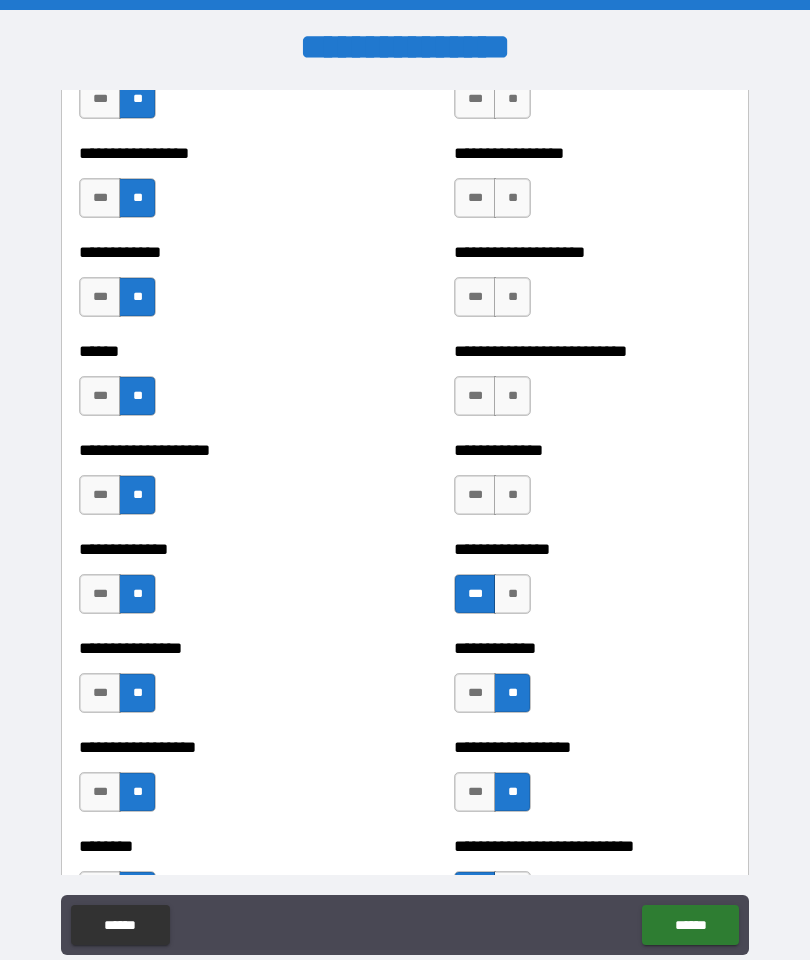scroll, scrollTop: 3805, scrollLeft: 0, axis: vertical 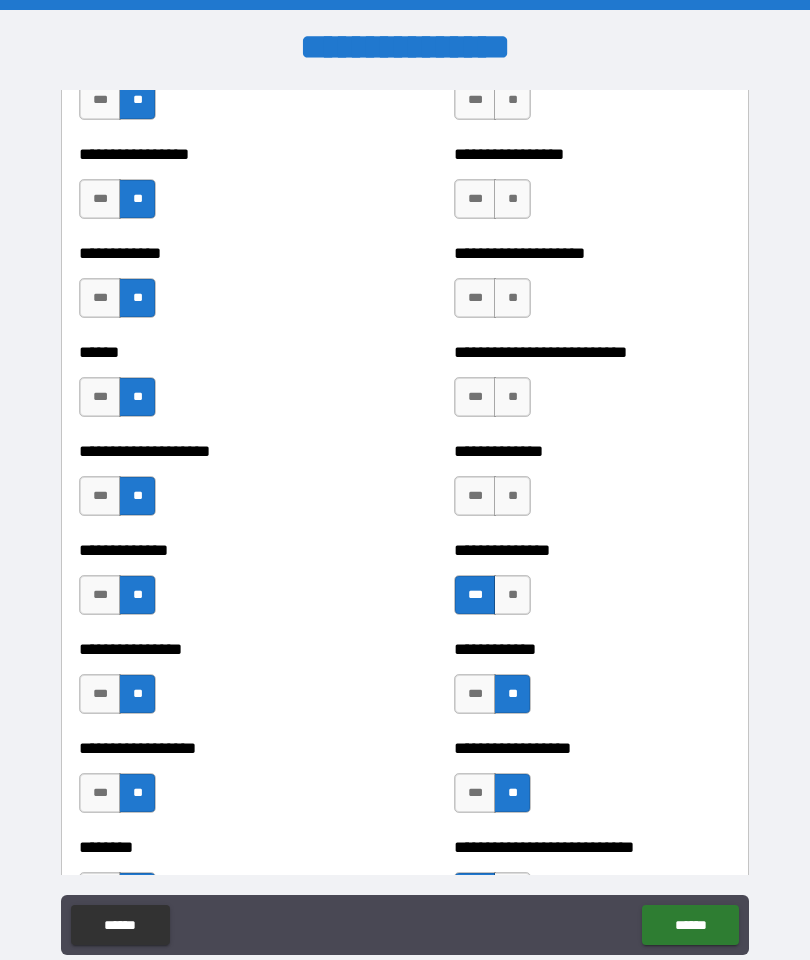 click on "**" at bounding box center [512, 496] 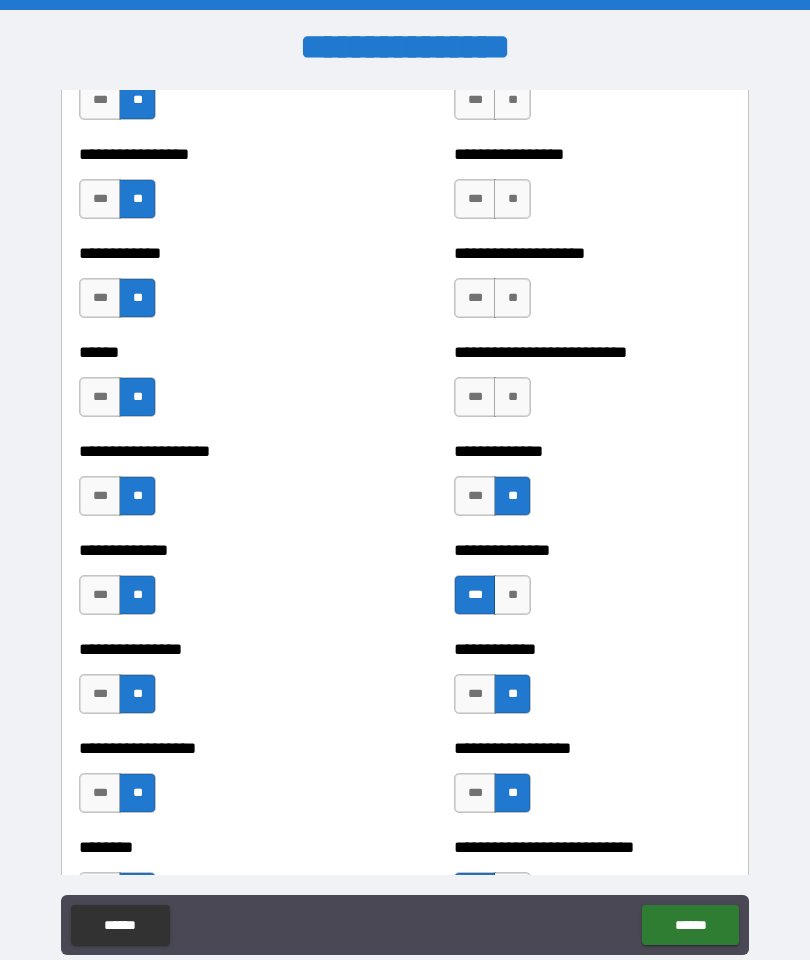 click on "**" at bounding box center [512, 397] 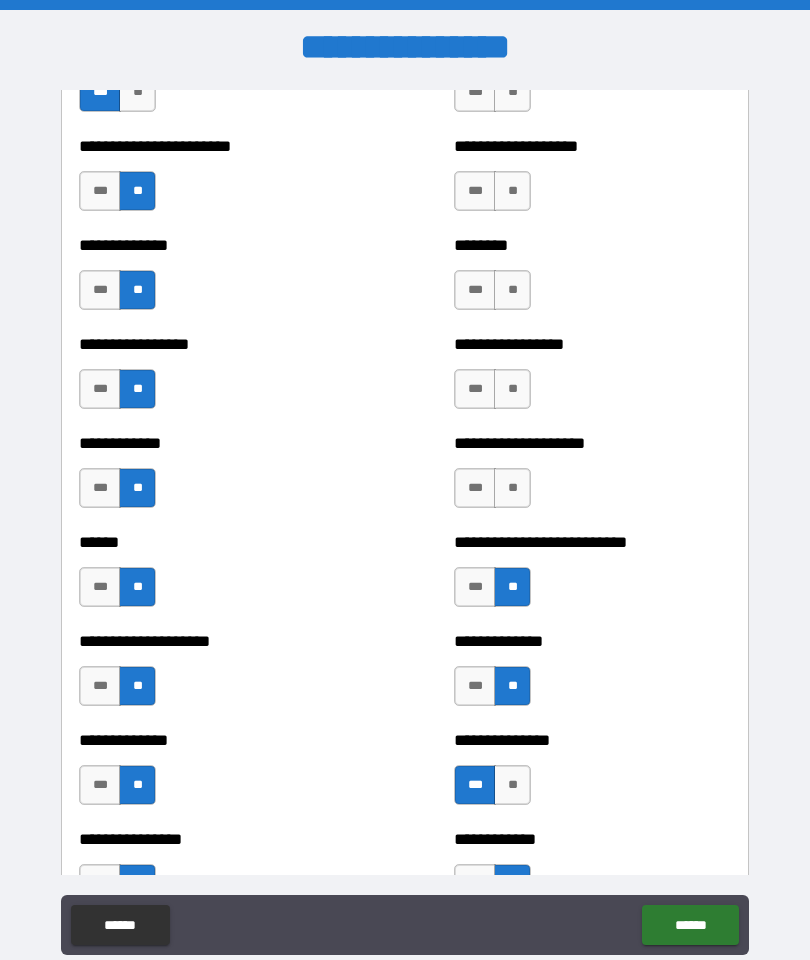 scroll, scrollTop: 3613, scrollLeft: 0, axis: vertical 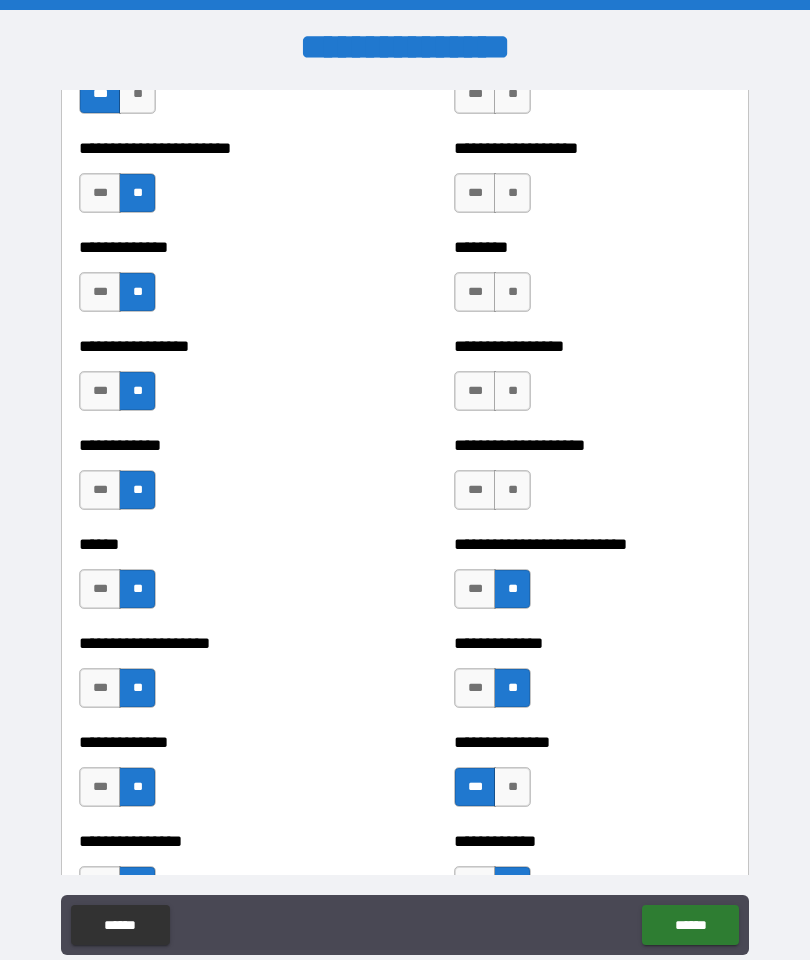 click on "**" at bounding box center (512, 490) 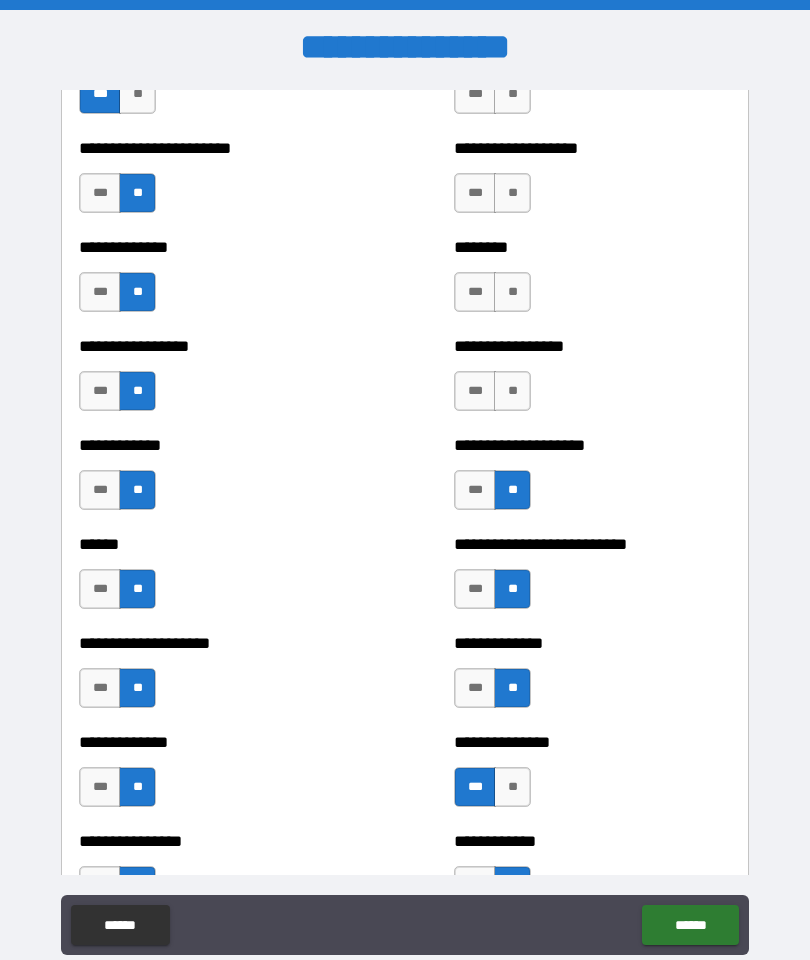 click on "**" at bounding box center [512, 391] 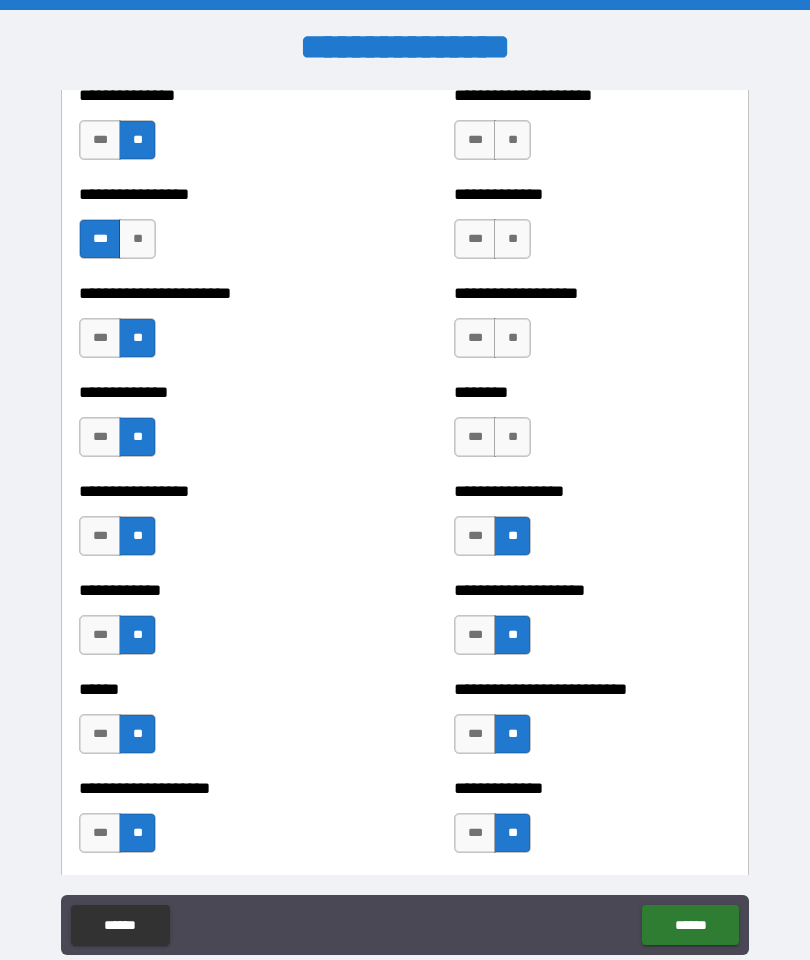 scroll, scrollTop: 3467, scrollLeft: 0, axis: vertical 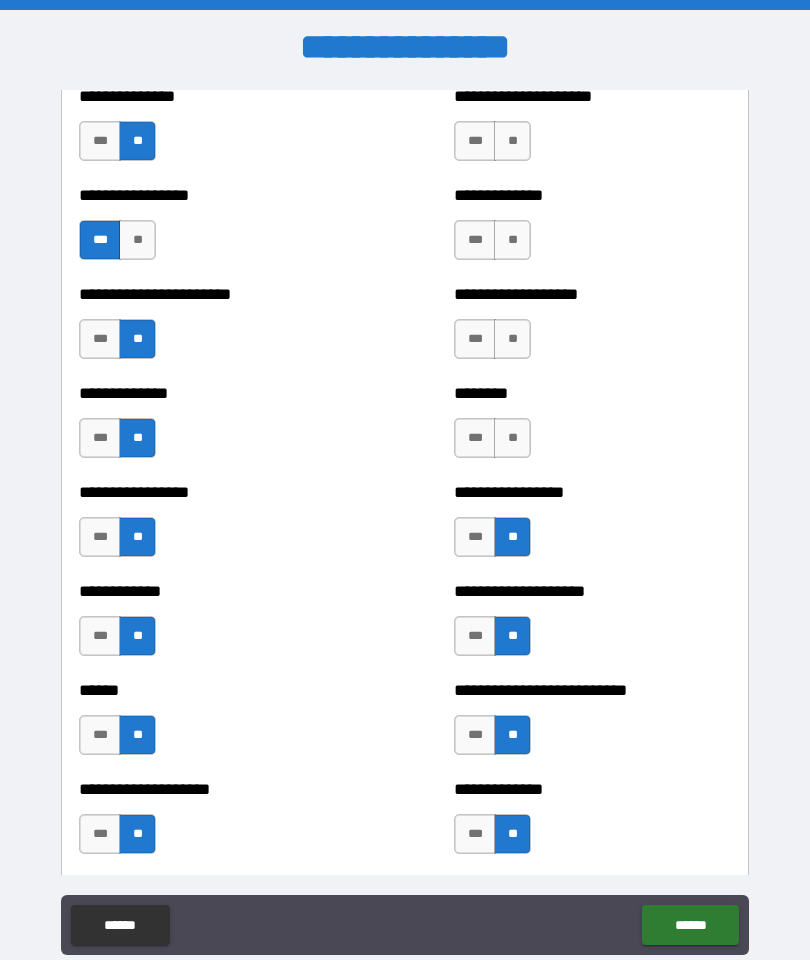 click on "**" at bounding box center (512, 438) 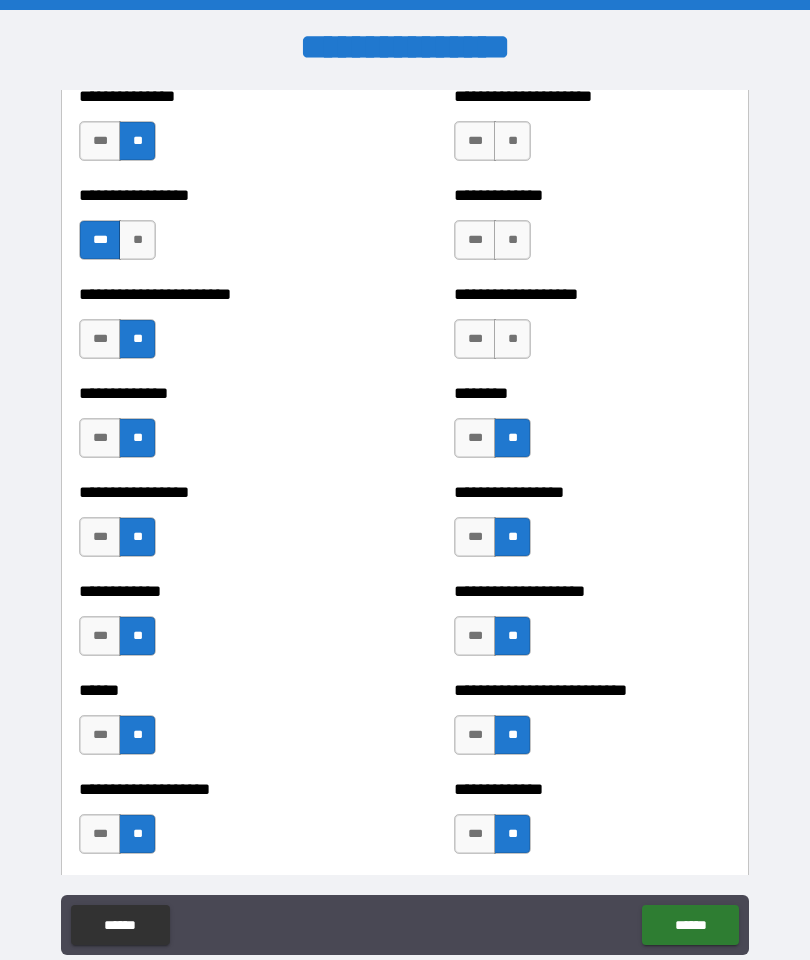 click on "**" at bounding box center (512, 339) 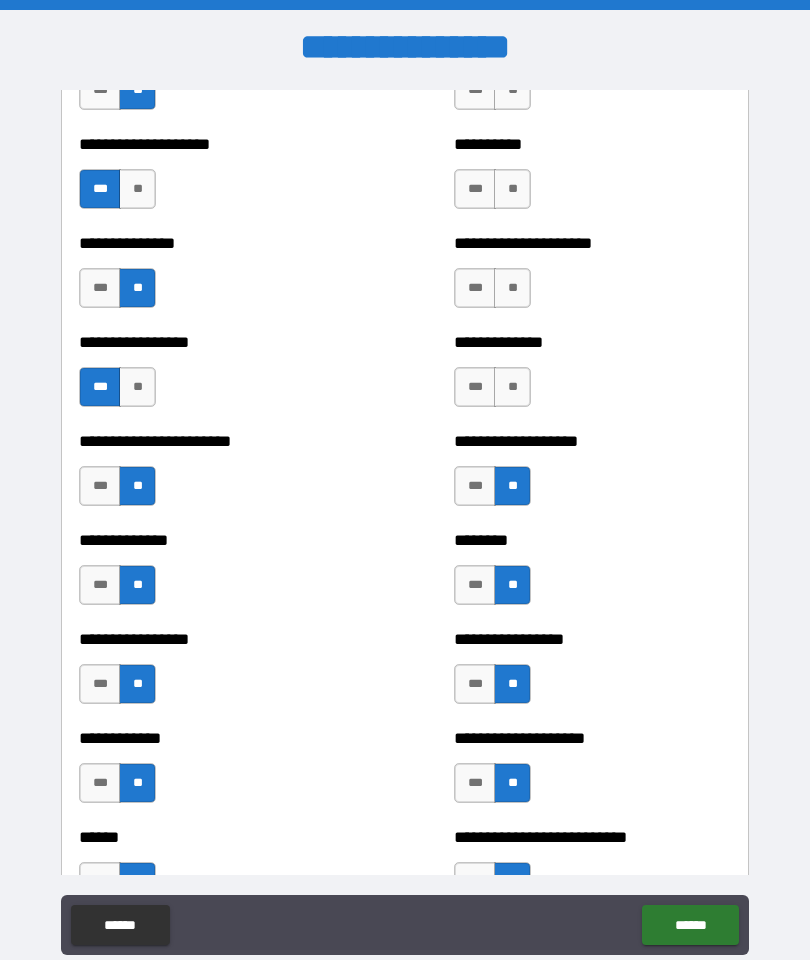 scroll, scrollTop: 3289, scrollLeft: 0, axis: vertical 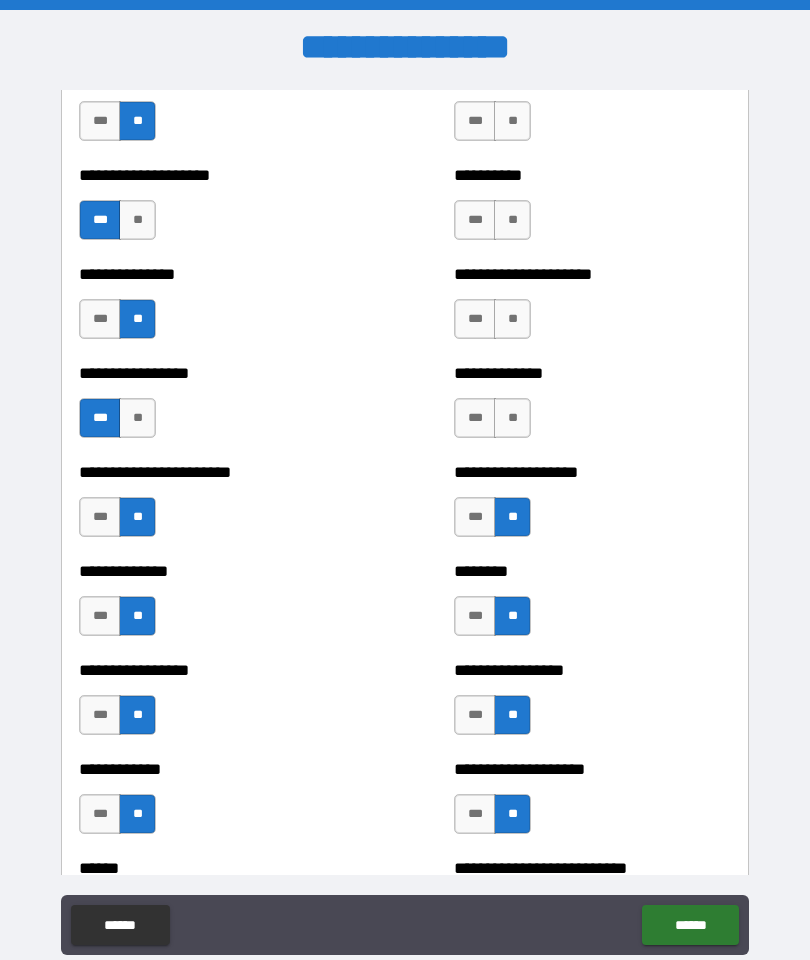click on "**" at bounding box center (512, 418) 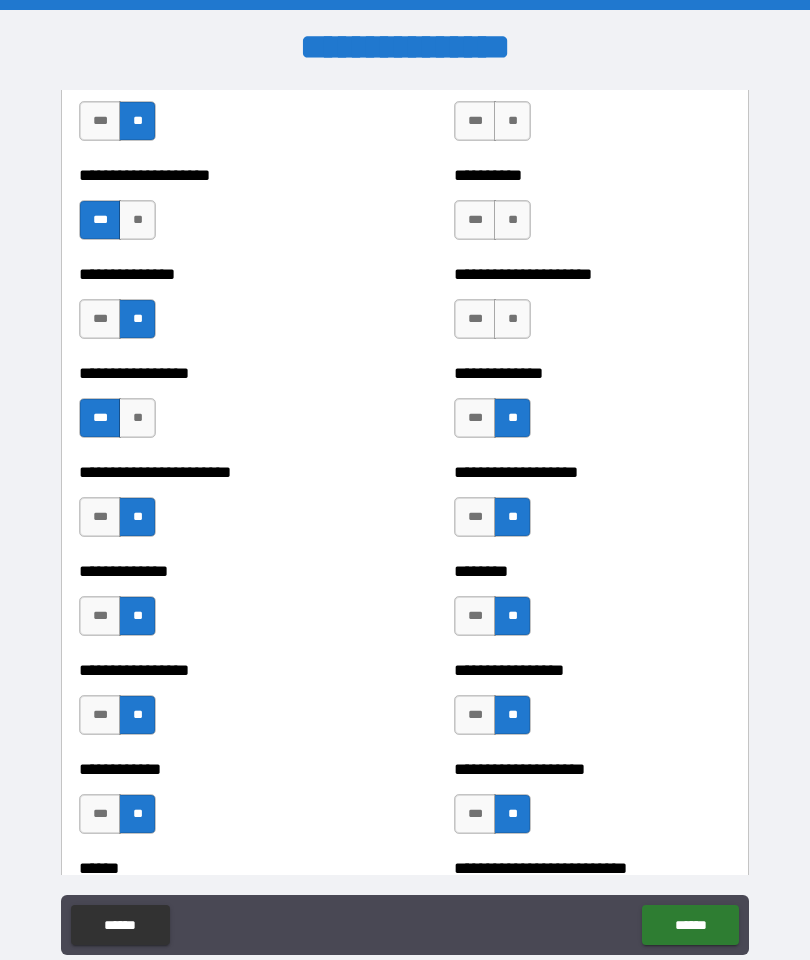 click on "**" at bounding box center [512, 319] 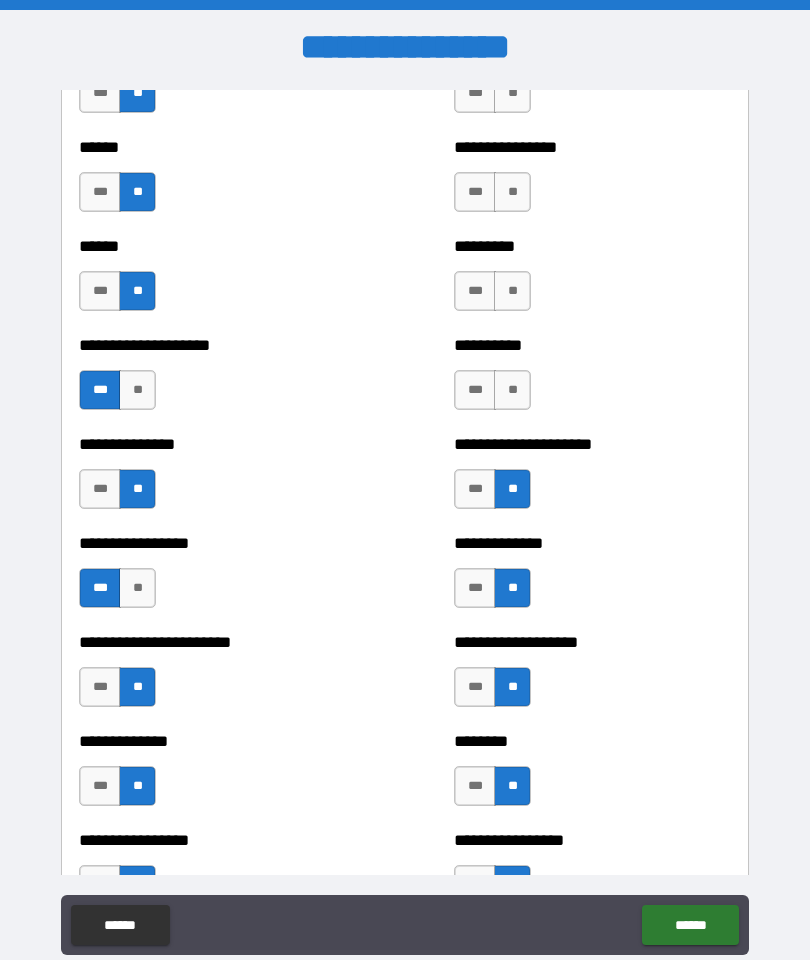 scroll, scrollTop: 3063, scrollLeft: 0, axis: vertical 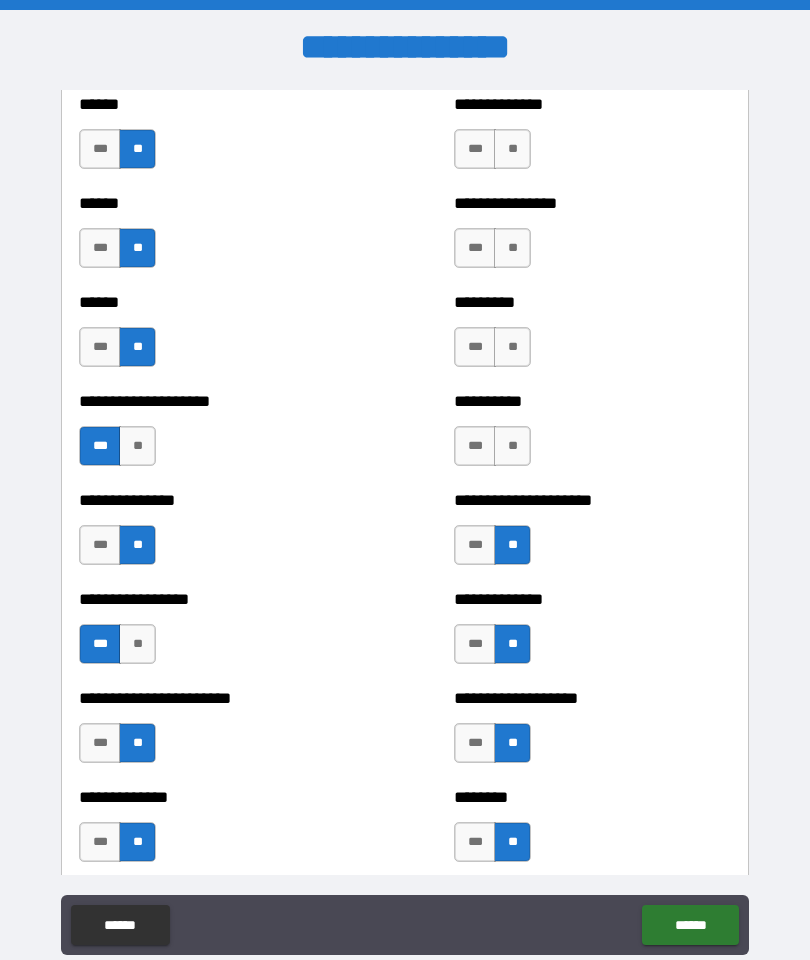 click on "**" at bounding box center [512, 446] 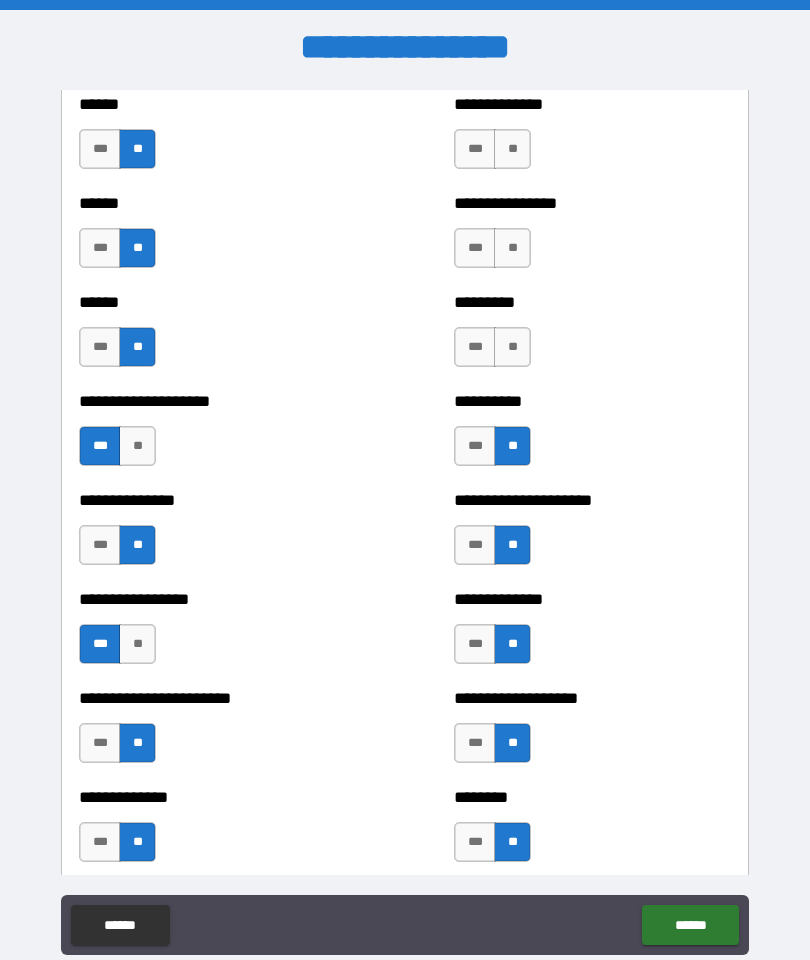click on "**" at bounding box center [512, 347] 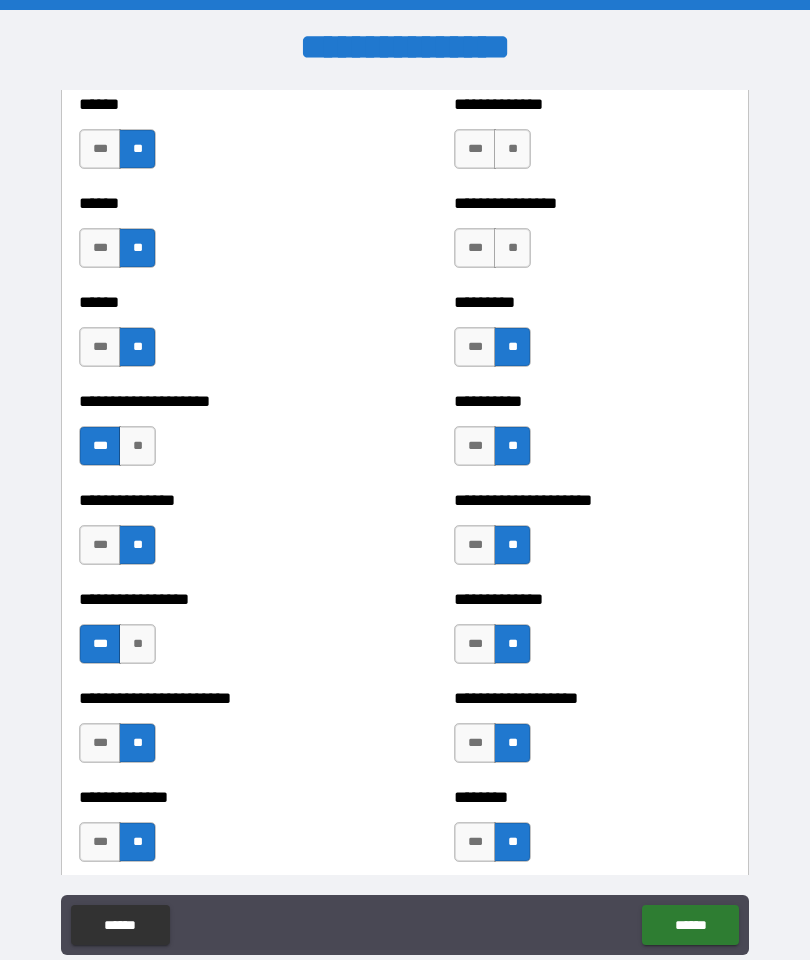 click on "**" at bounding box center (512, 248) 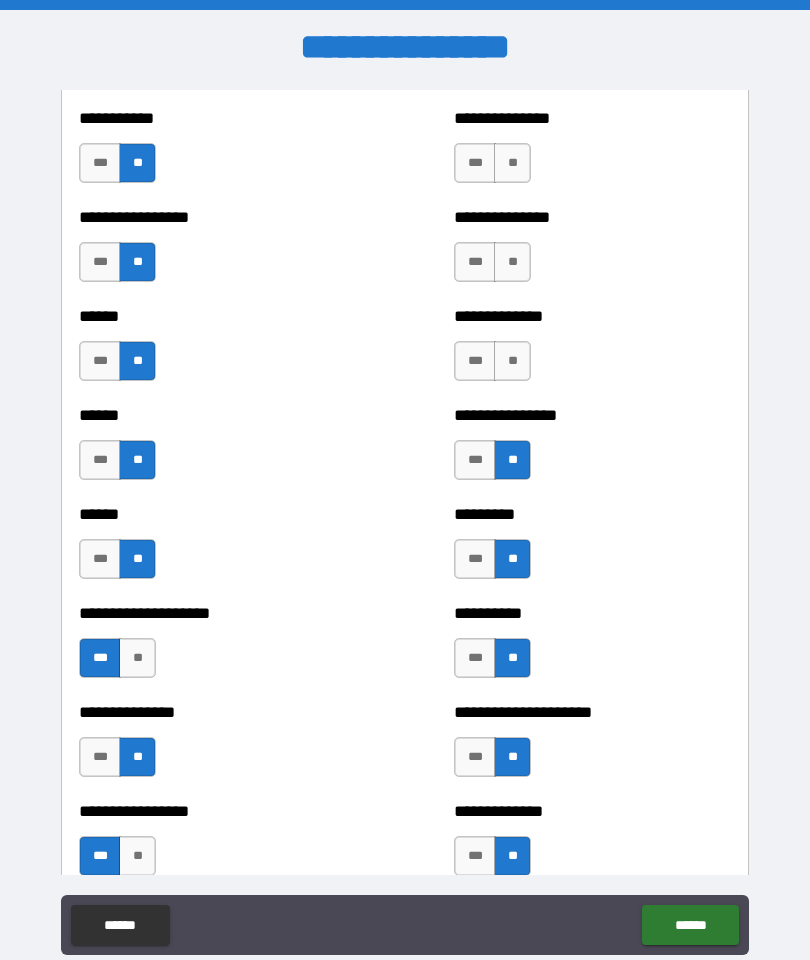 scroll, scrollTop: 2836, scrollLeft: 0, axis: vertical 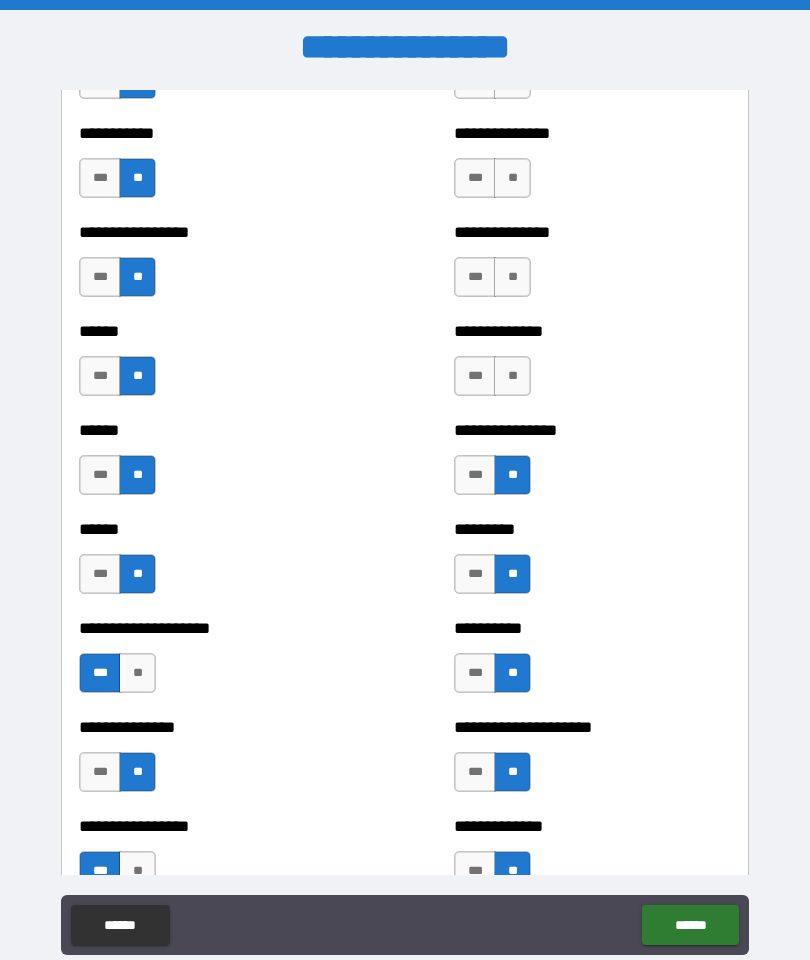 click on "**" at bounding box center [512, 376] 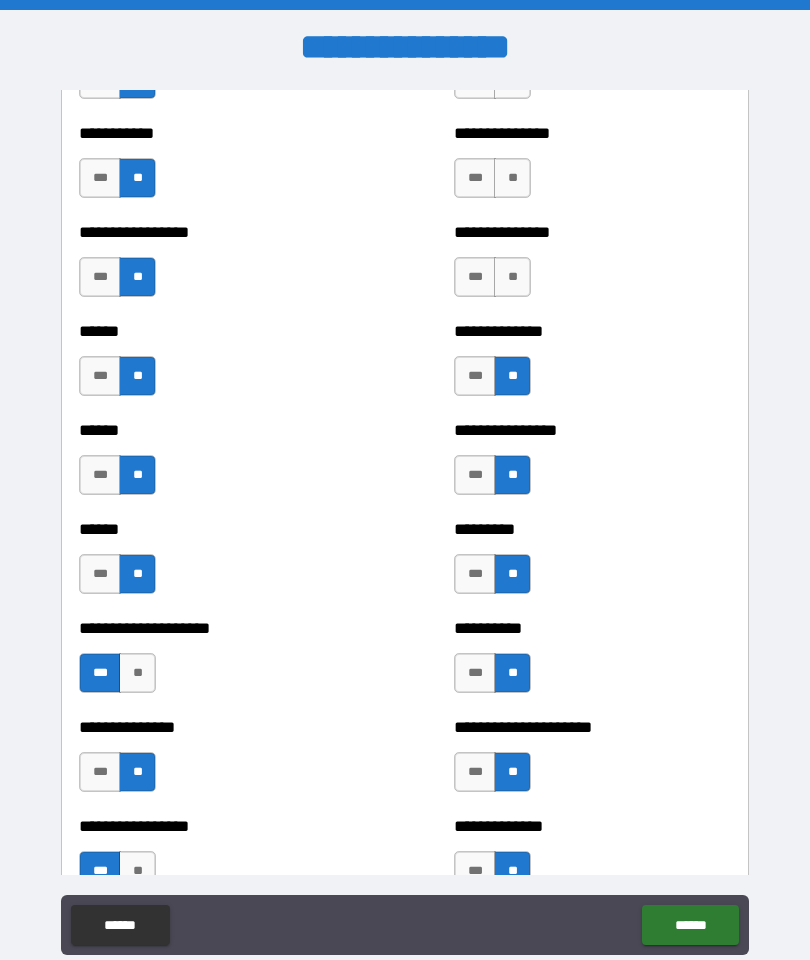 click on "**" at bounding box center (512, 277) 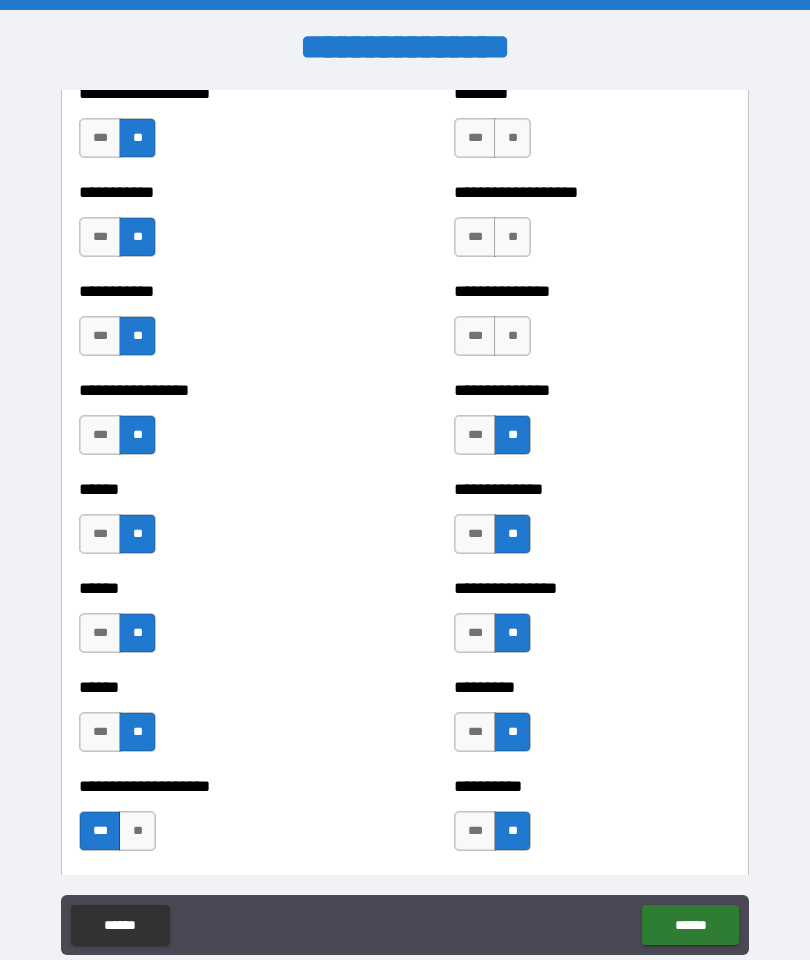 scroll, scrollTop: 2676, scrollLeft: 0, axis: vertical 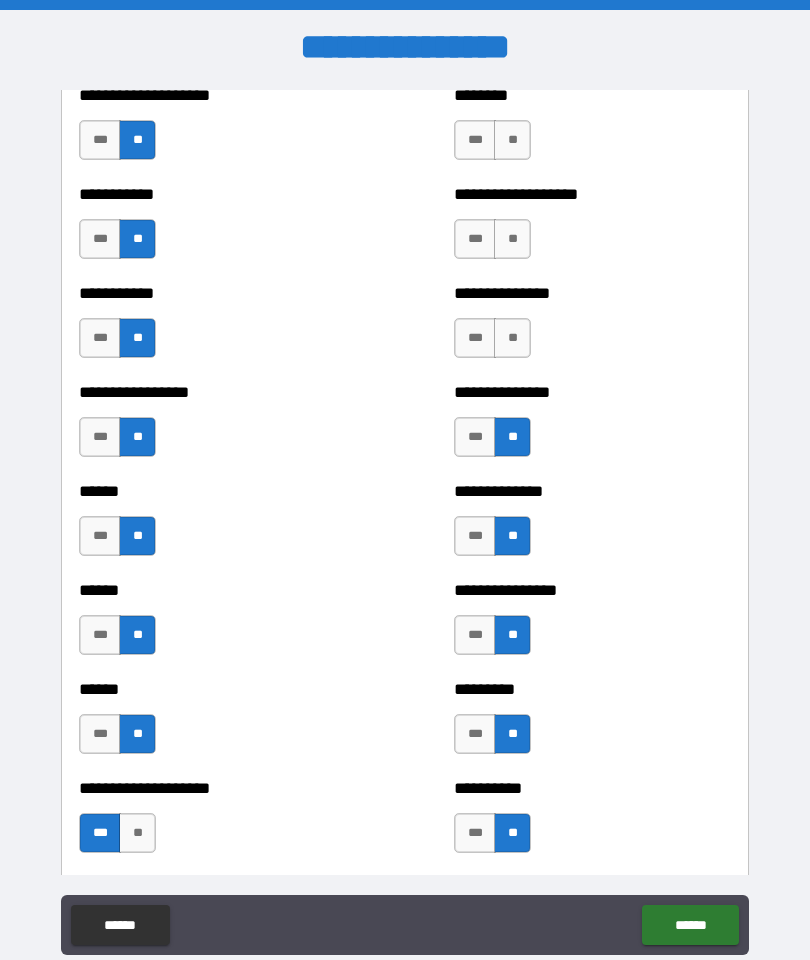 click on "**" at bounding box center [512, 338] 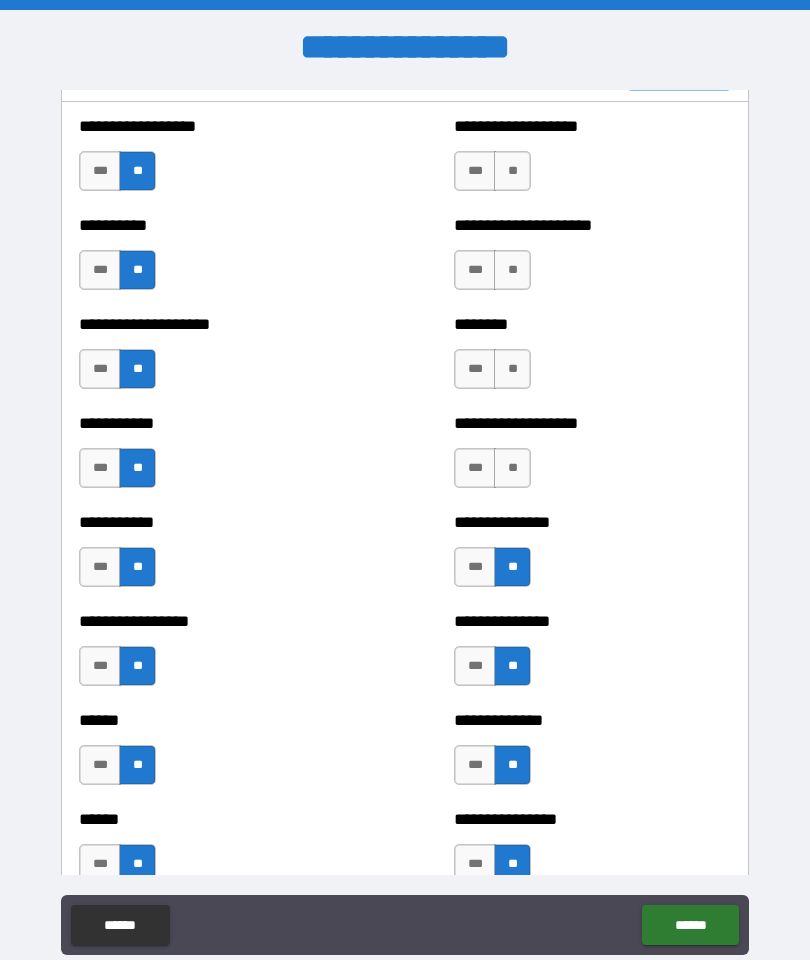 scroll, scrollTop: 2444, scrollLeft: 0, axis: vertical 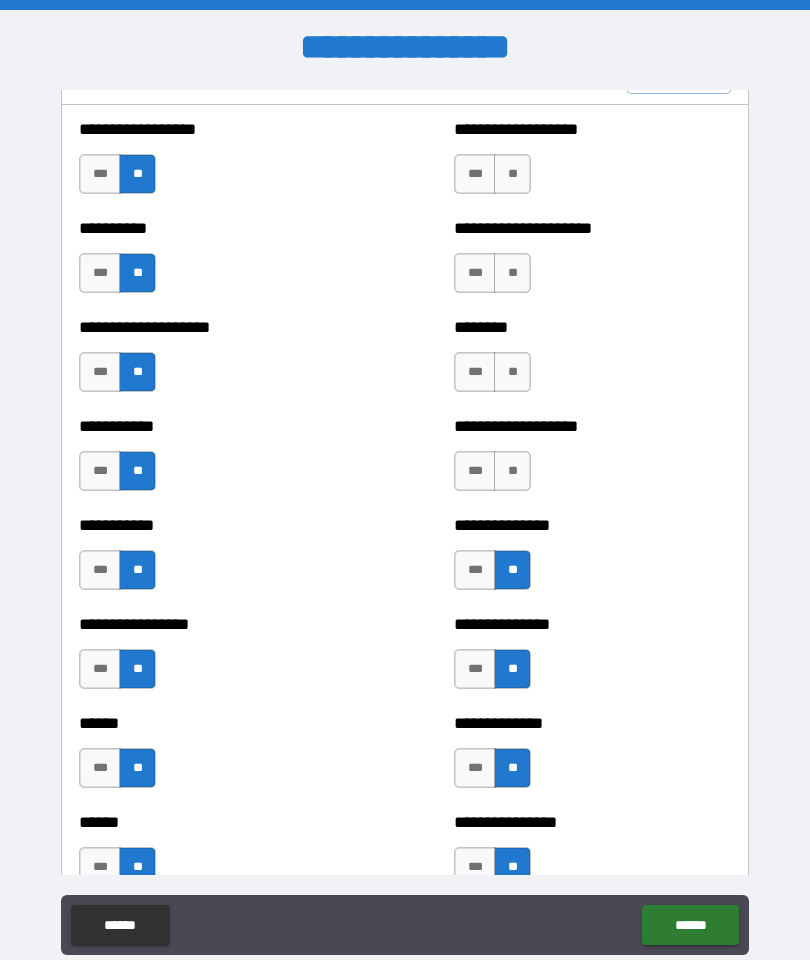 click on "**" at bounding box center [512, 471] 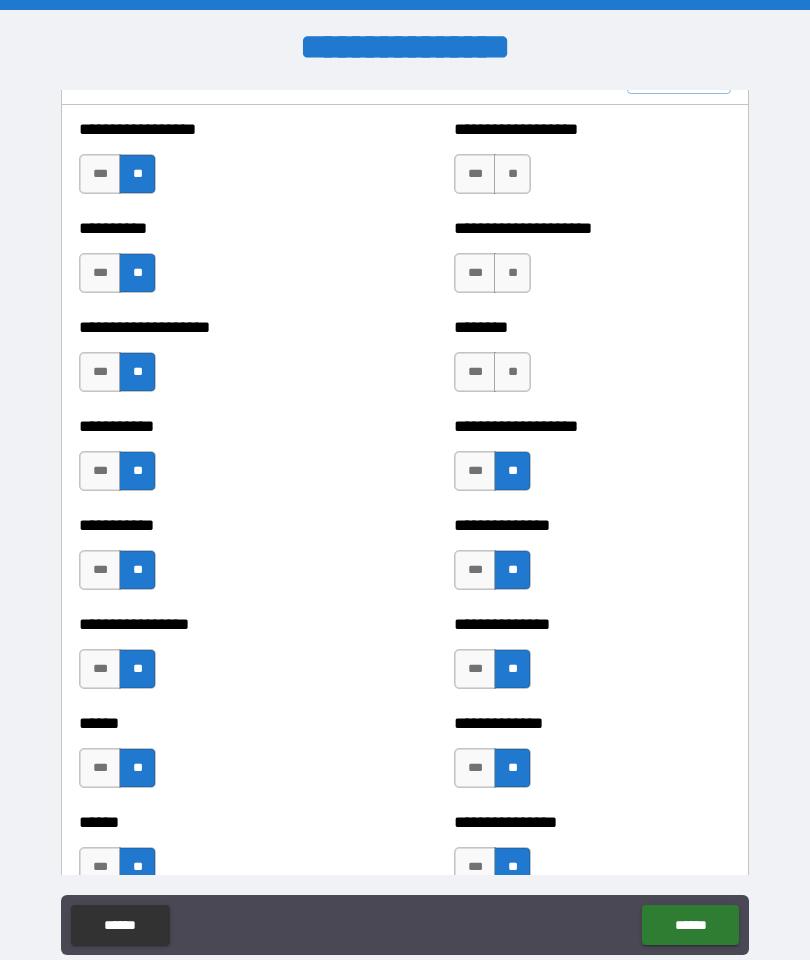 click on "**" at bounding box center [512, 372] 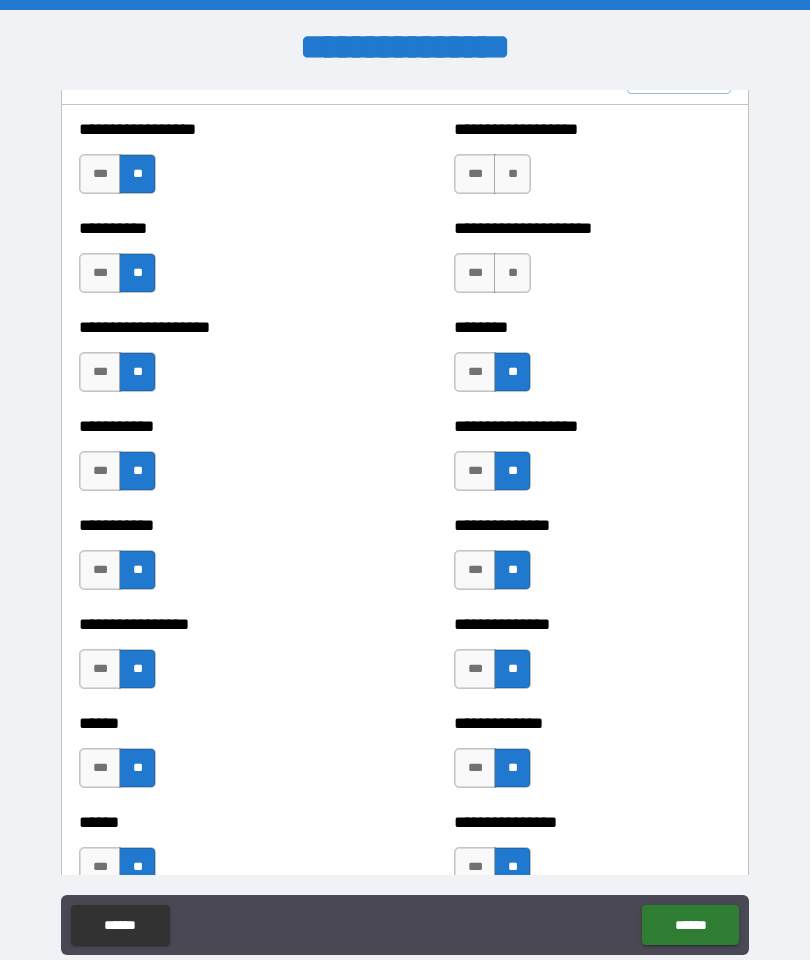 click on "**" at bounding box center [512, 273] 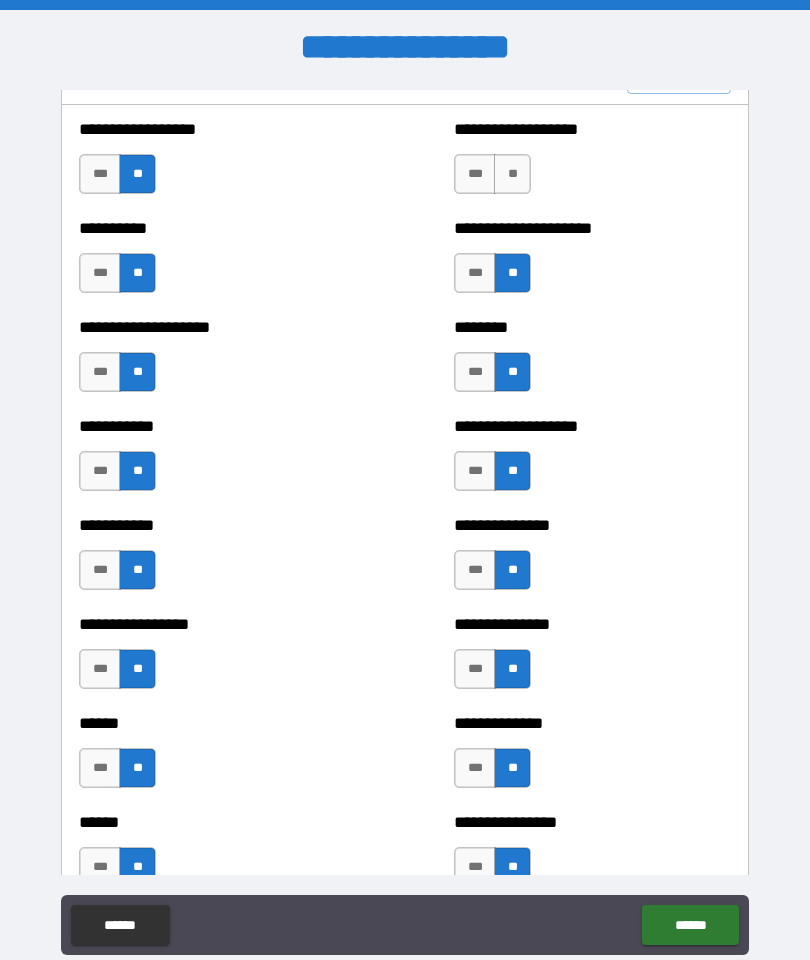 click on "**" at bounding box center [512, 174] 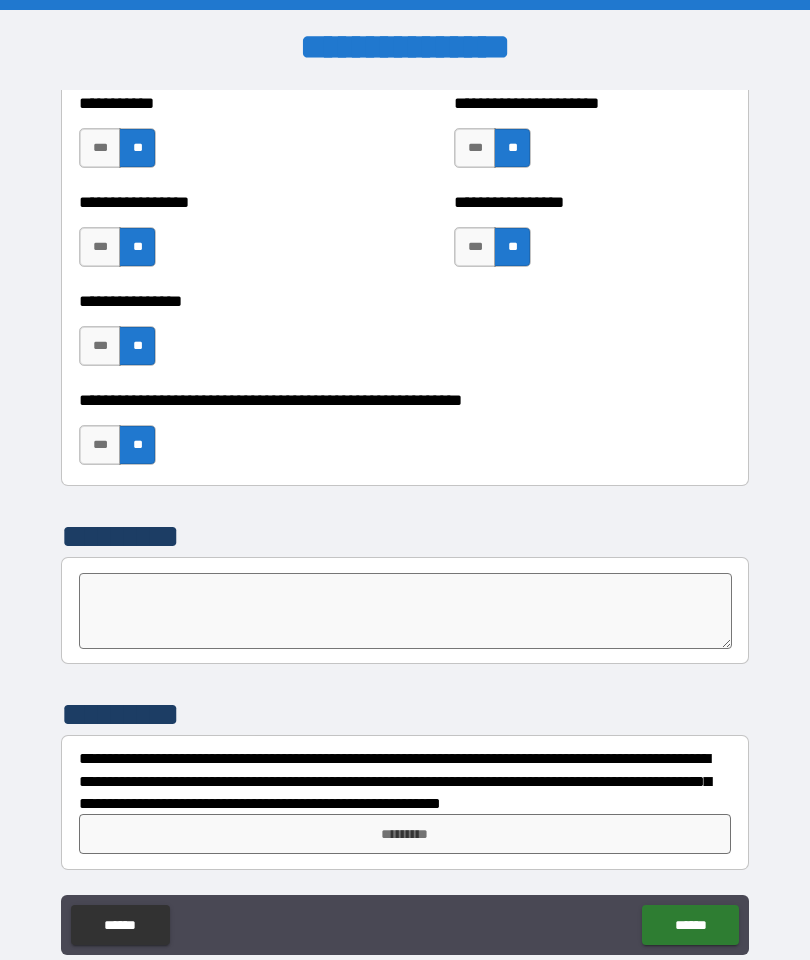 scroll, scrollTop: 6034, scrollLeft: 0, axis: vertical 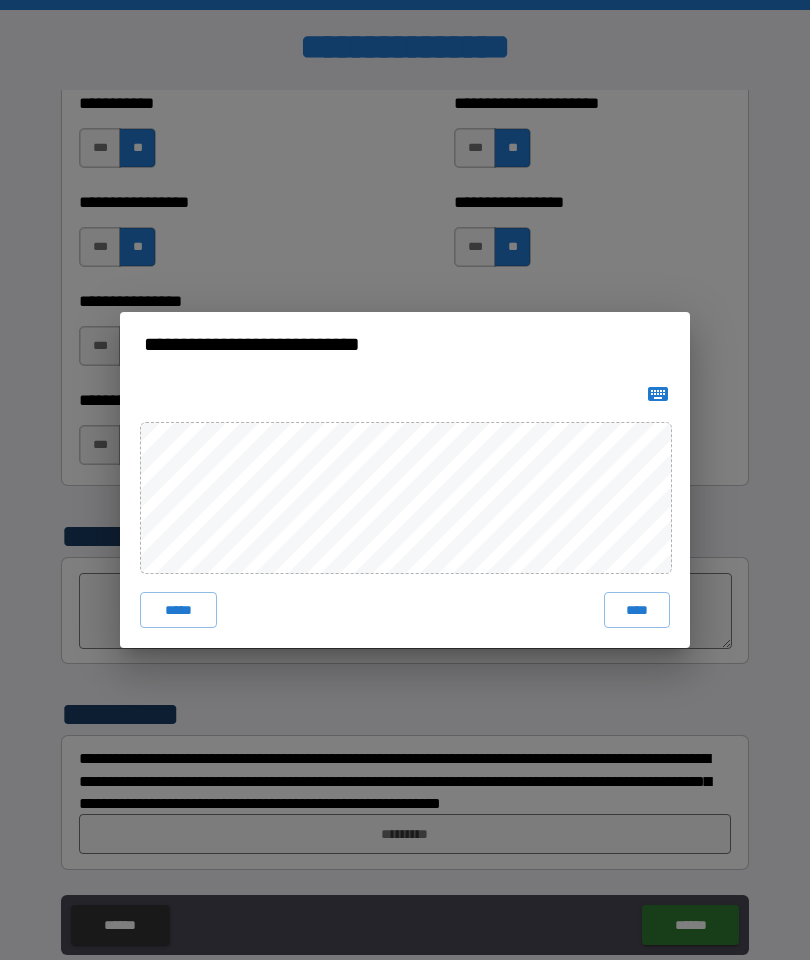 click on "****" at bounding box center [637, 610] 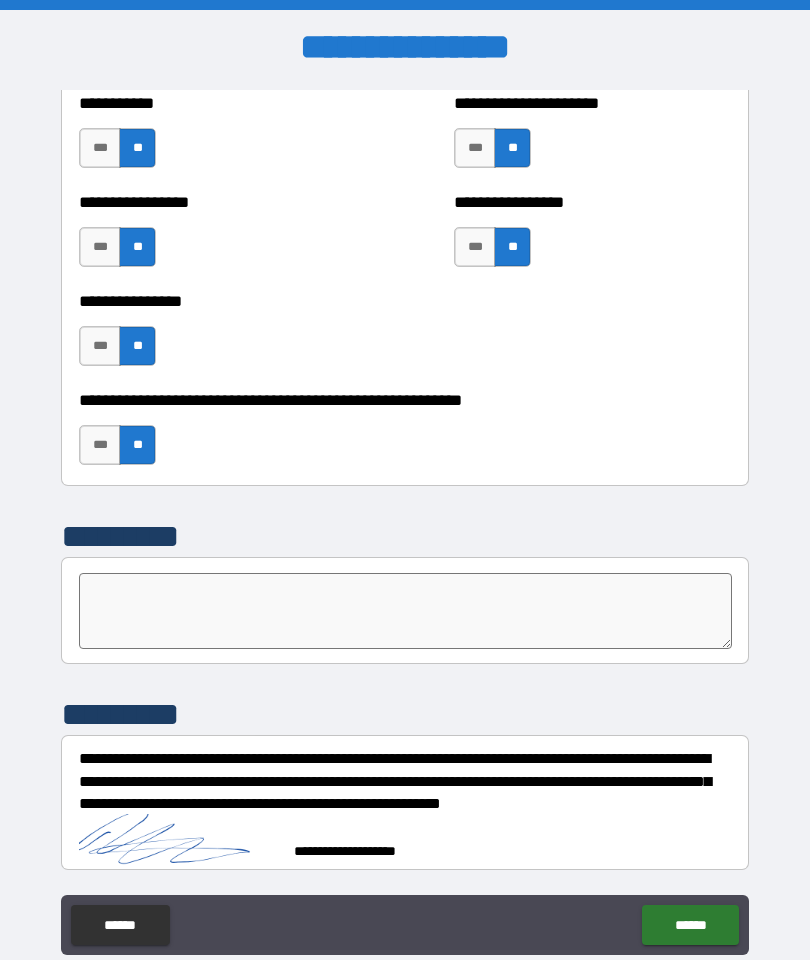 scroll, scrollTop: 6024, scrollLeft: 0, axis: vertical 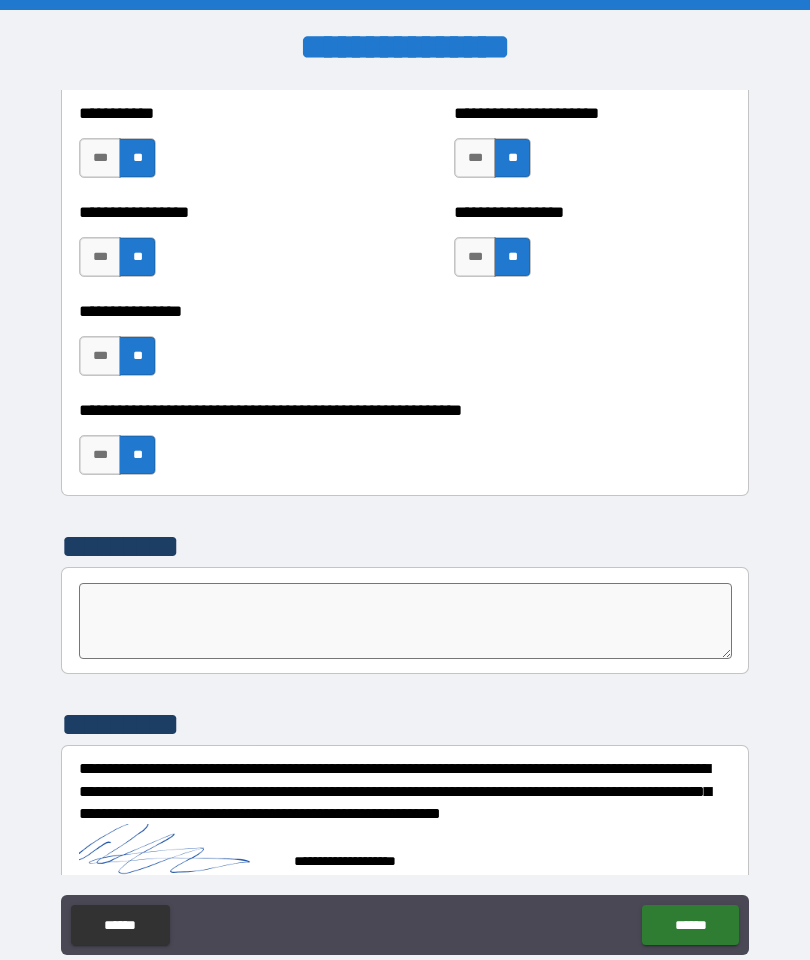 click on "******" at bounding box center [690, 925] 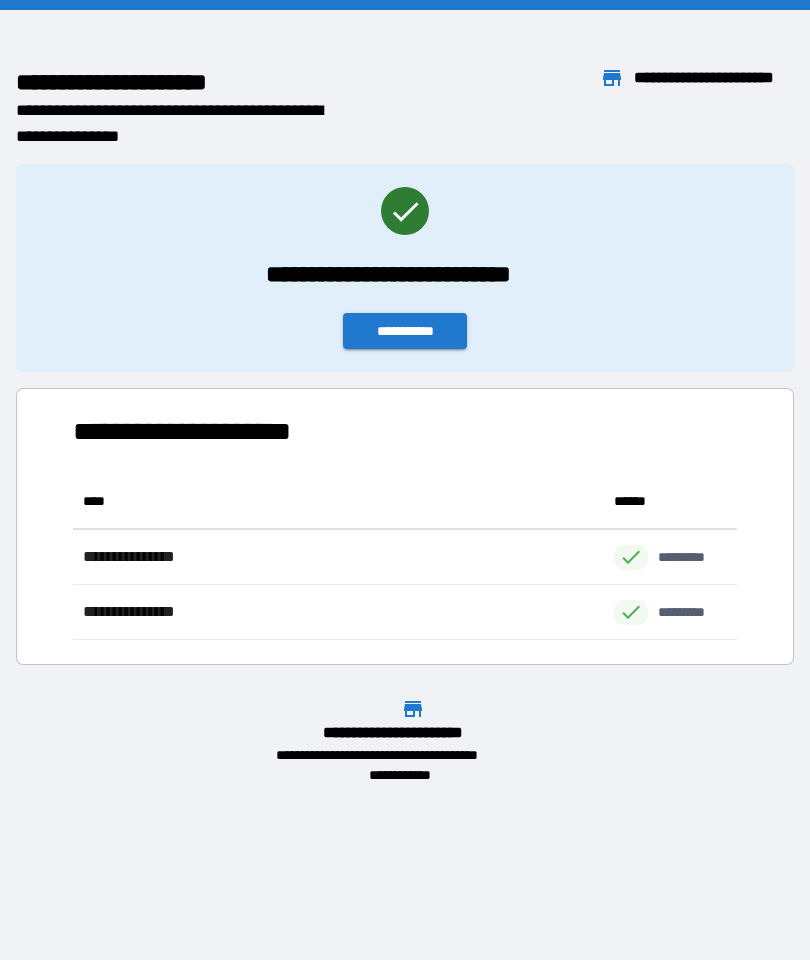 scroll, scrollTop: 1, scrollLeft: 1, axis: both 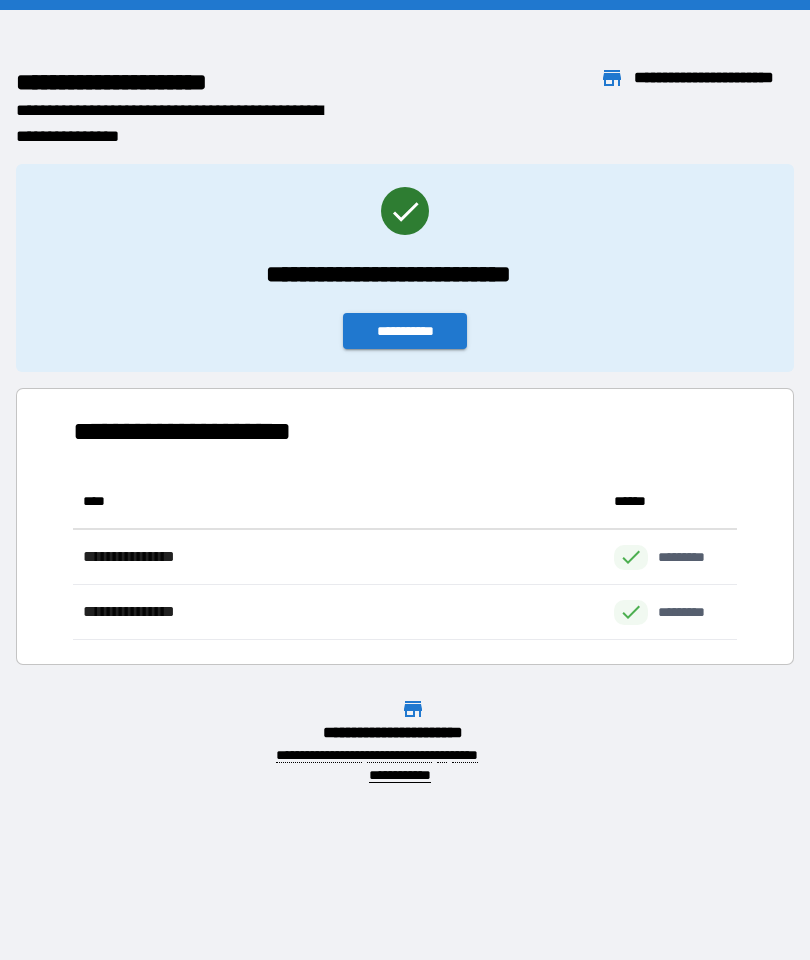 click on "**********" at bounding box center [405, 331] 